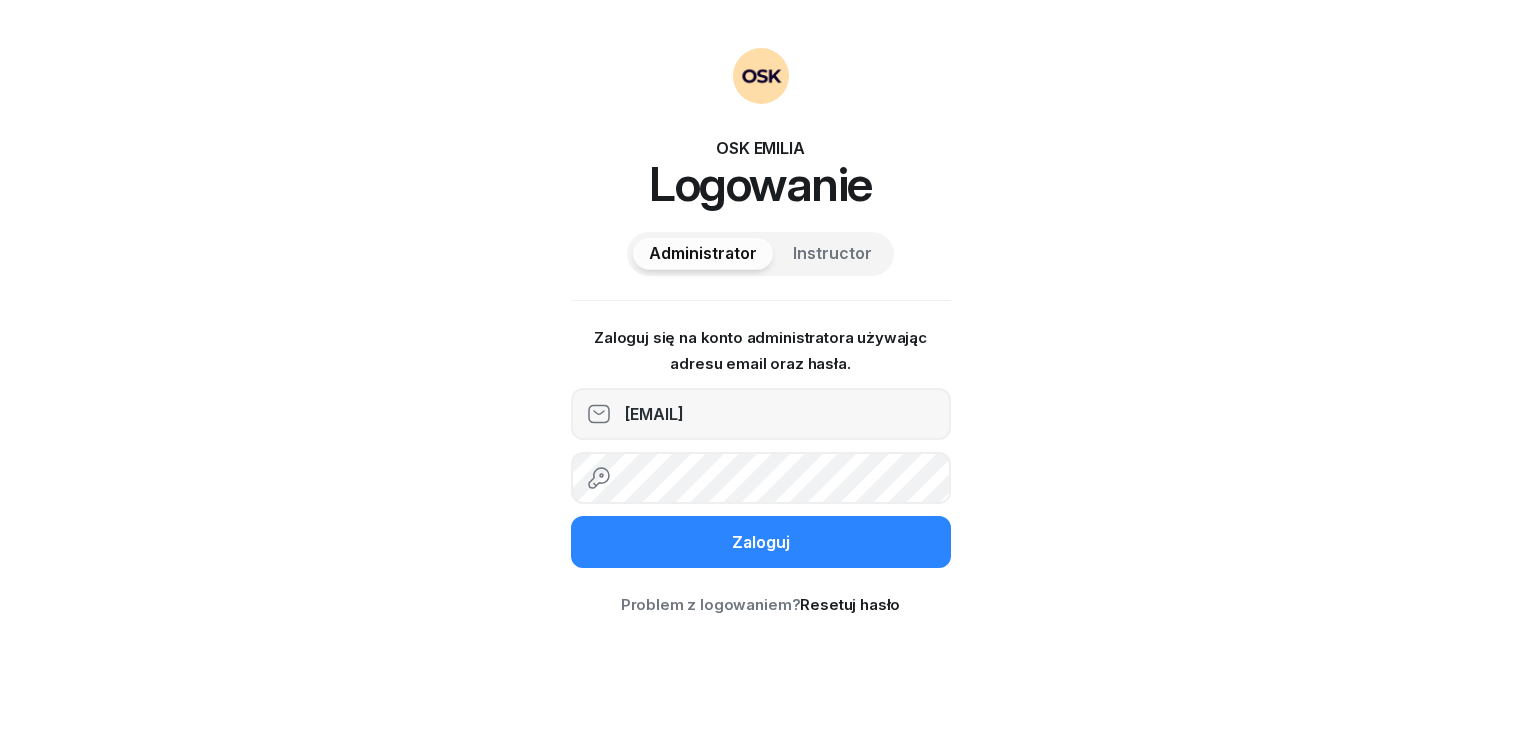 scroll, scrollTop: 0, scrollLeft: 0, axis: both 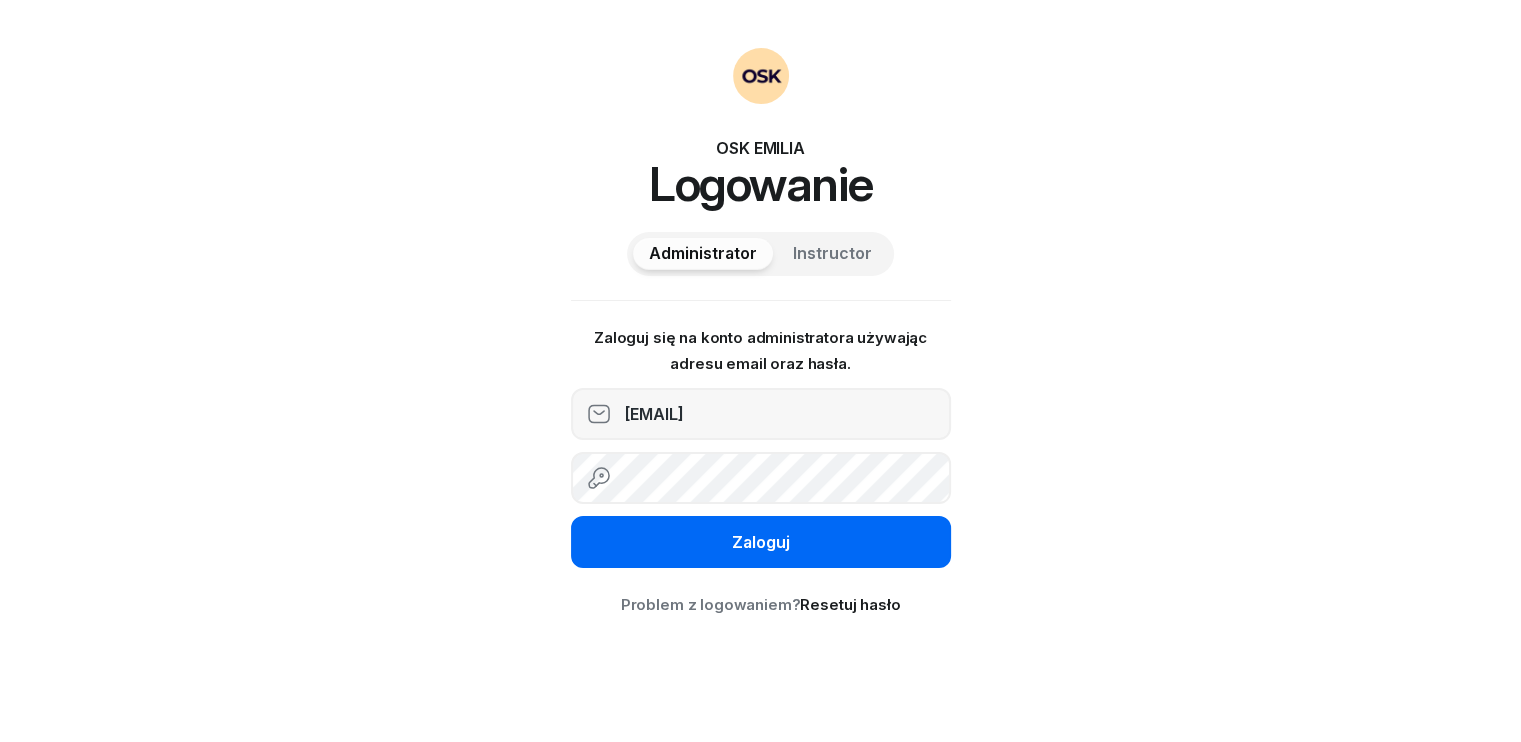 click on "Zaloguj" at bounding box center (761, 542) 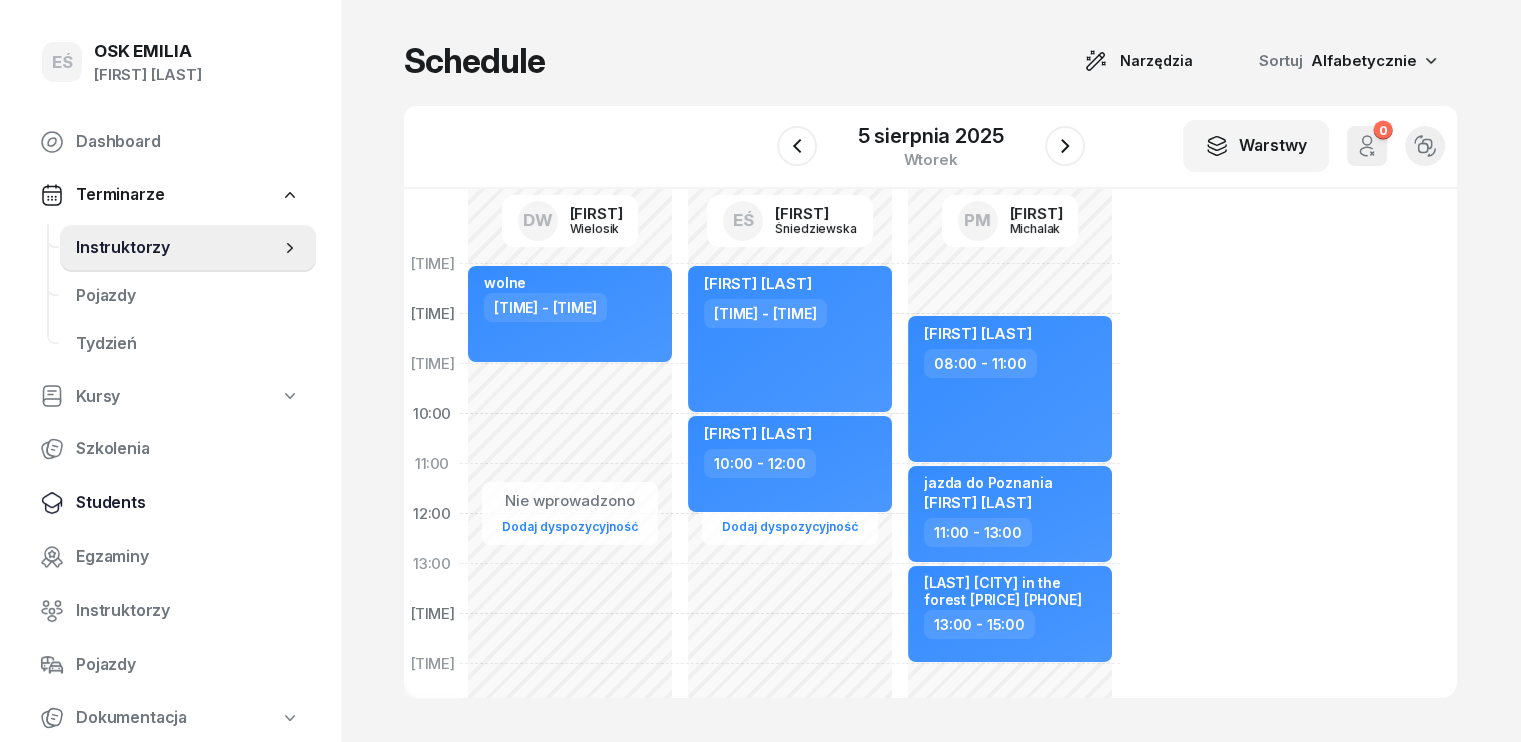 click on "Students" at bounding box center (188, 503) 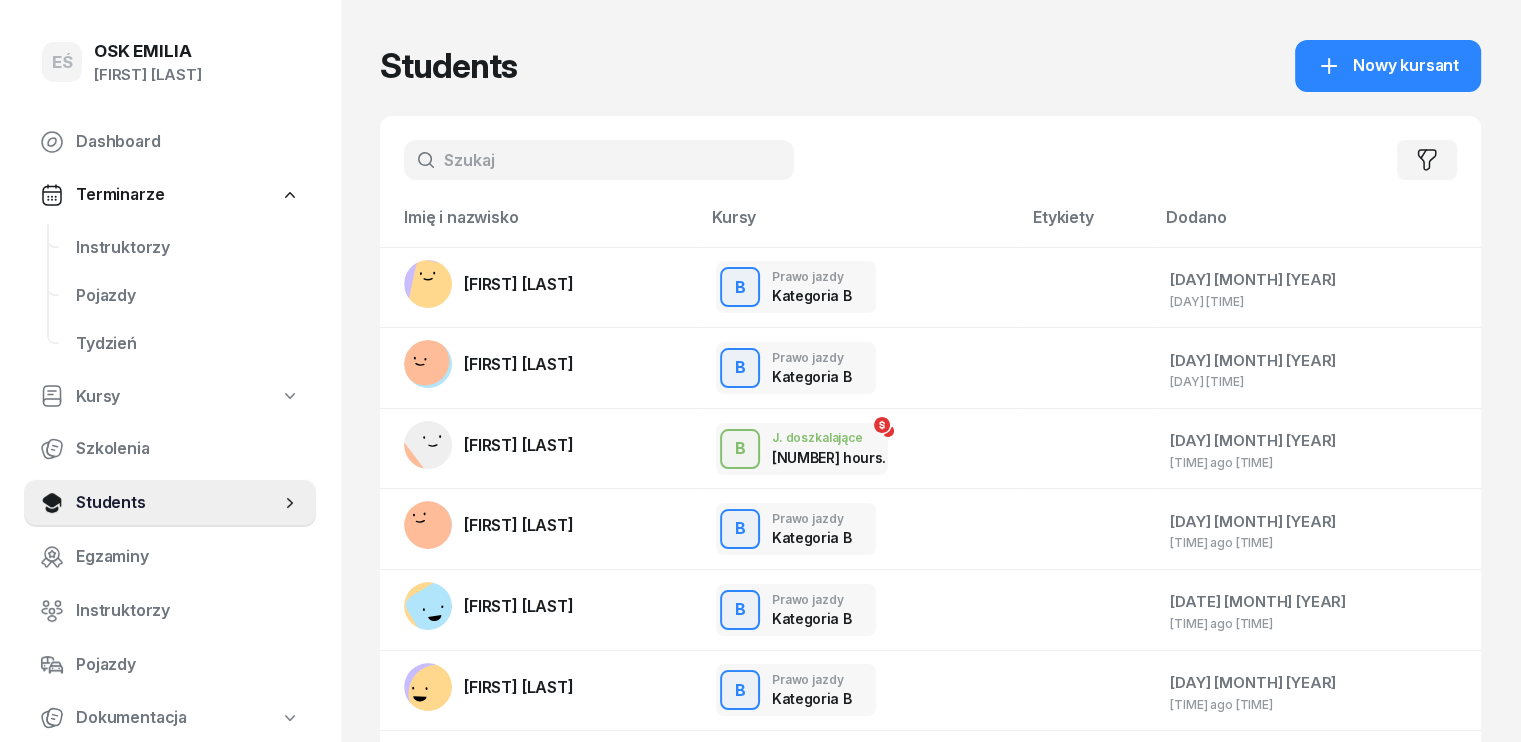 click at bounding box center (599, 160) 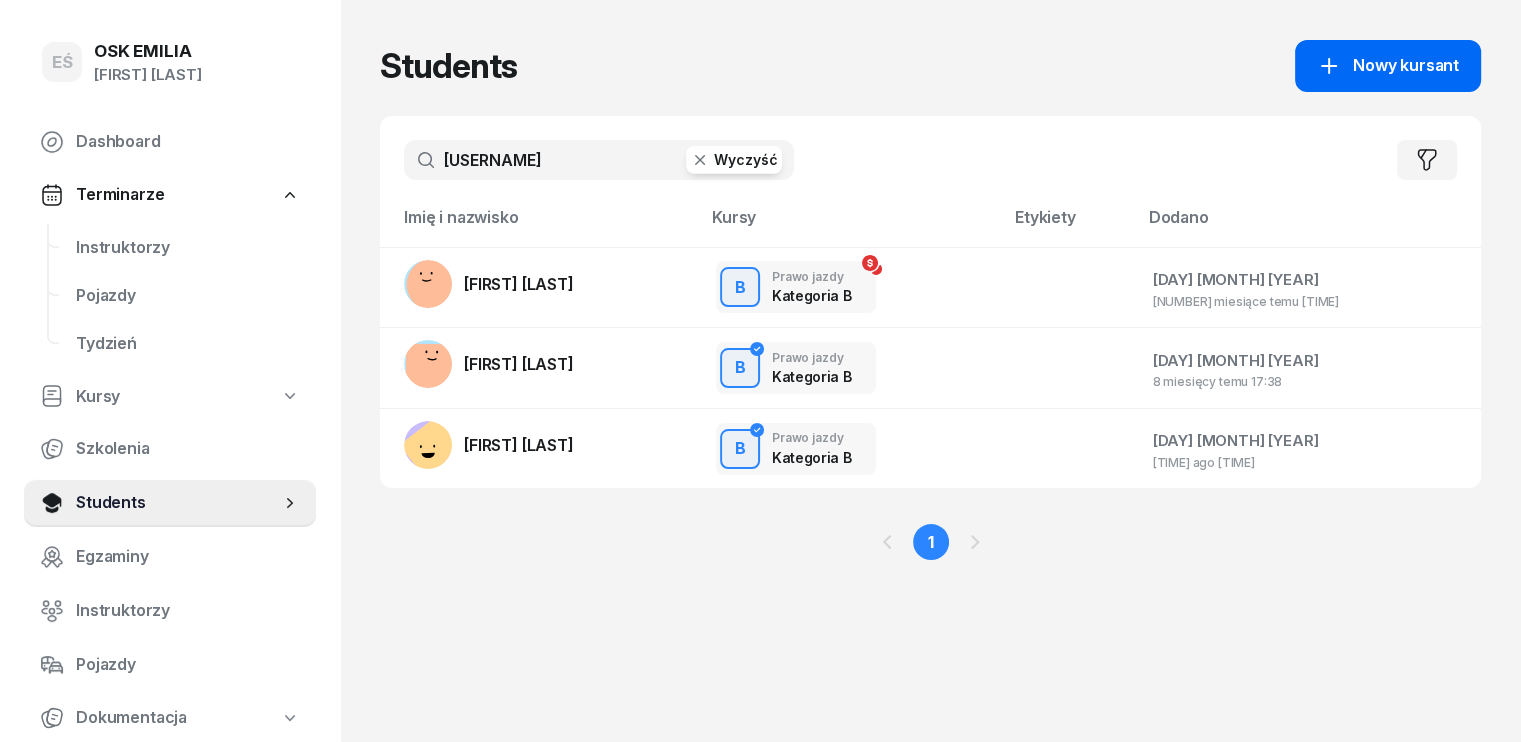 type on "[USERNAME]" 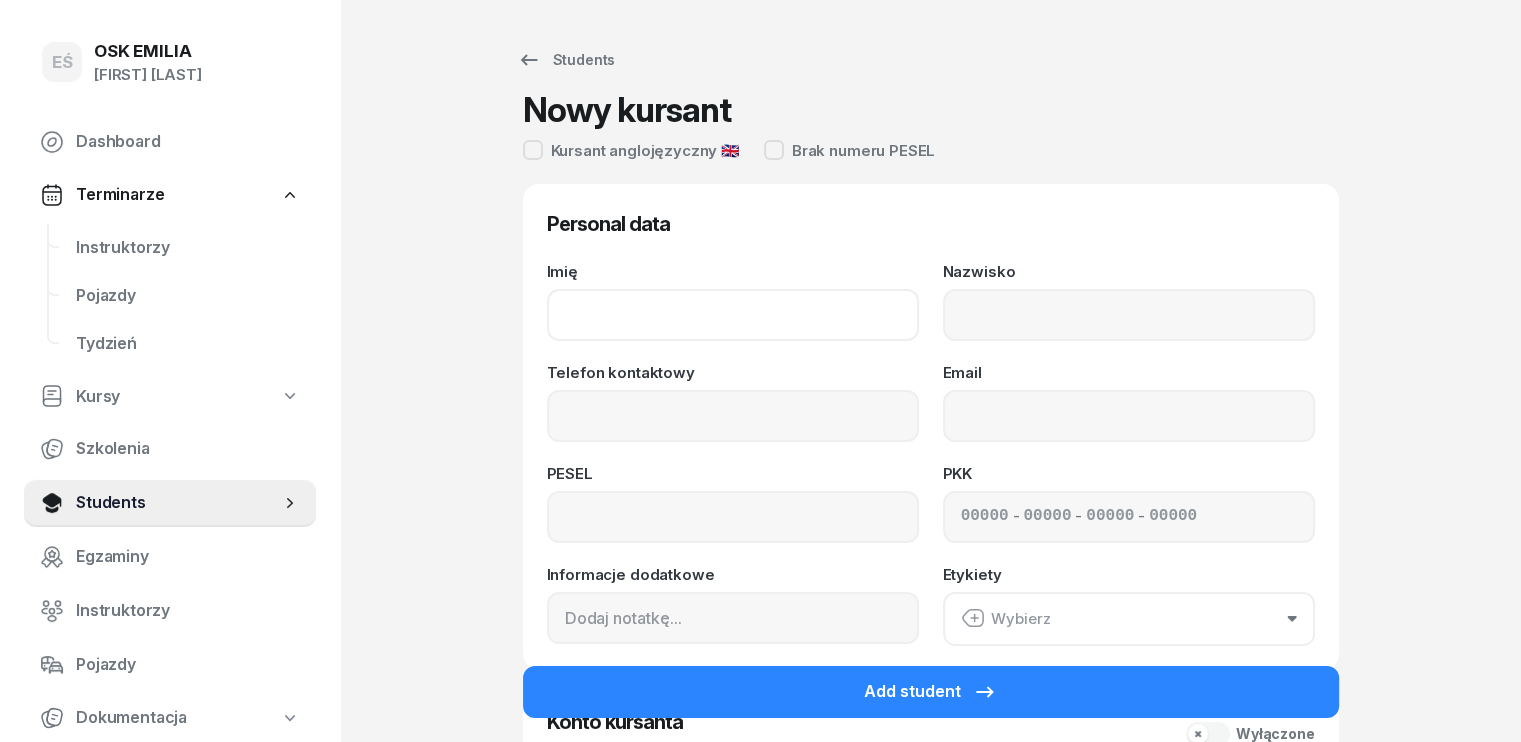 click on "Imię" 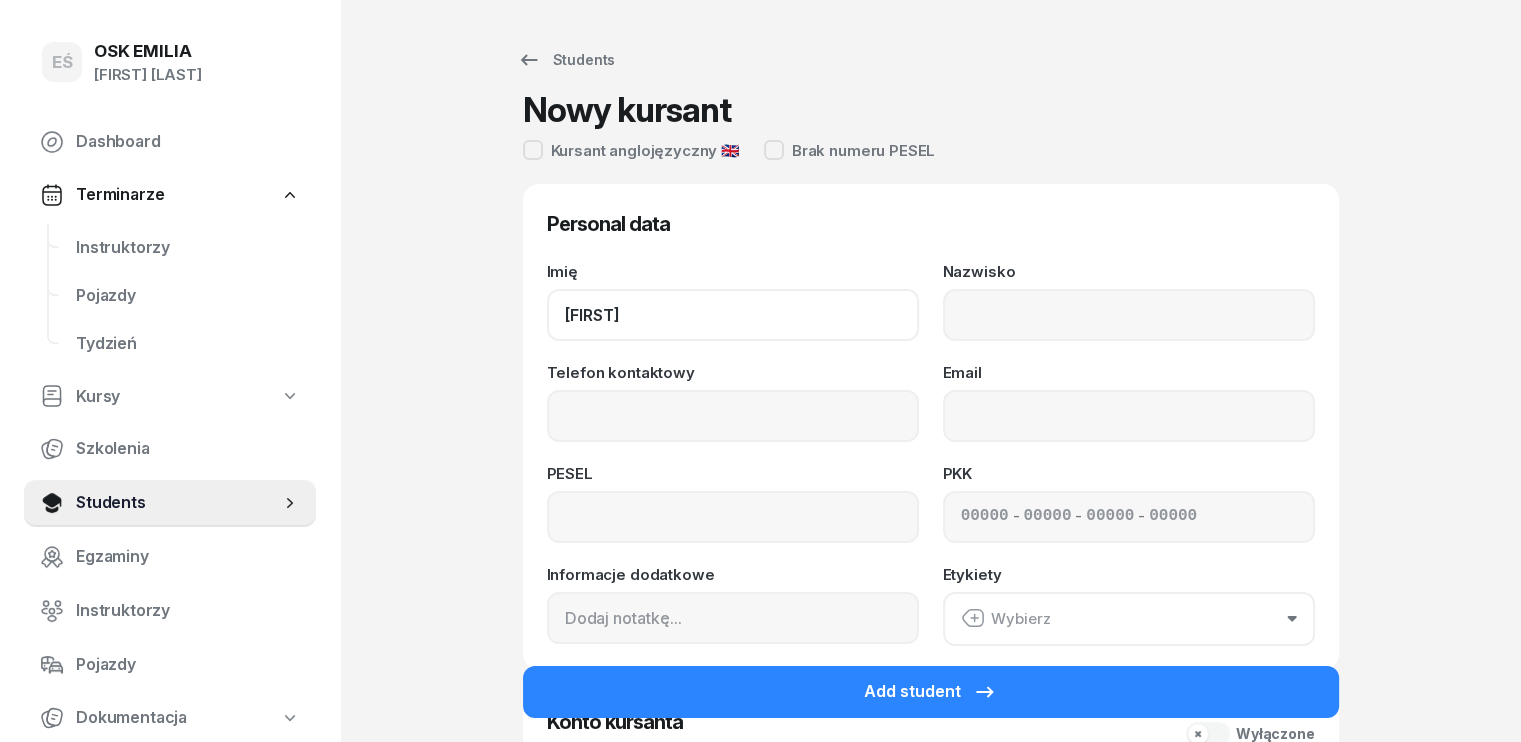type on "[FIRST]" 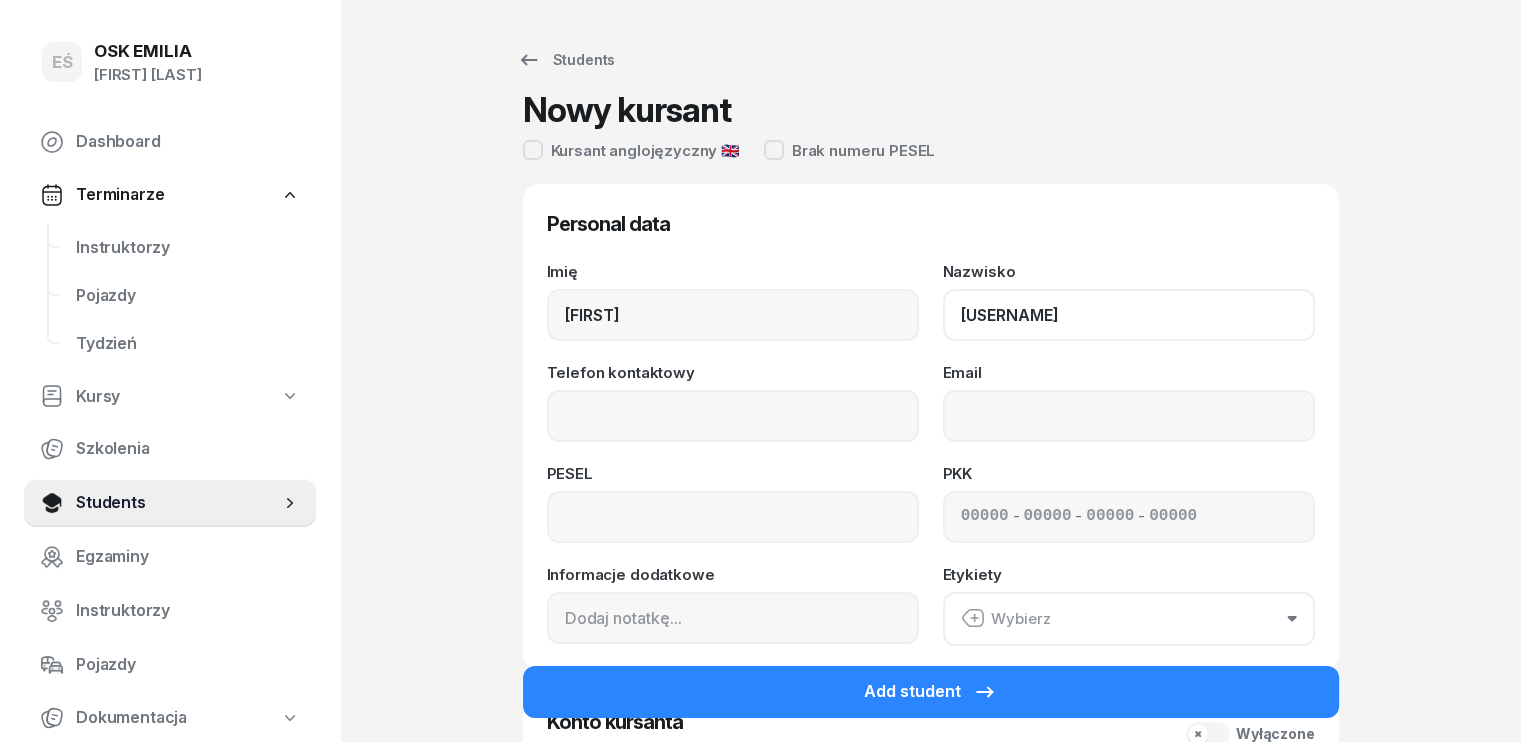 type on "[USERNAME]" 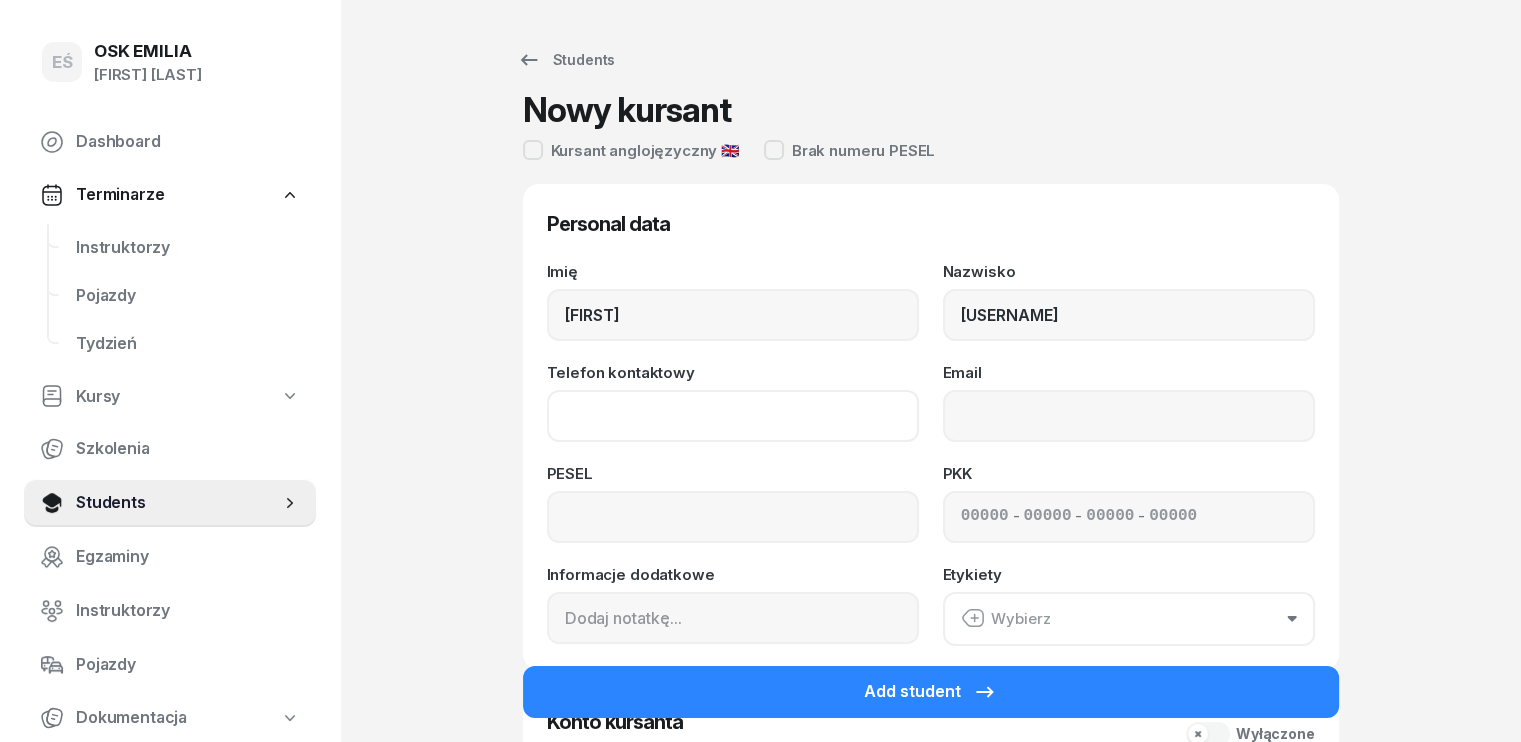 click on "Telefon kontaktowy" 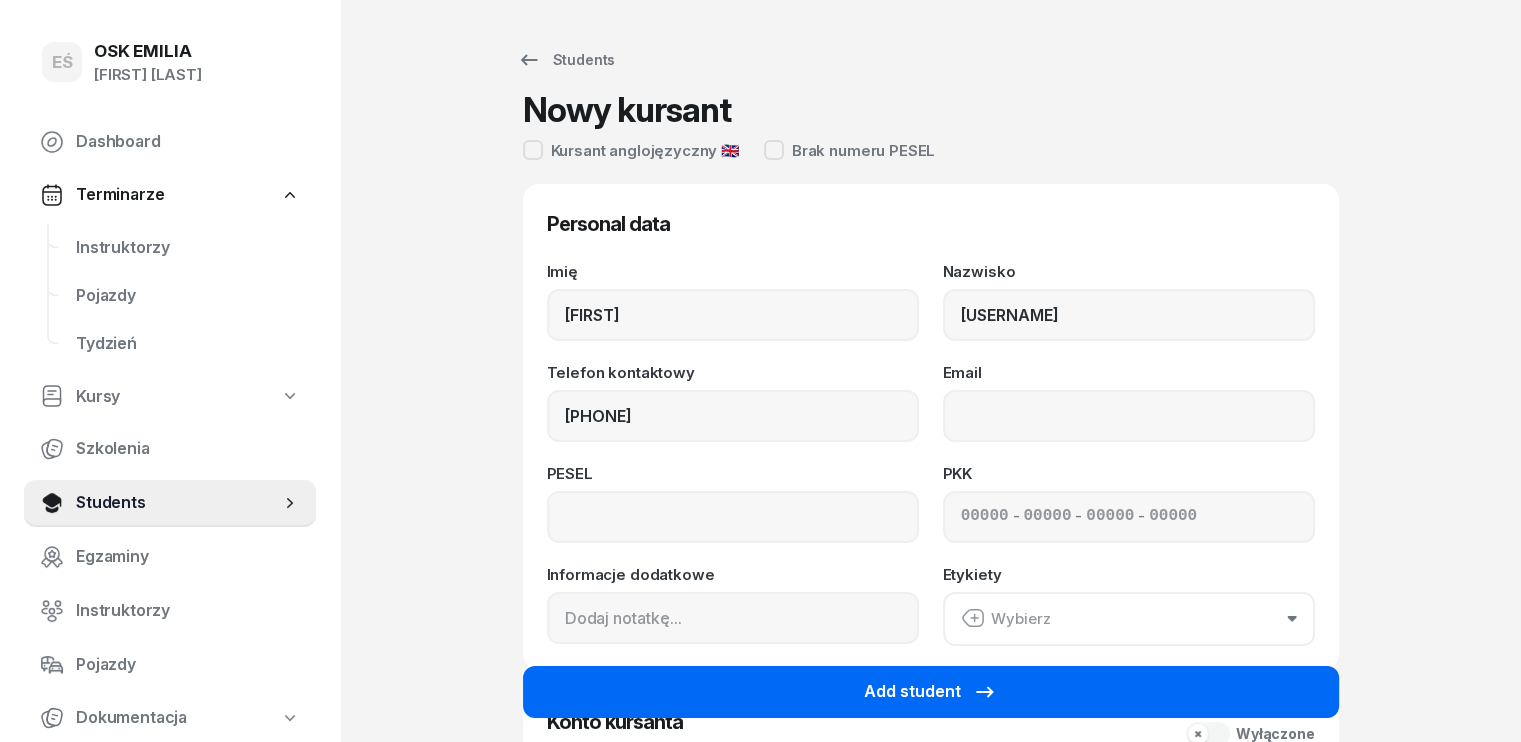 type on "[PHONE]" 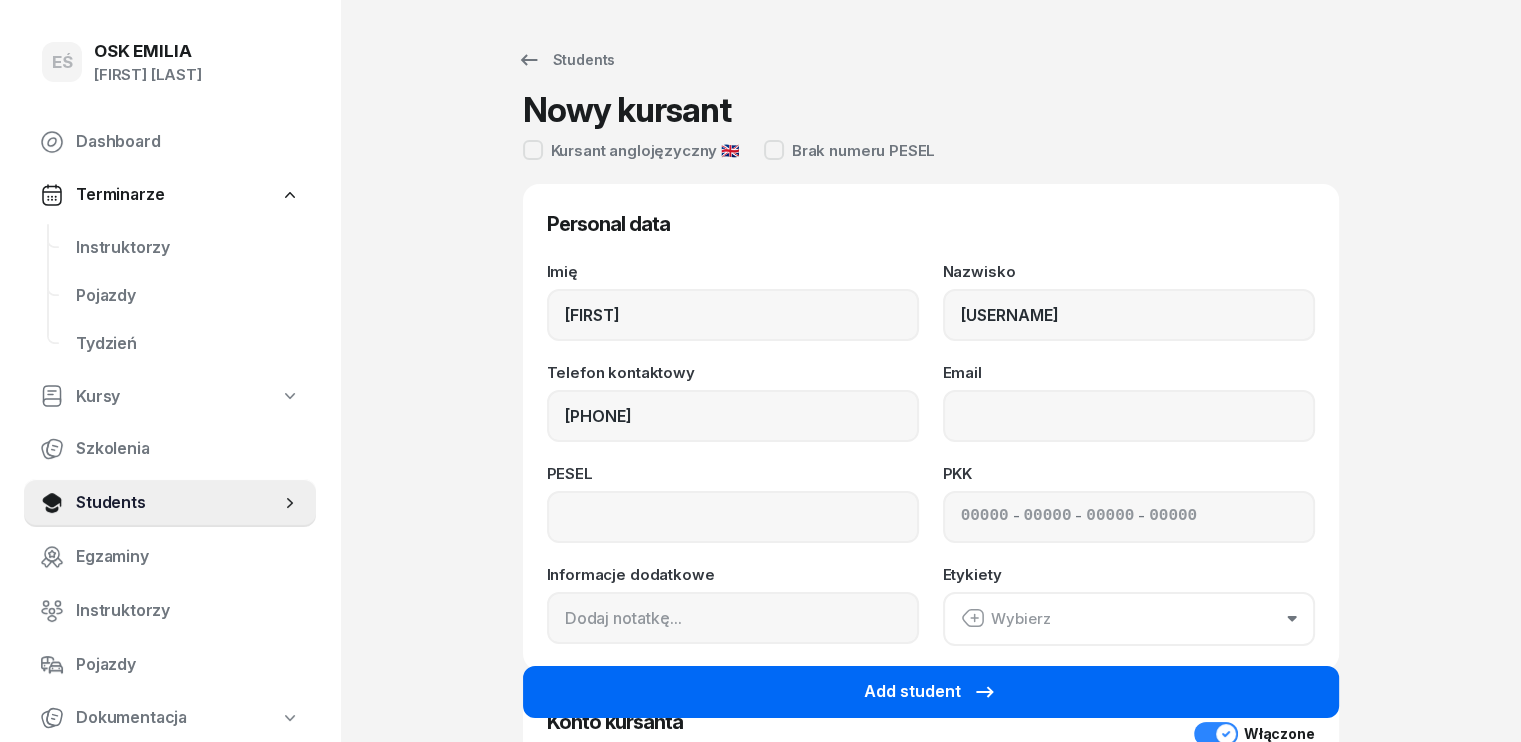 click on "Add student" at bounding box center [931, 692] 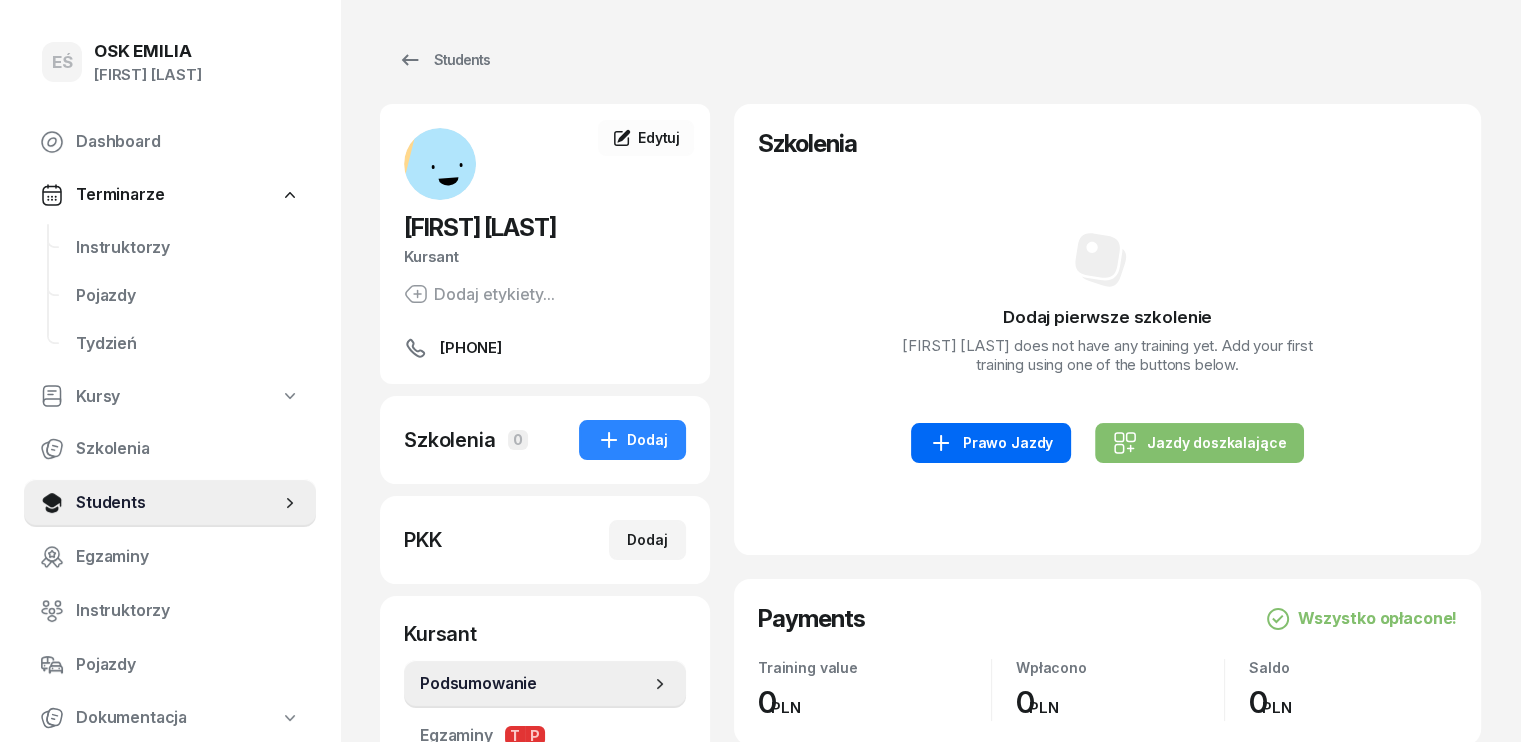 click on "Prawo Jazdy" at bounding box center (991, 443) 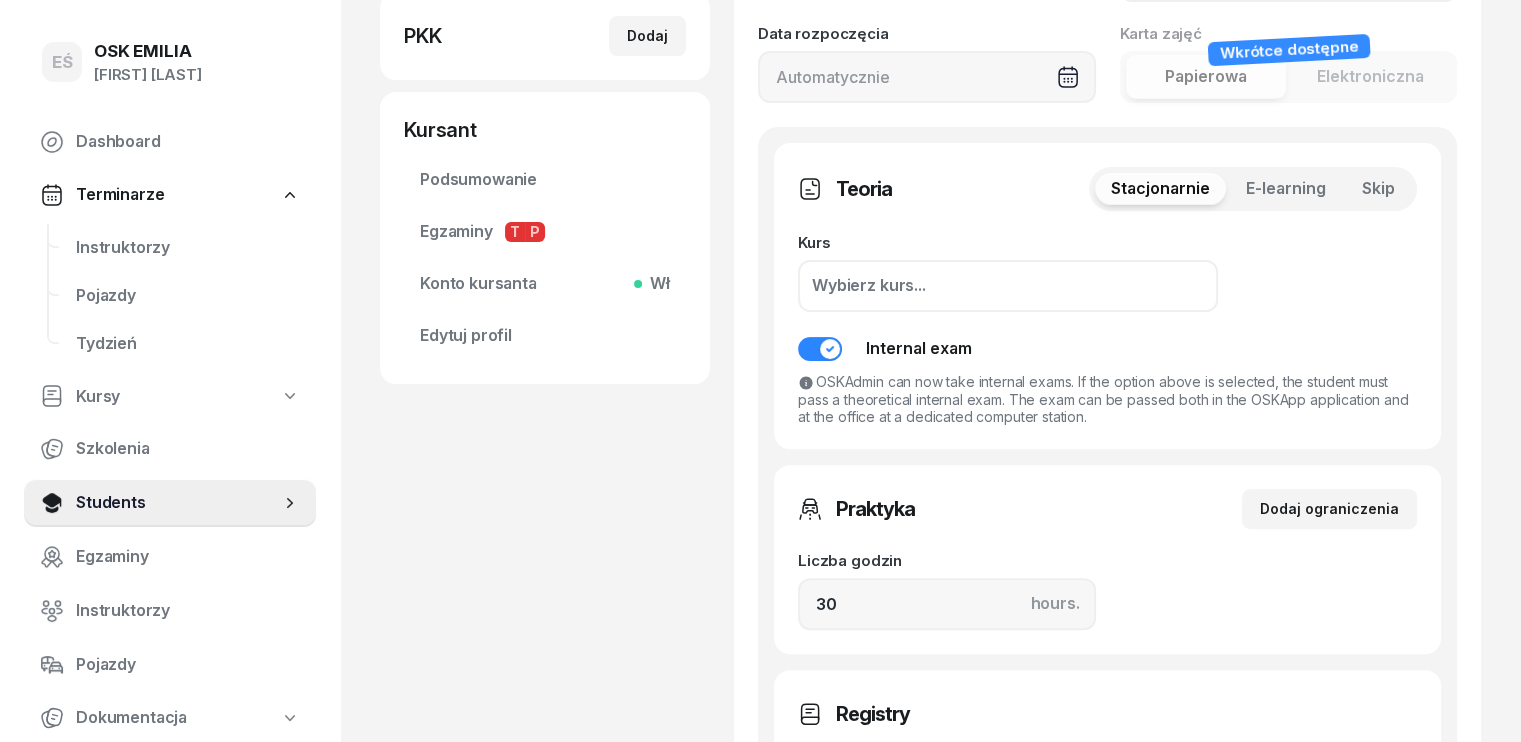 scroll, scrollTop: 509, scrollLeft: 0, axis: vertical 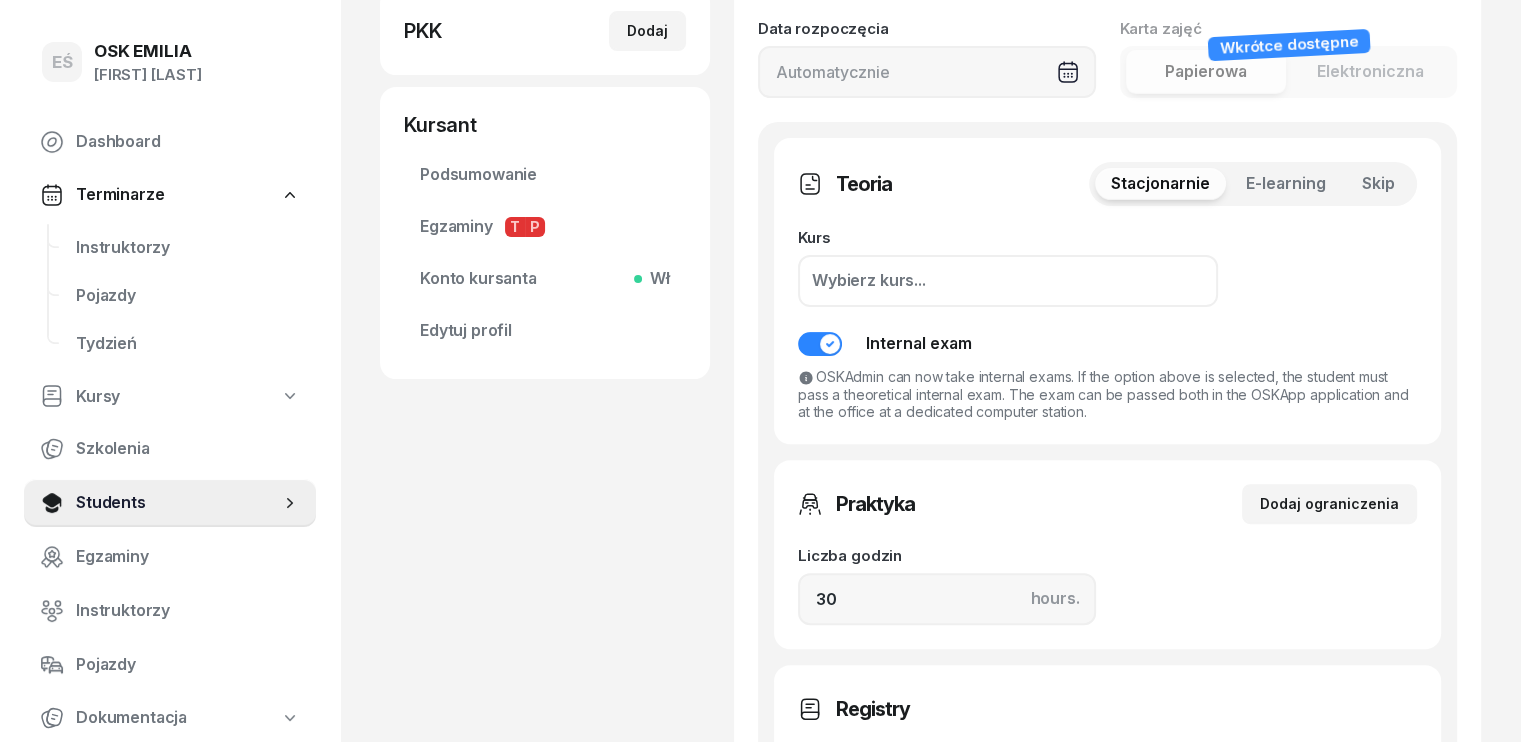 click on "Nowe szkolenie Prawo Jazdy  Wybierz z cennika  Kategoria AM A1 A2 A B1 B B+E C C1 C1+E C C+E D1 D1+E D D+E T Tram C+CE C+D Rodzaj Kurs podstawowy Kurs uzupełniający Instruktor prowadzący Nw Nie wybrano  Nw Nie wybrano  DW Daniel Wielosik  EŚ Emilia Śniedziewska  PM Paweł Michalak  Informacje dodatkowe Etykiety  Wybierz Data rozpoczęcia  Wkrótce dostępne Karta zajęć Papierowa Elektroniczna Teoria Stacjonarnie E-learning Pomiń Kurs Wybierz kurs... Egzamin wewnętrzny  OSKAdmin ma już możliwość zdawania egzaminów wewnętrznych. Jeśli powyższa opcja została zaznaczona, kursant musi zdać teoretyczny egzamin wewnętrzny. Egzamin można zaliczyć zarówno w aplikacji OSKApp, jak i w biurze na dedykowanym stanowisku komputerowym.  Pierwsza pomoc Zaliczono Brak zaliczenia Praktyka Dodaj ograniczenia Liczba godzin godz. 30 Ograniczenia zajęć praktycznych Dodaj ograniczenia Ewidencja Numer PKK - - - Numer książki Pozycja Płatności Do zapłaty PLN 3000 Płatności ratalne Włącz Ustawienia" at bounding box center (1107, 465) 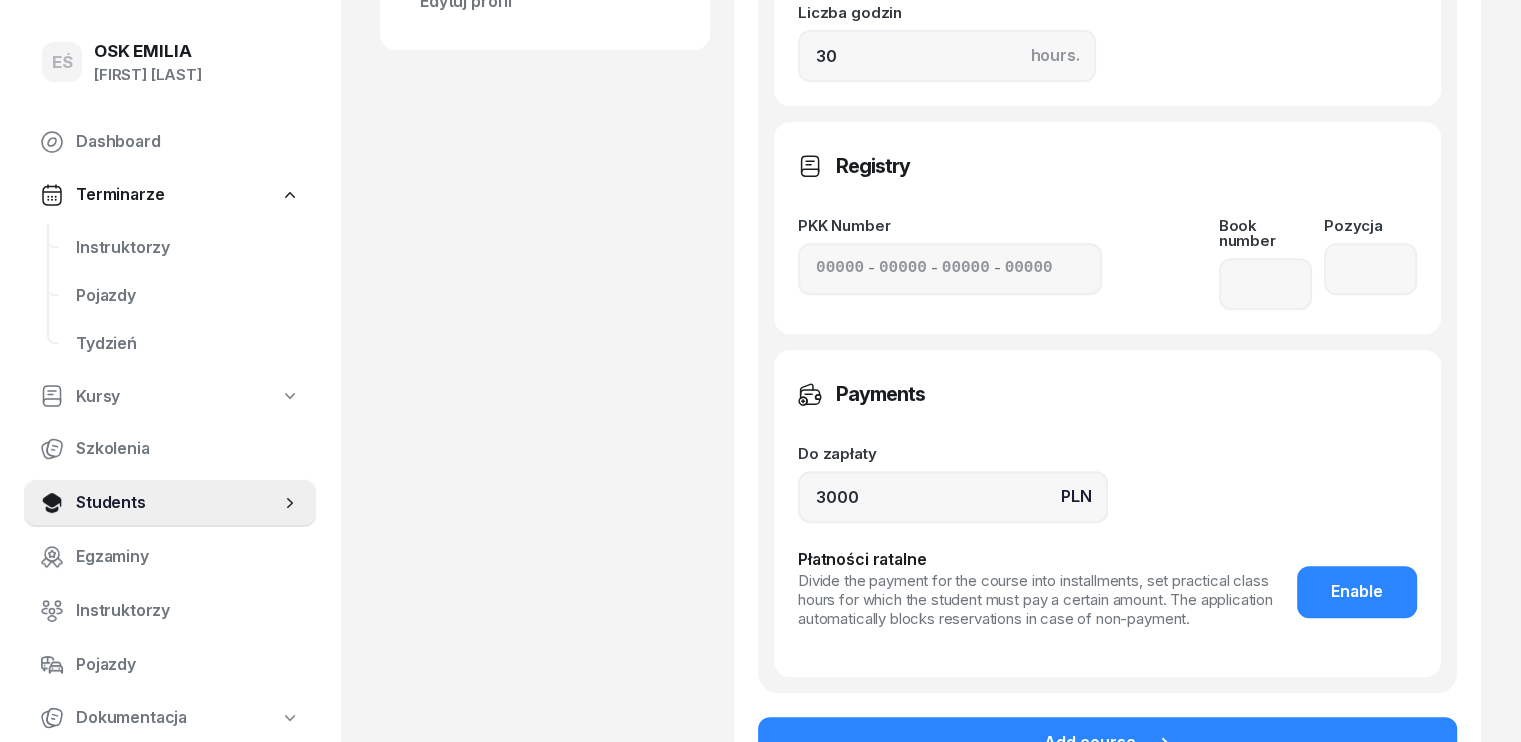 scroll, scrollTop: 944, scrollLeft: 0, axis: vertical 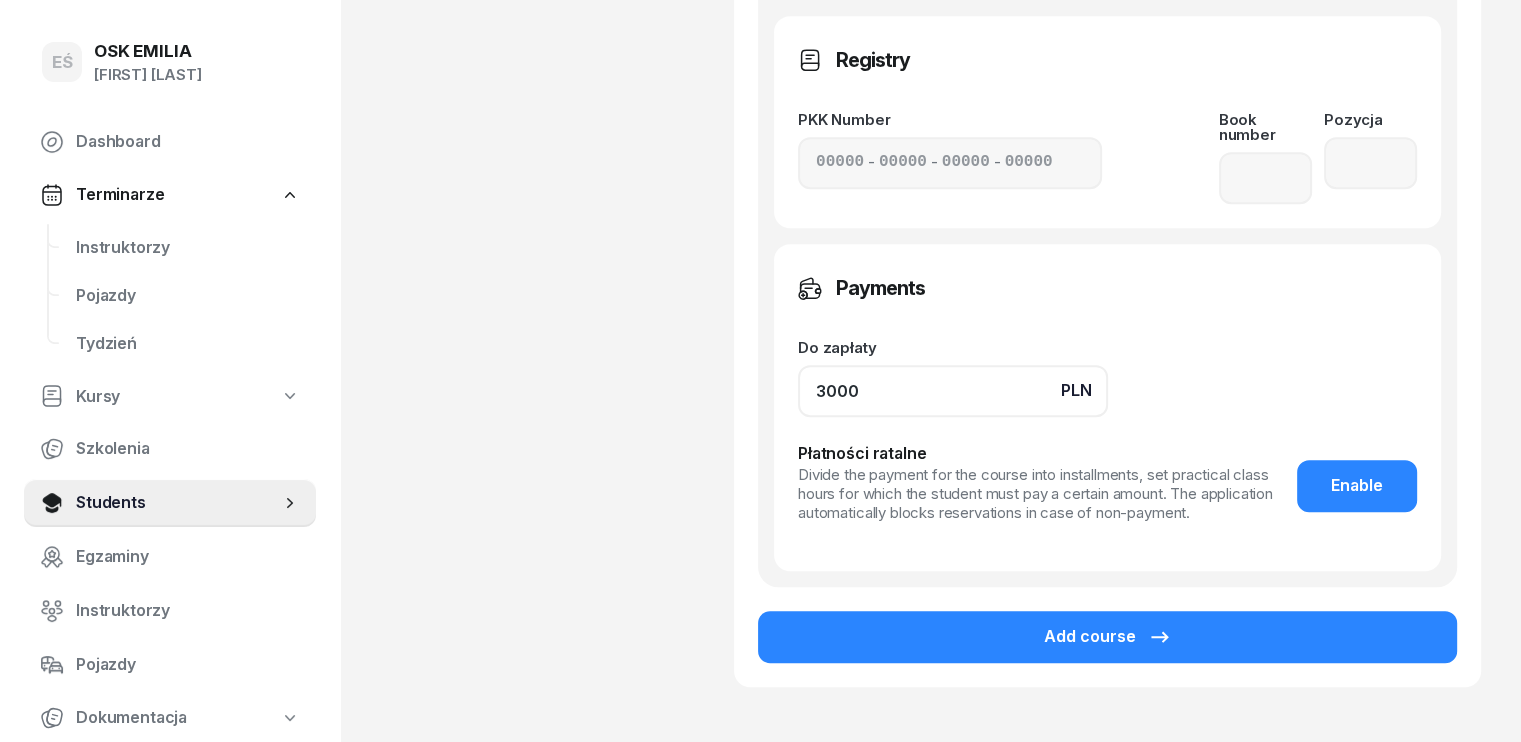 click on "3000" 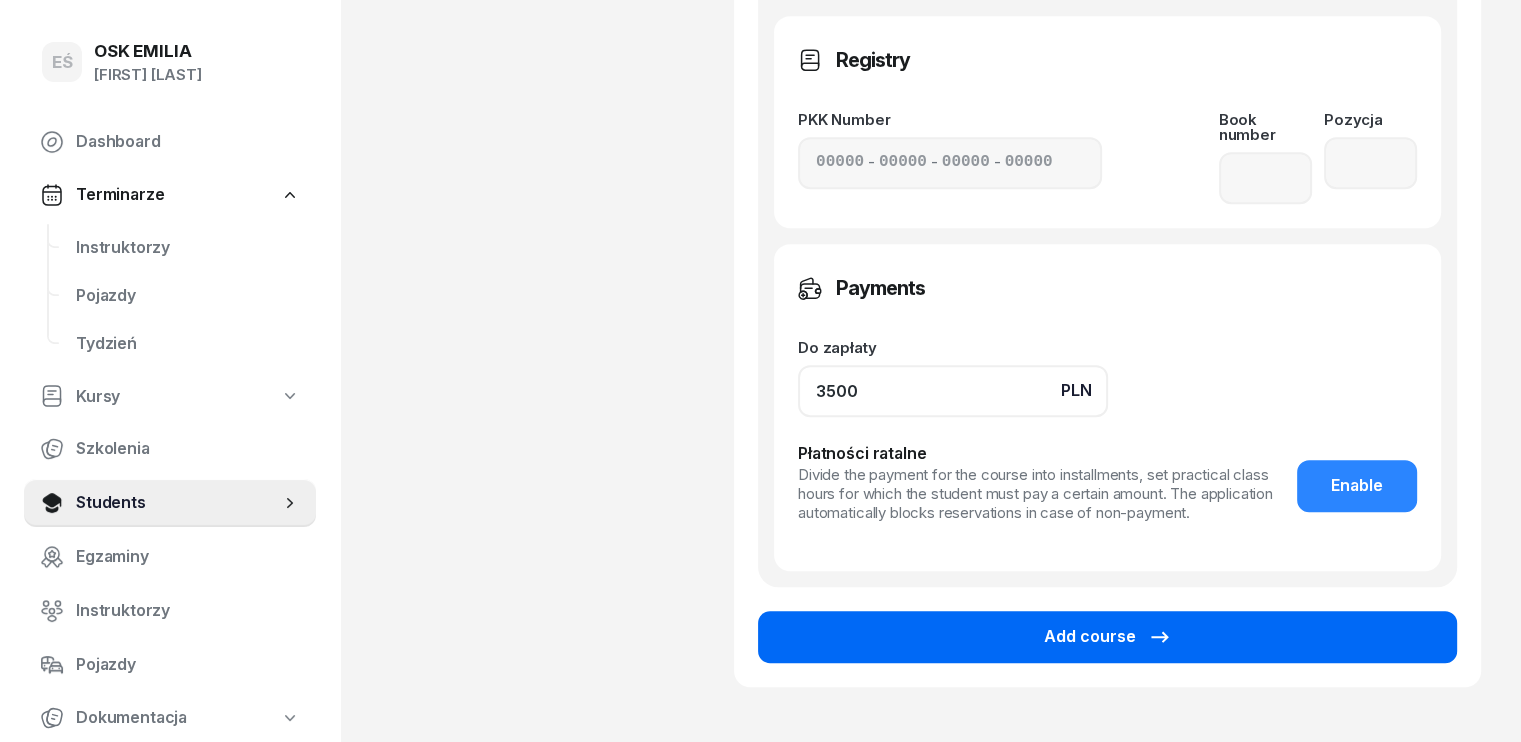 type on "3500" 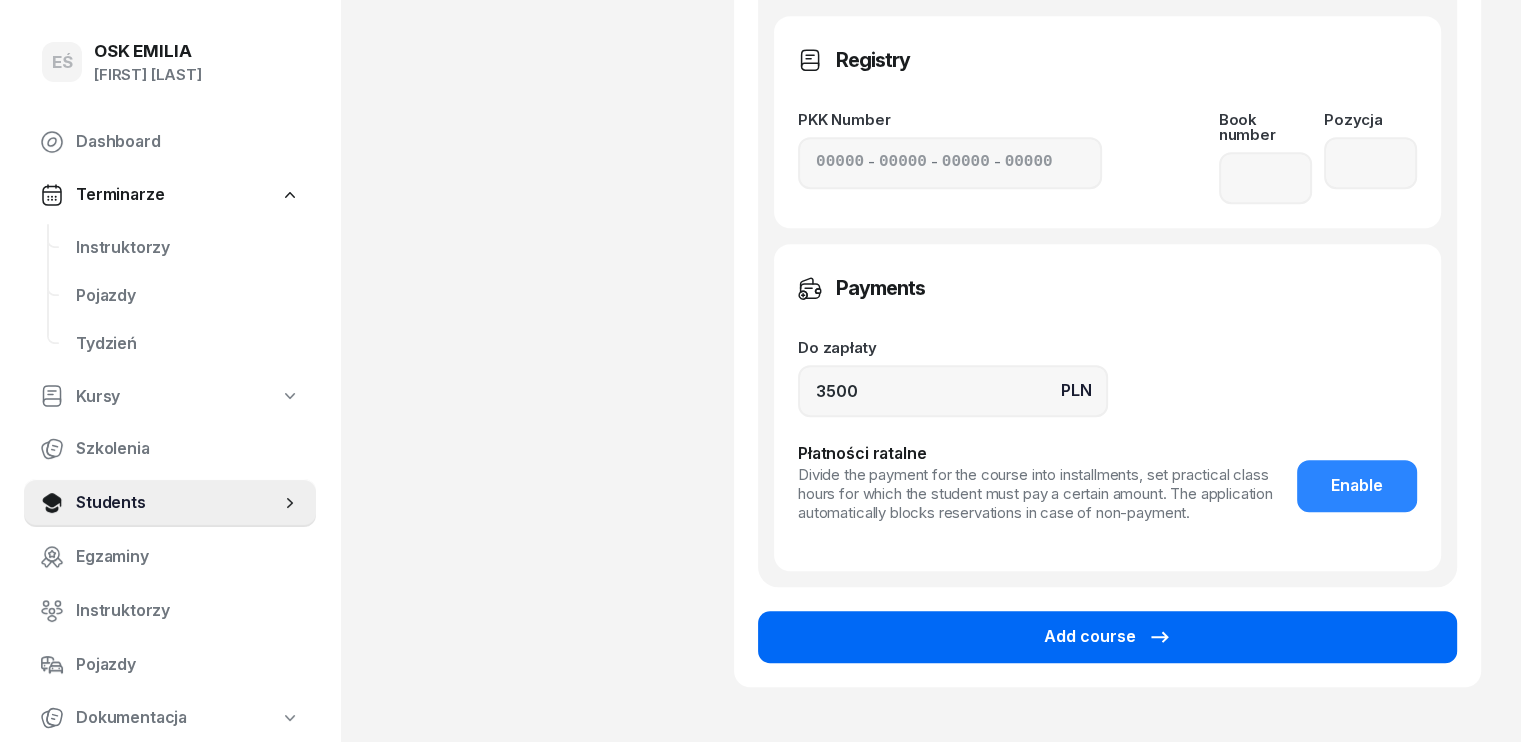 click on "Add course" at bounding box center (1108, 637) 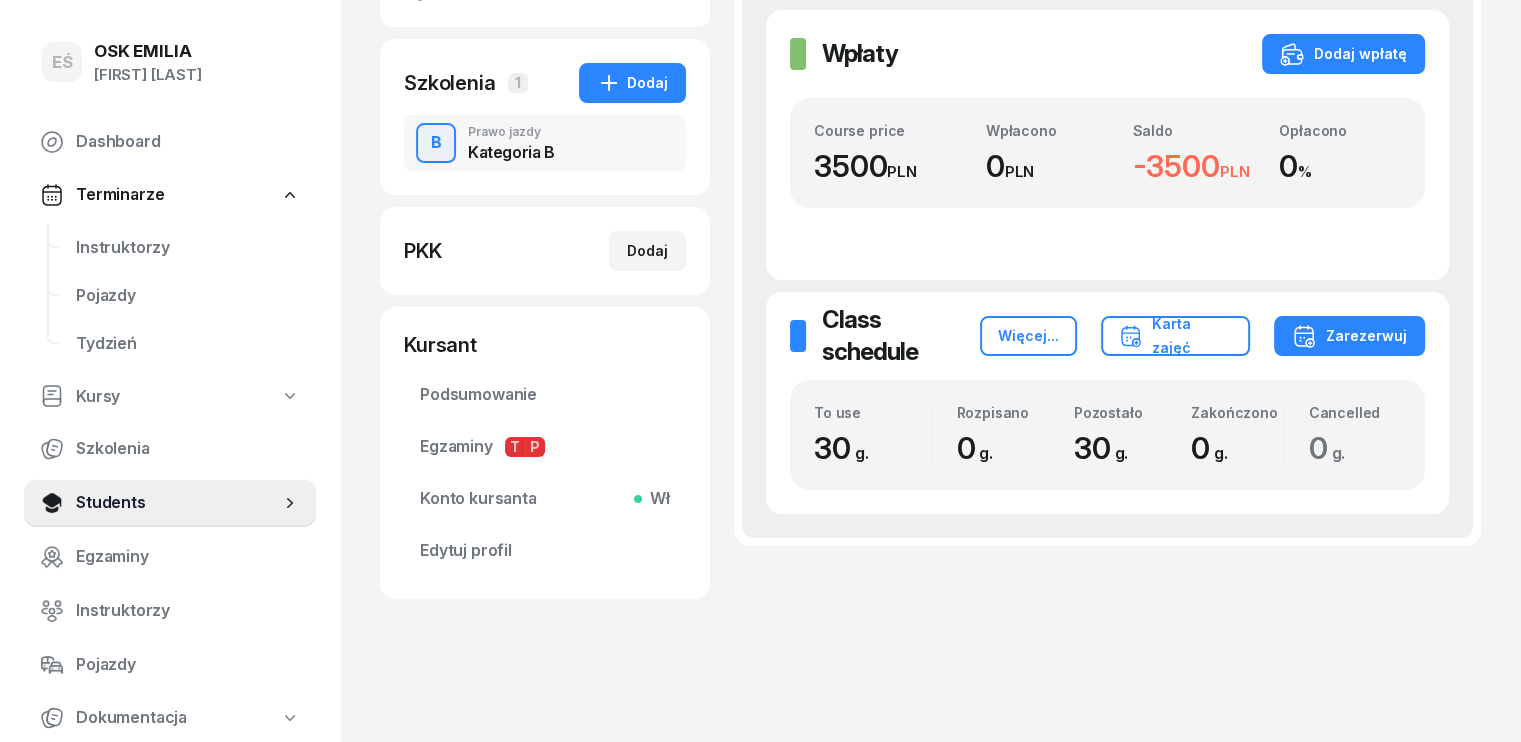 scroll, scrollTop: 0, scrollLeft: 0, axis: both 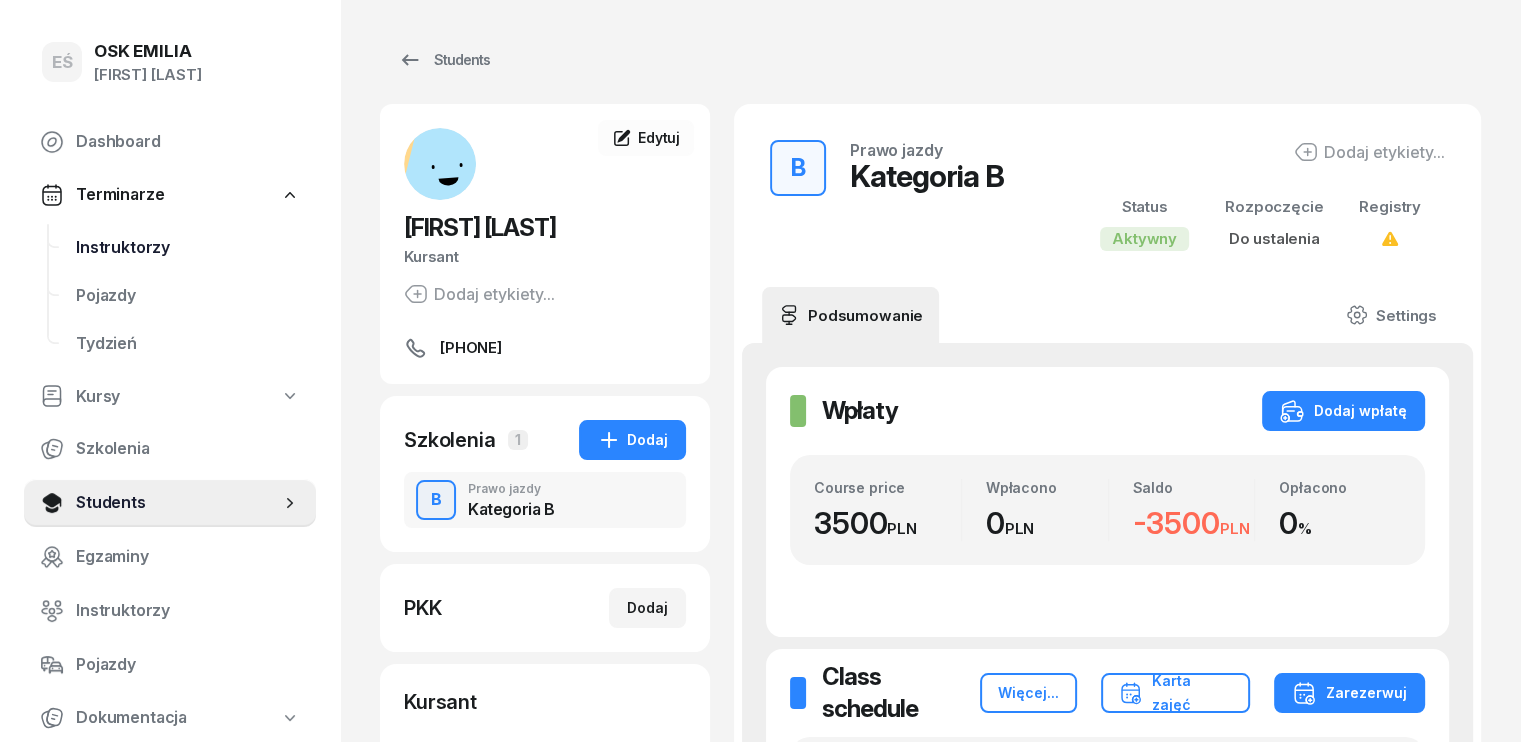 click on "Instruktorzy" at bounding box center (188, 248) 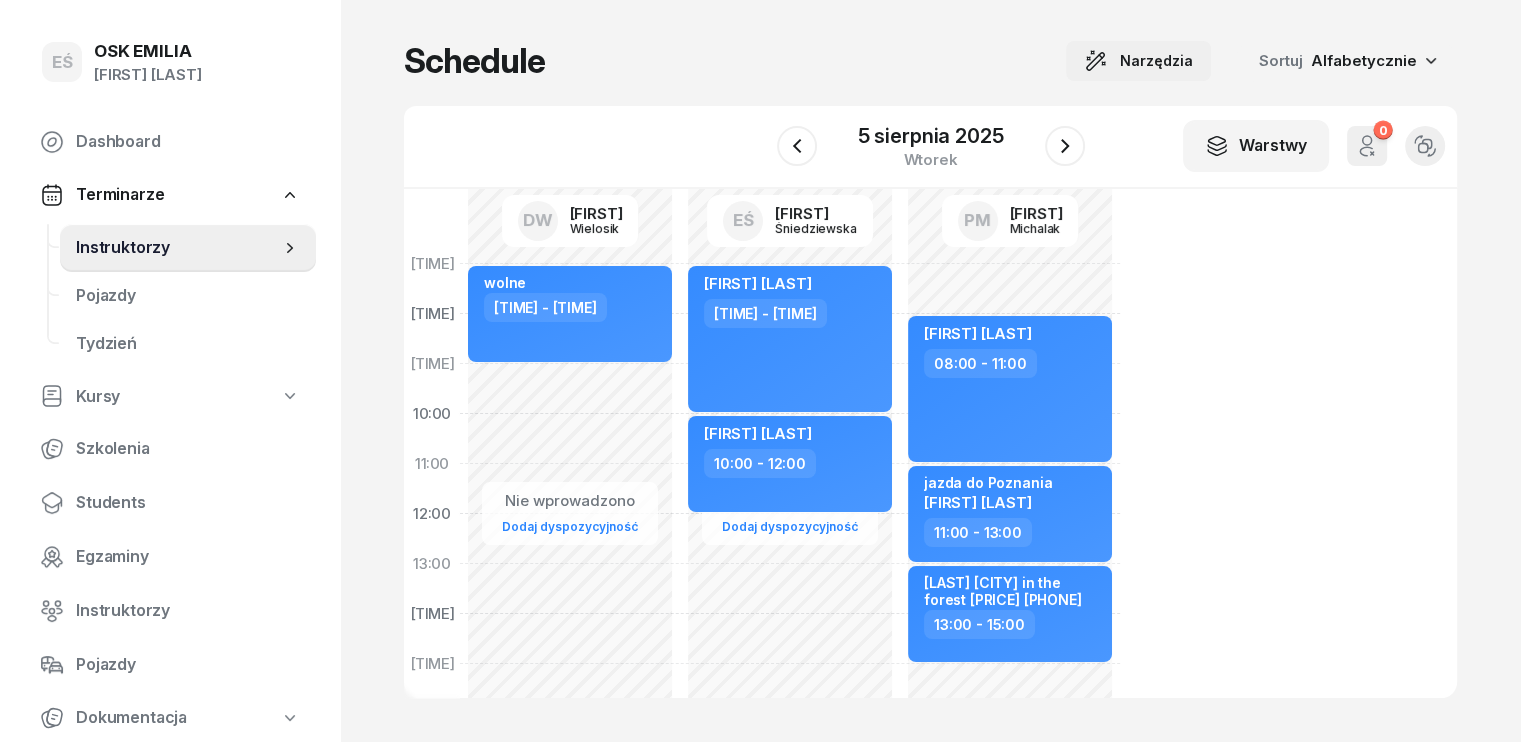 click on "Narzędzia" 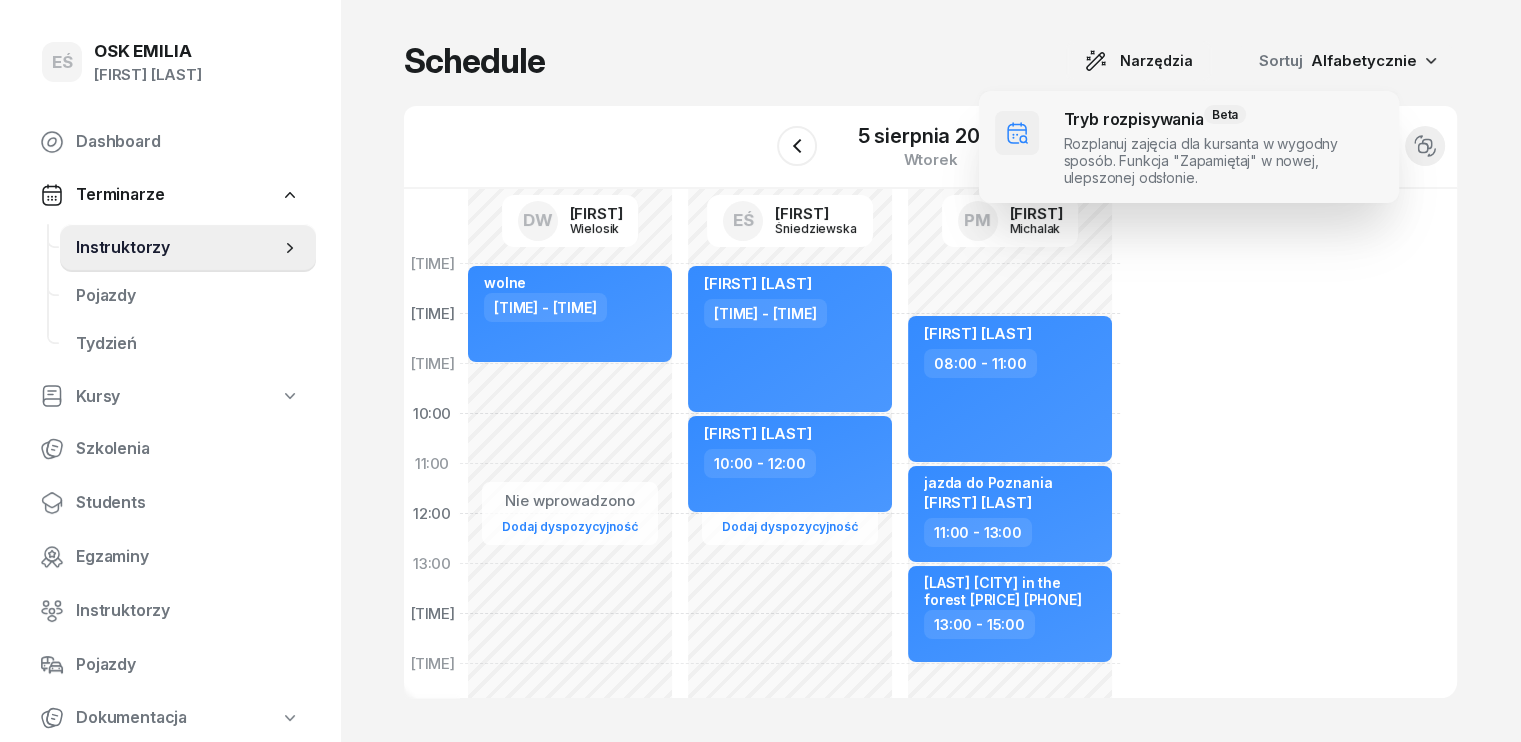 click at bounding box center [1189, 147] 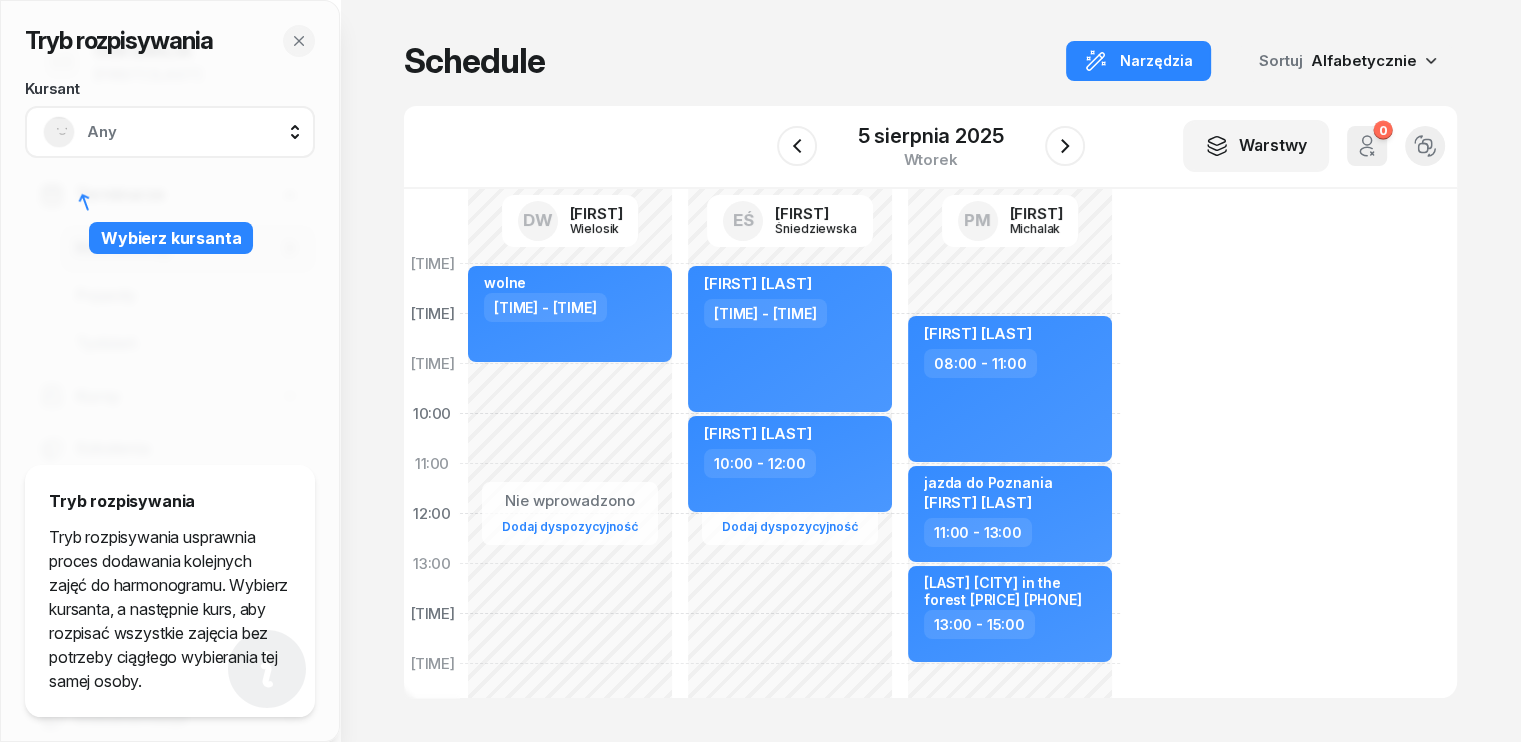 click on "W Choose DW [FIRST] [LAST] EŚ [FIRST] [LAST] PM [FIRST] [LAST] [DAY] [MONTH] [YEAR] [DAY] Layers 0 Cancelled classes Alternative view" at bounding box center [930, 147] 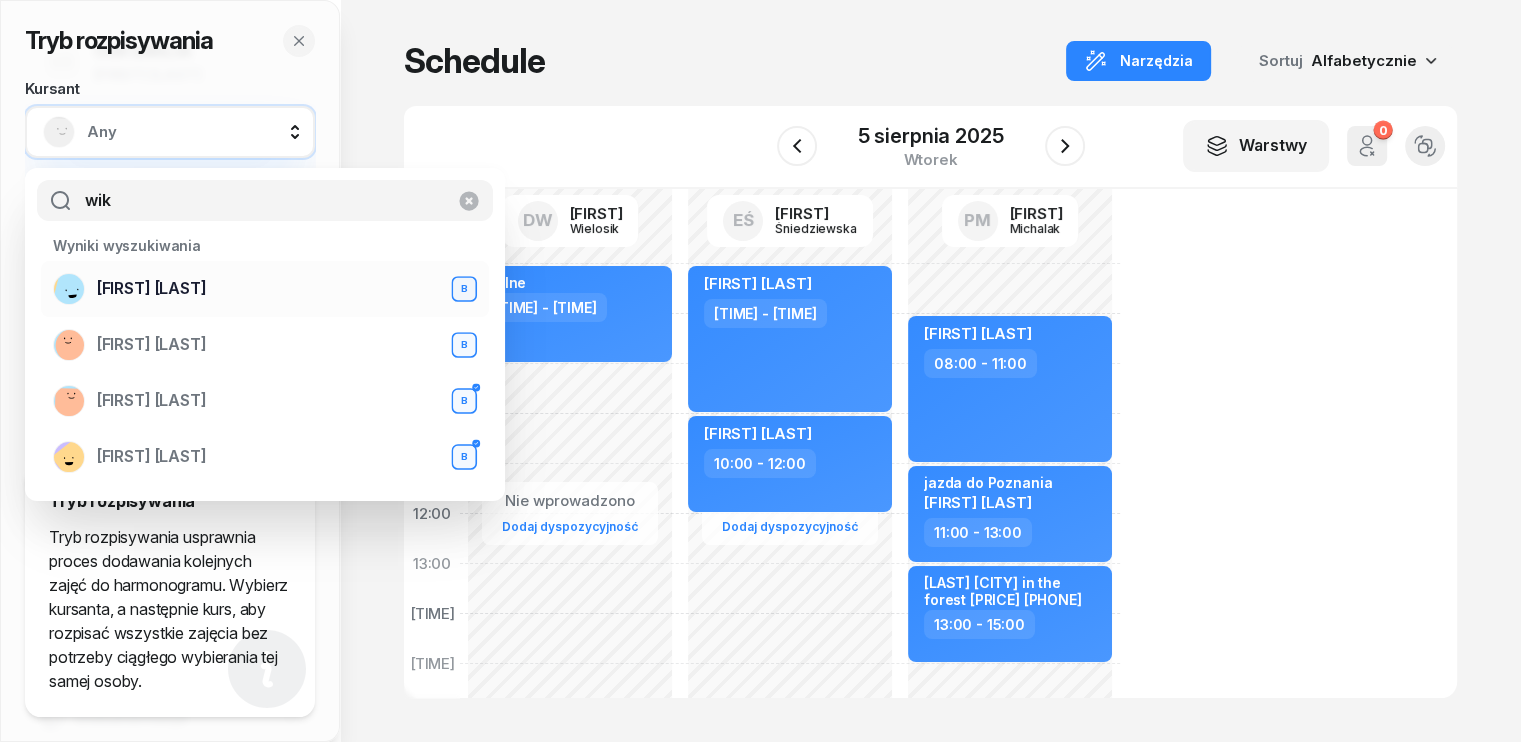 type on "wik" 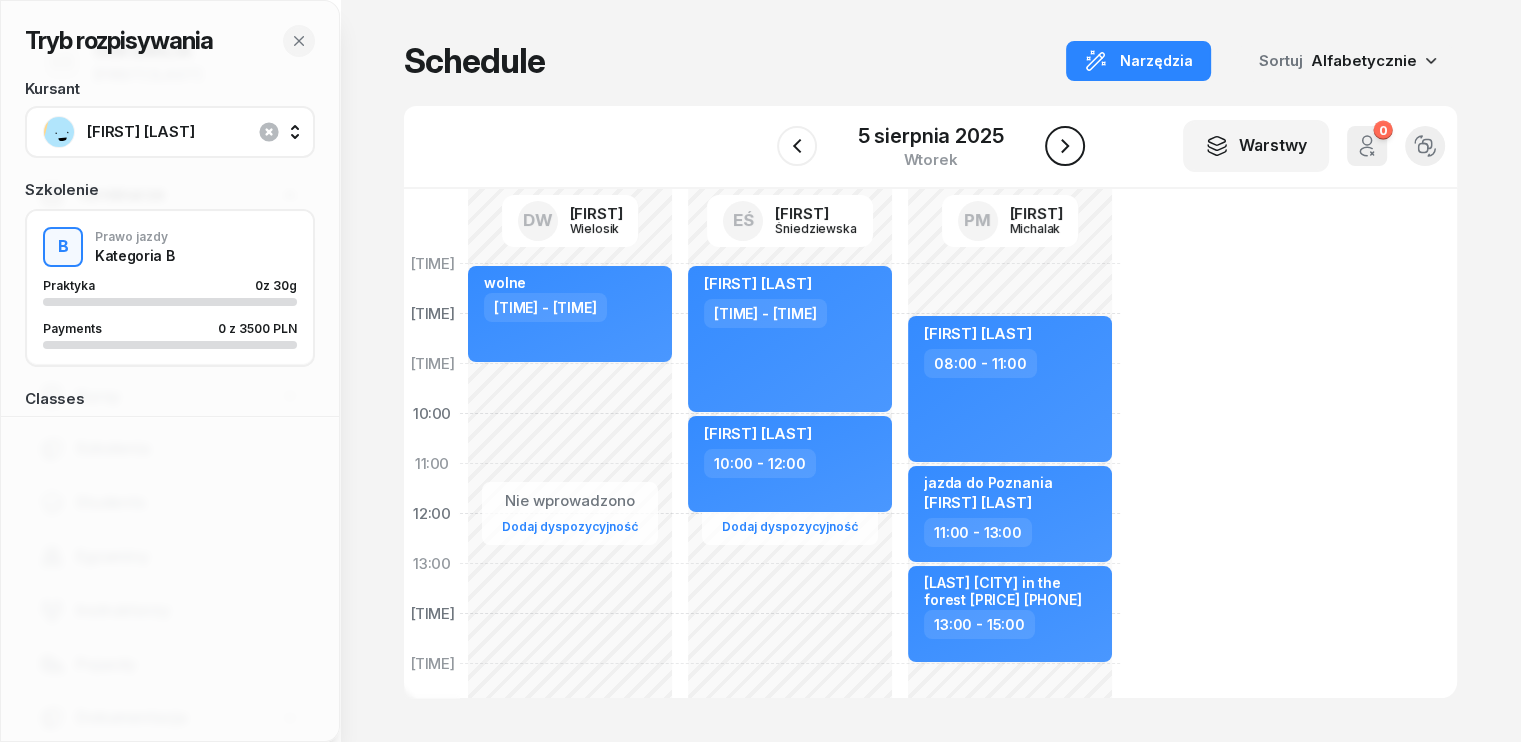 click 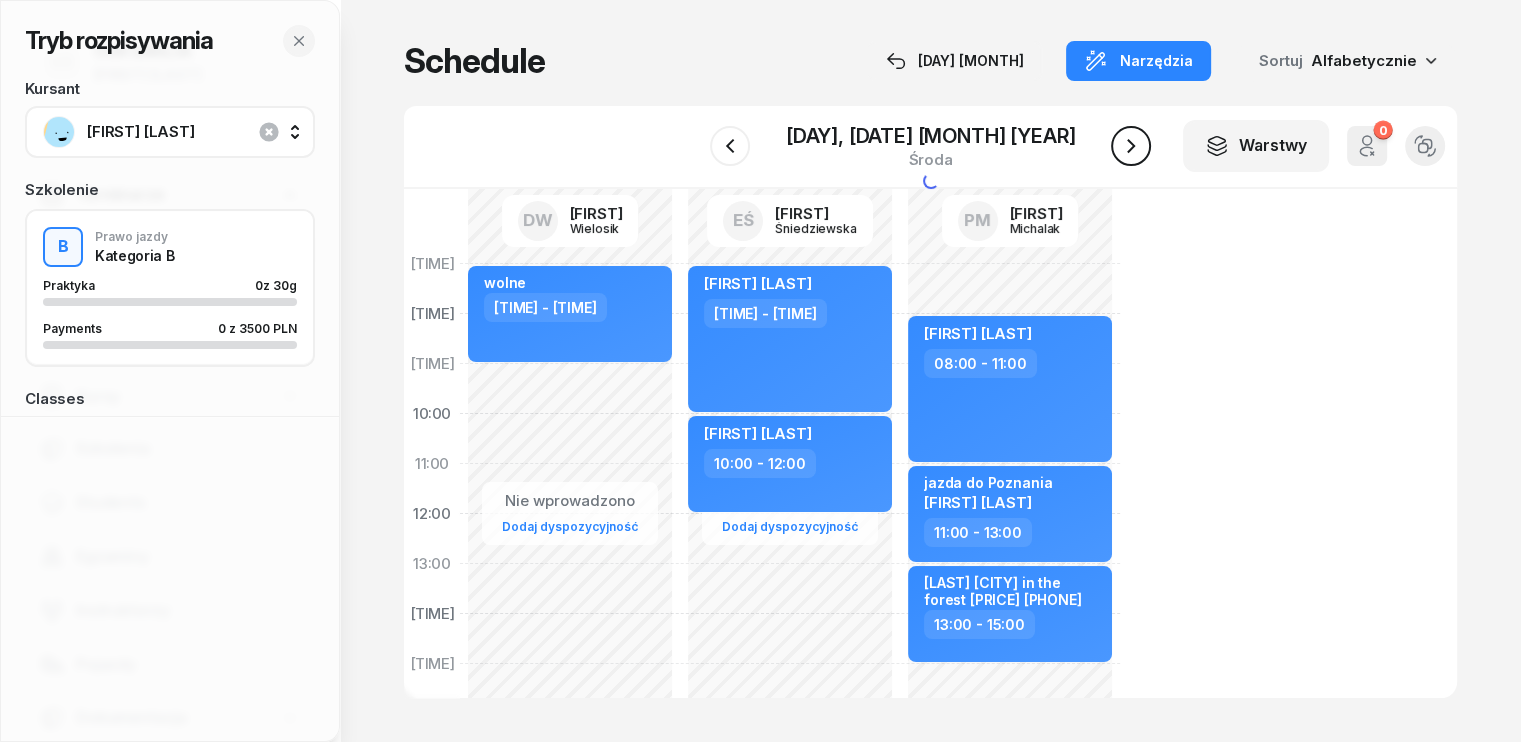 click 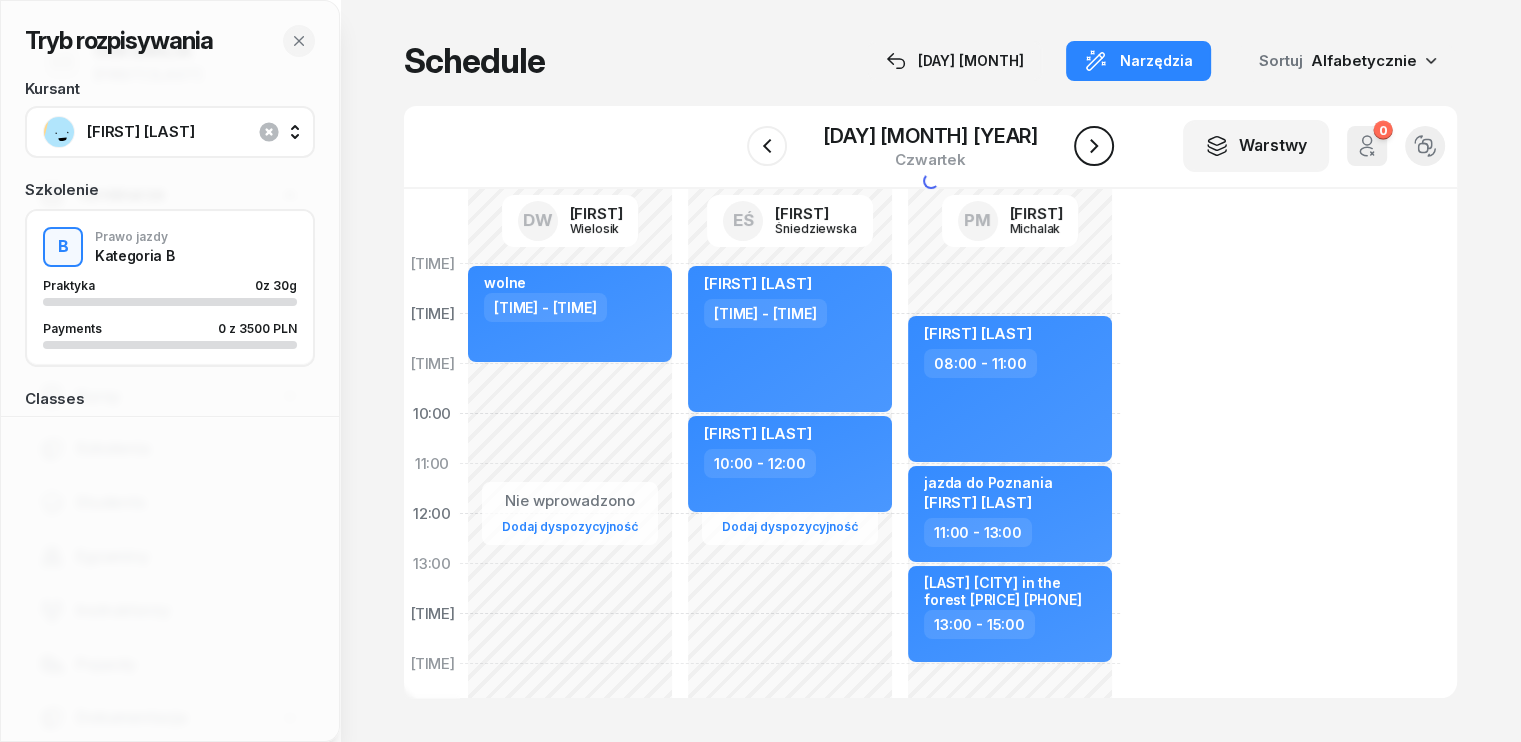 click 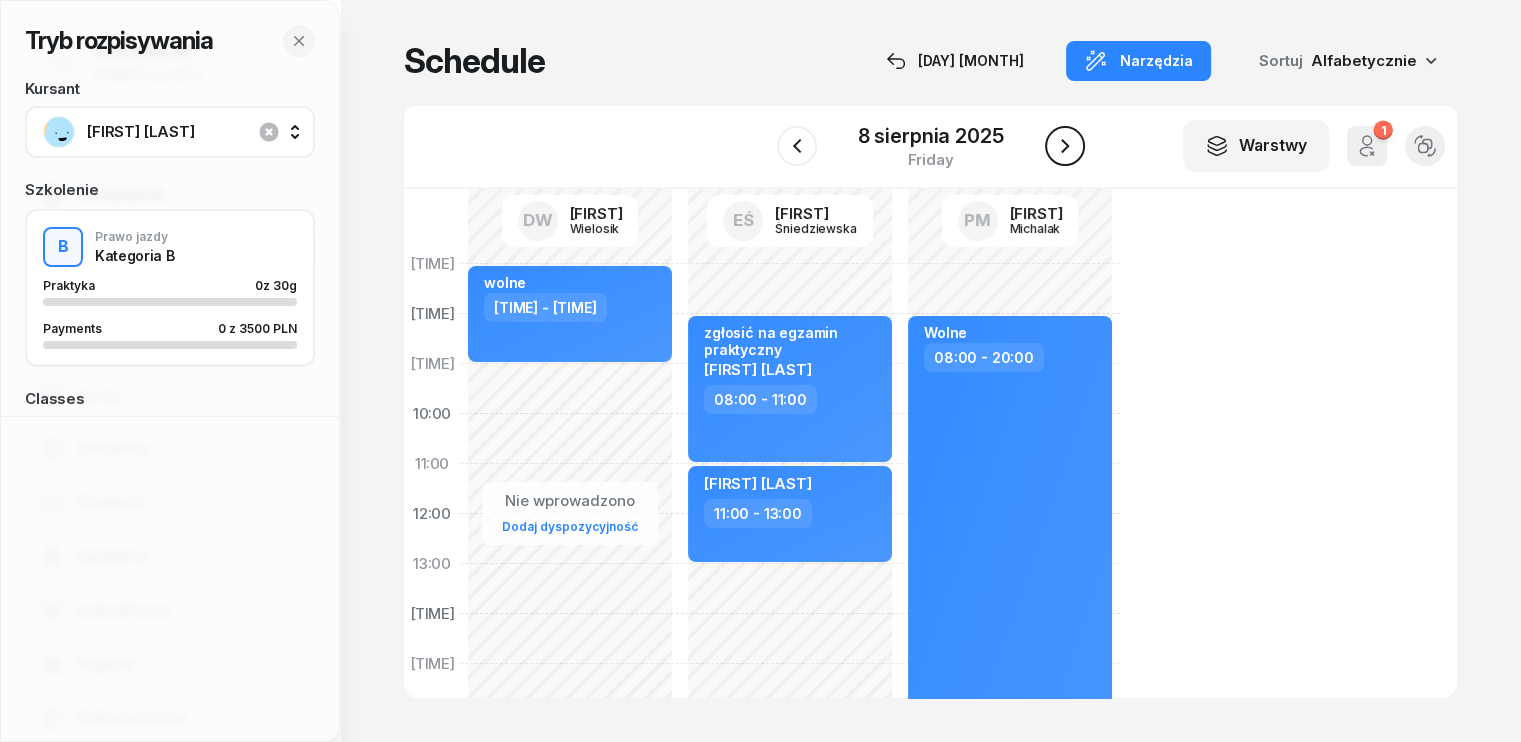 click 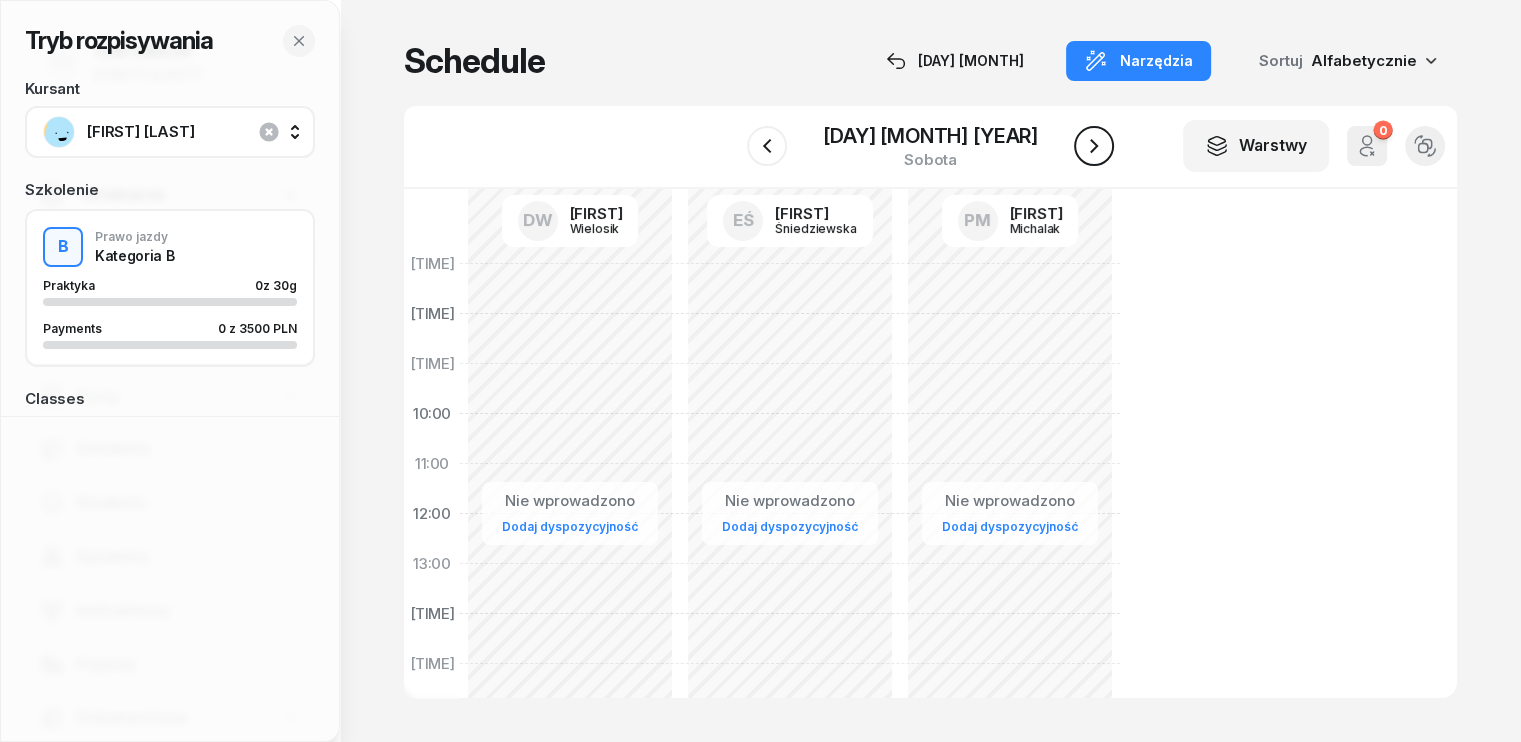 click 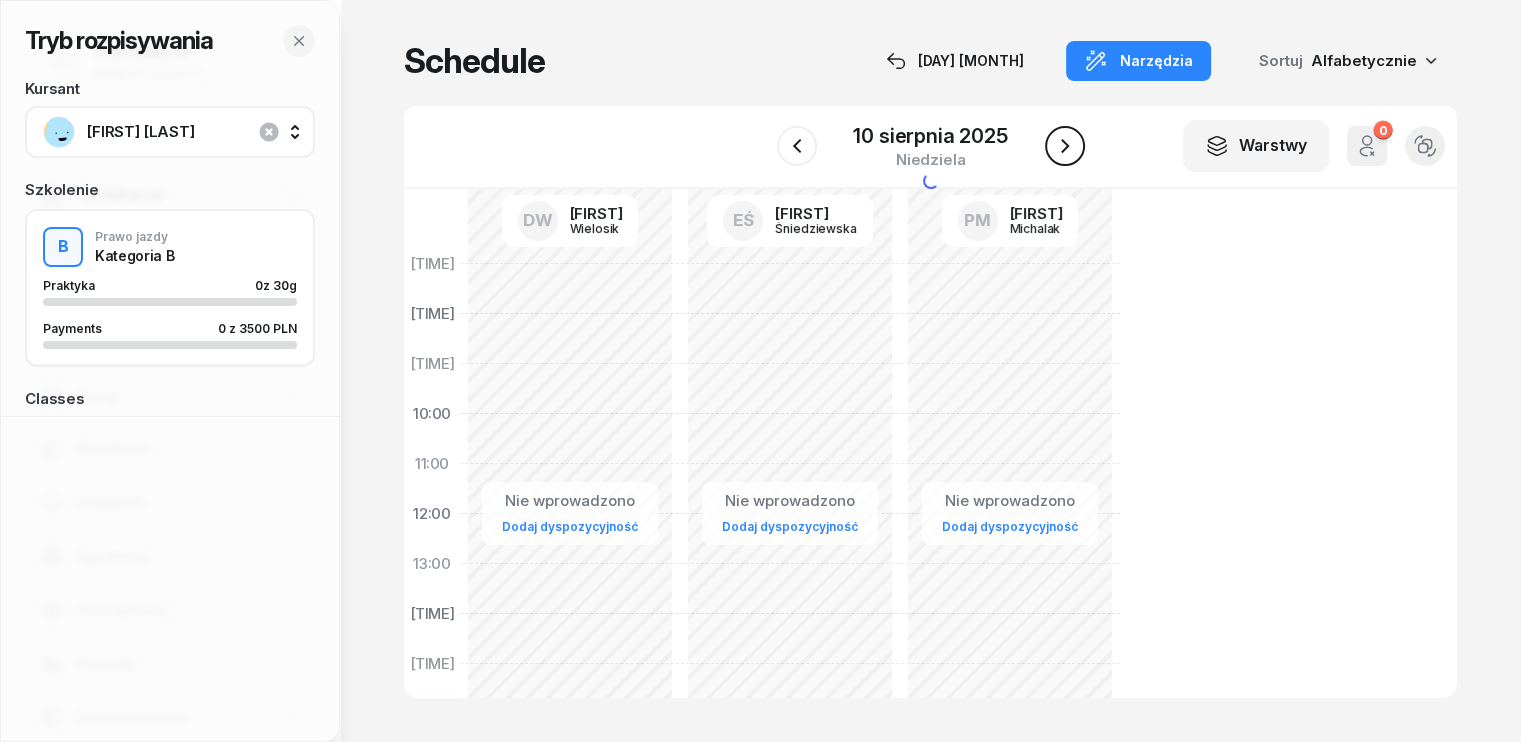 click 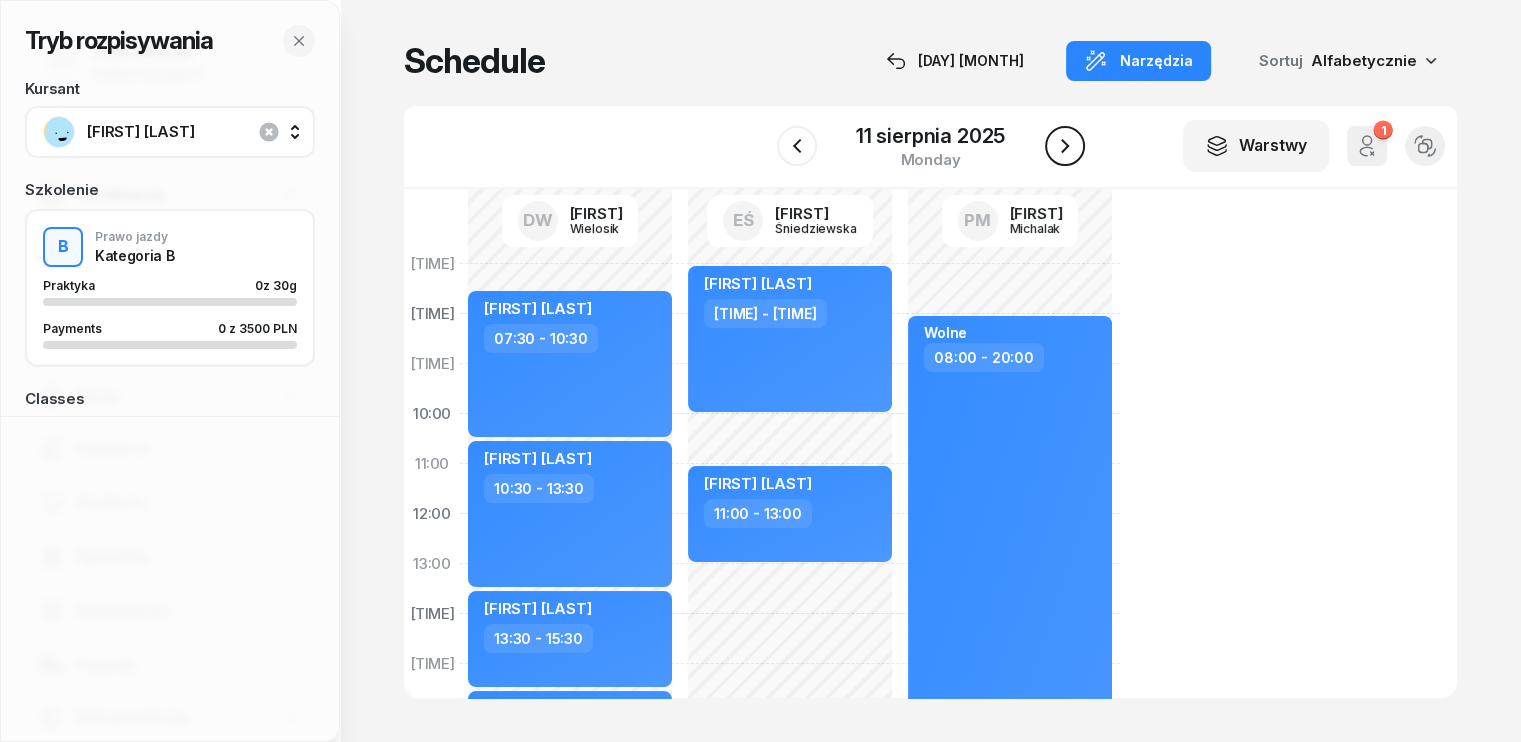 click 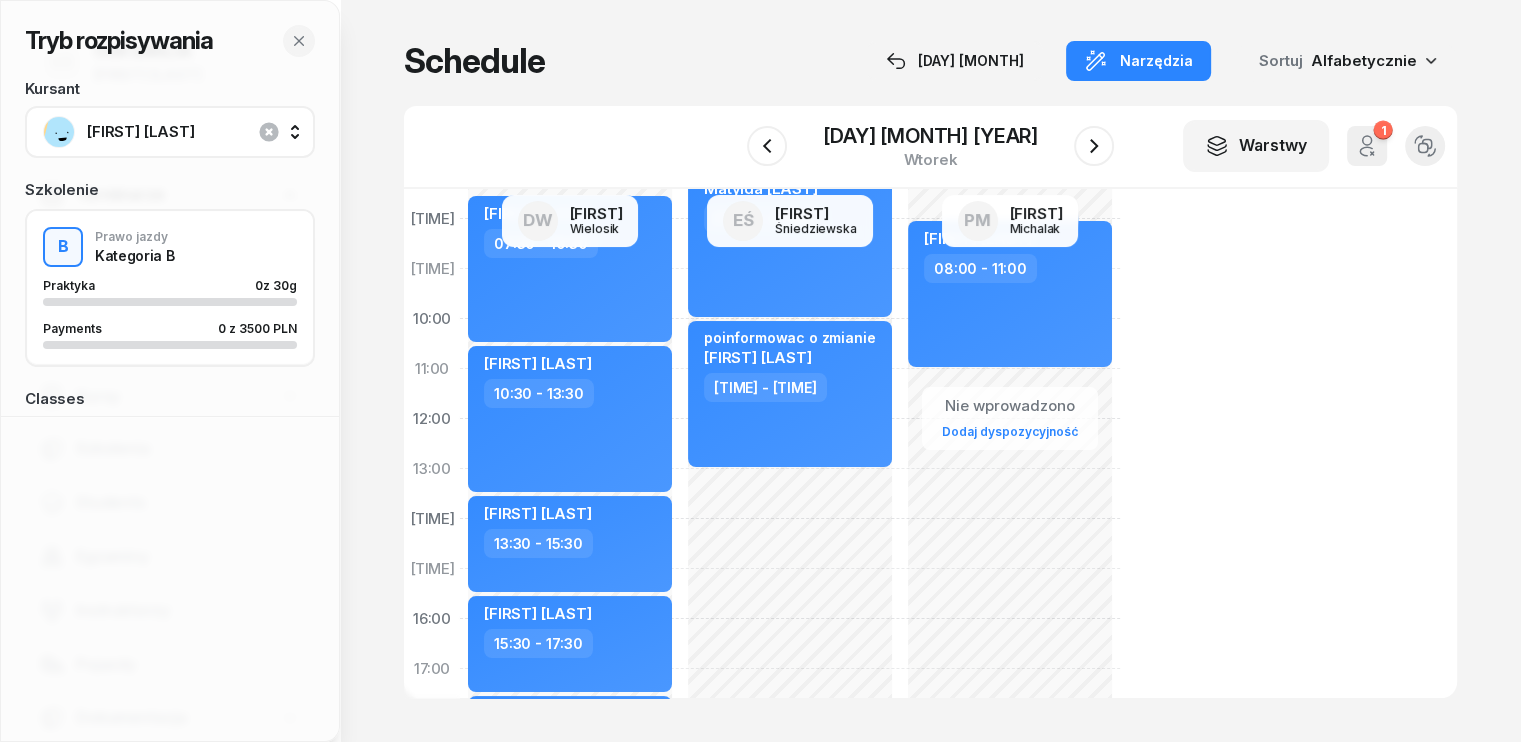 scroll, scrollTop: 87, scrollLeft: 0, axis: vertical 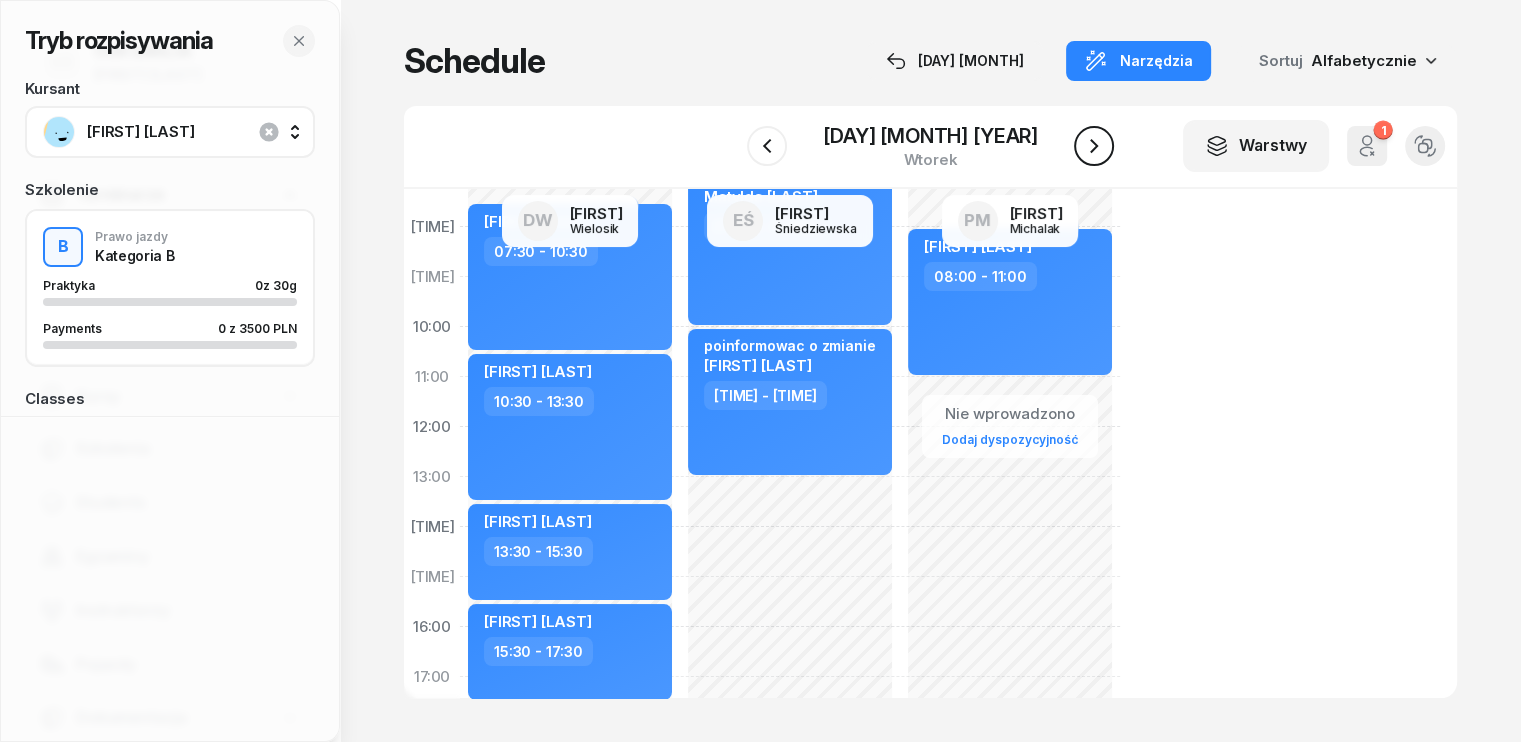 click 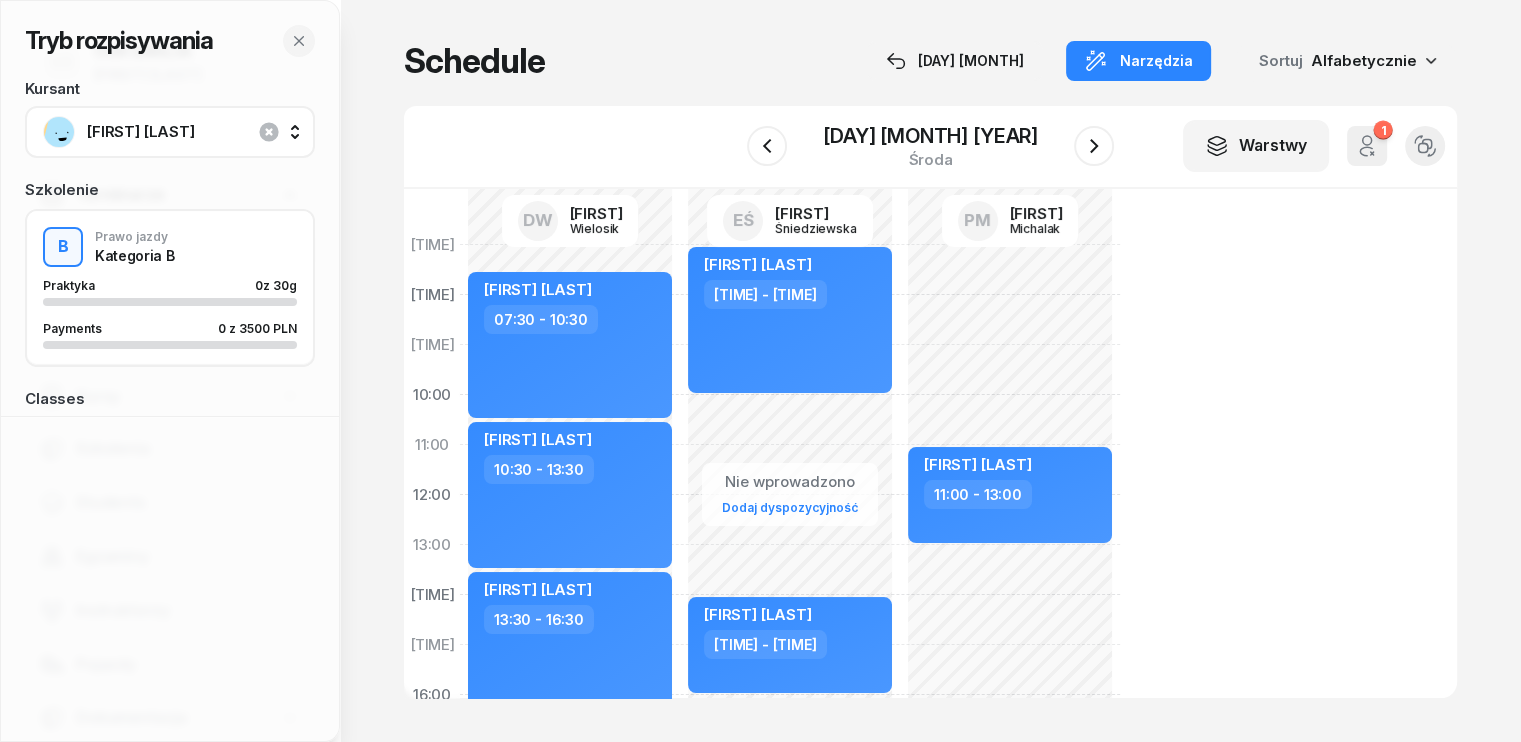 scroll, scrollTop: 8, scrollLeft: 0, axis: vertical 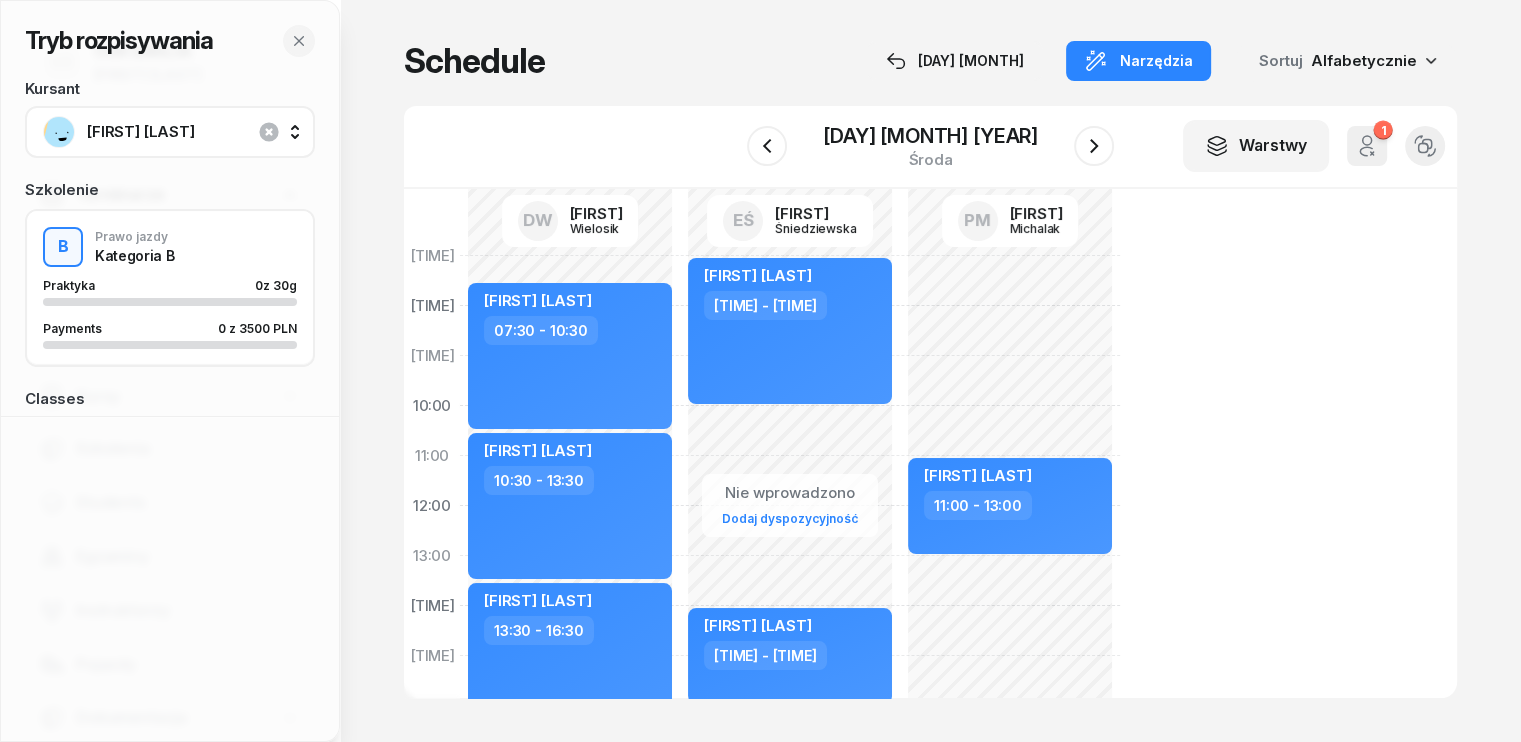 click on "No availability entered Student cancelled [FIRST]  [TIME] - [TIME] [FIRST]  [TIME] - [TIME]" 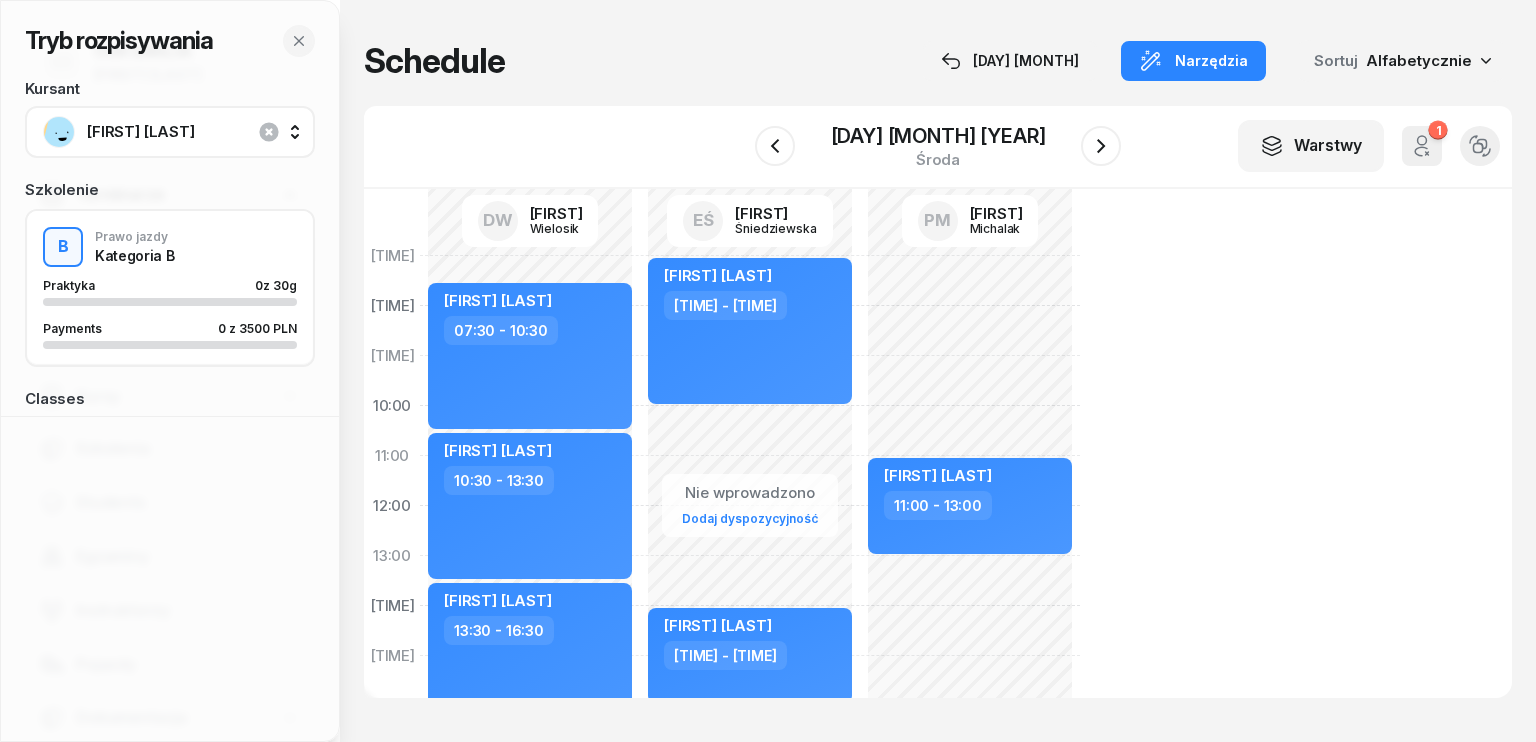 select on "08" 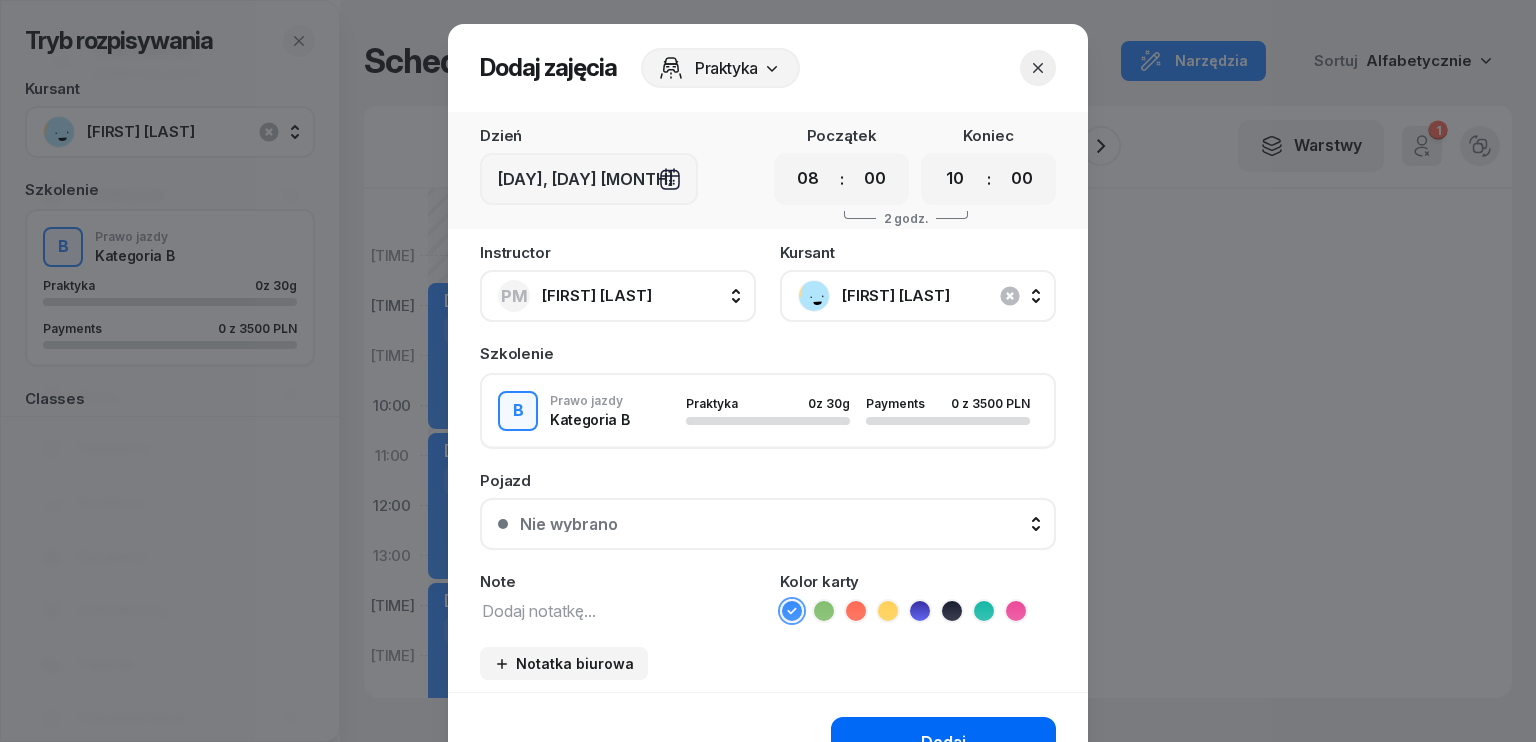 click on "Dodaj" 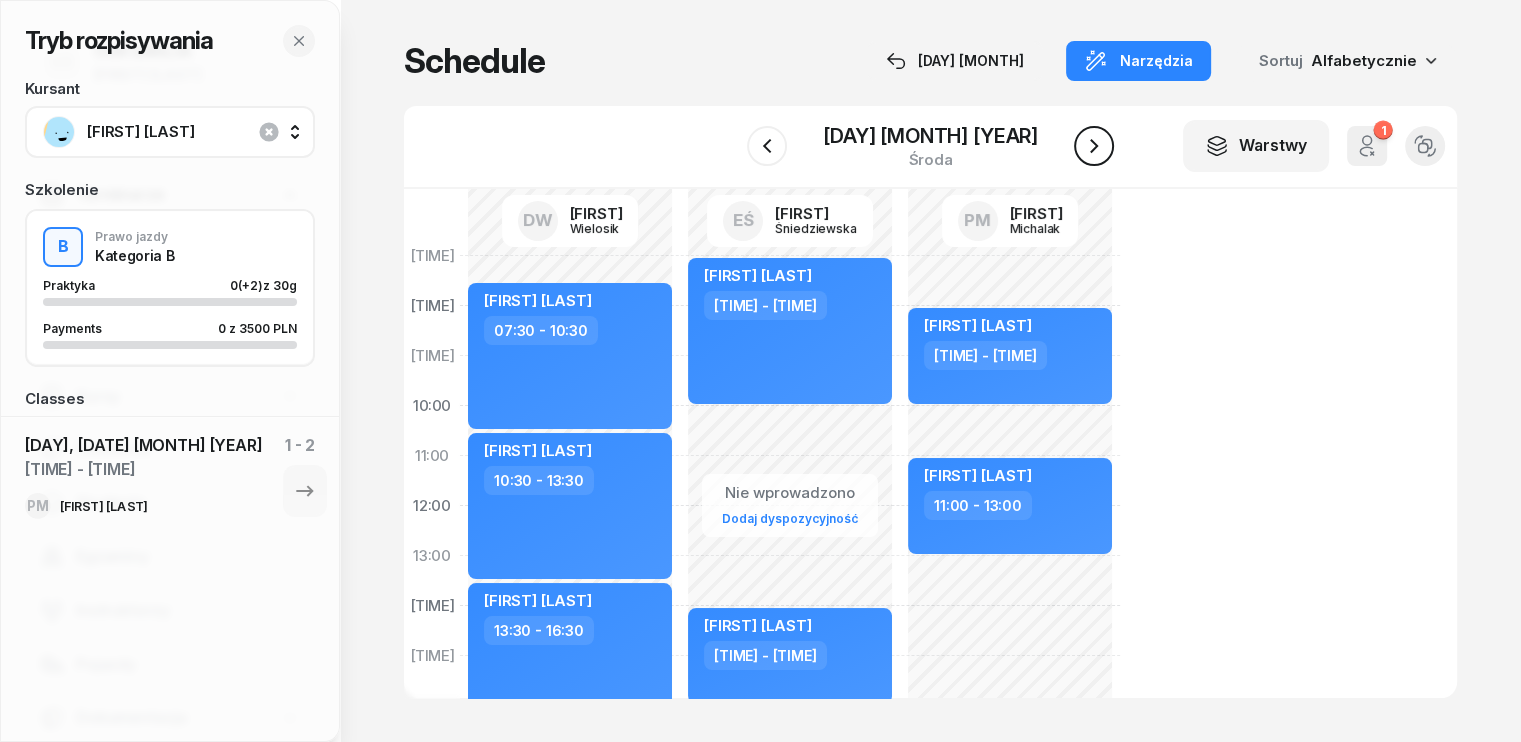 click 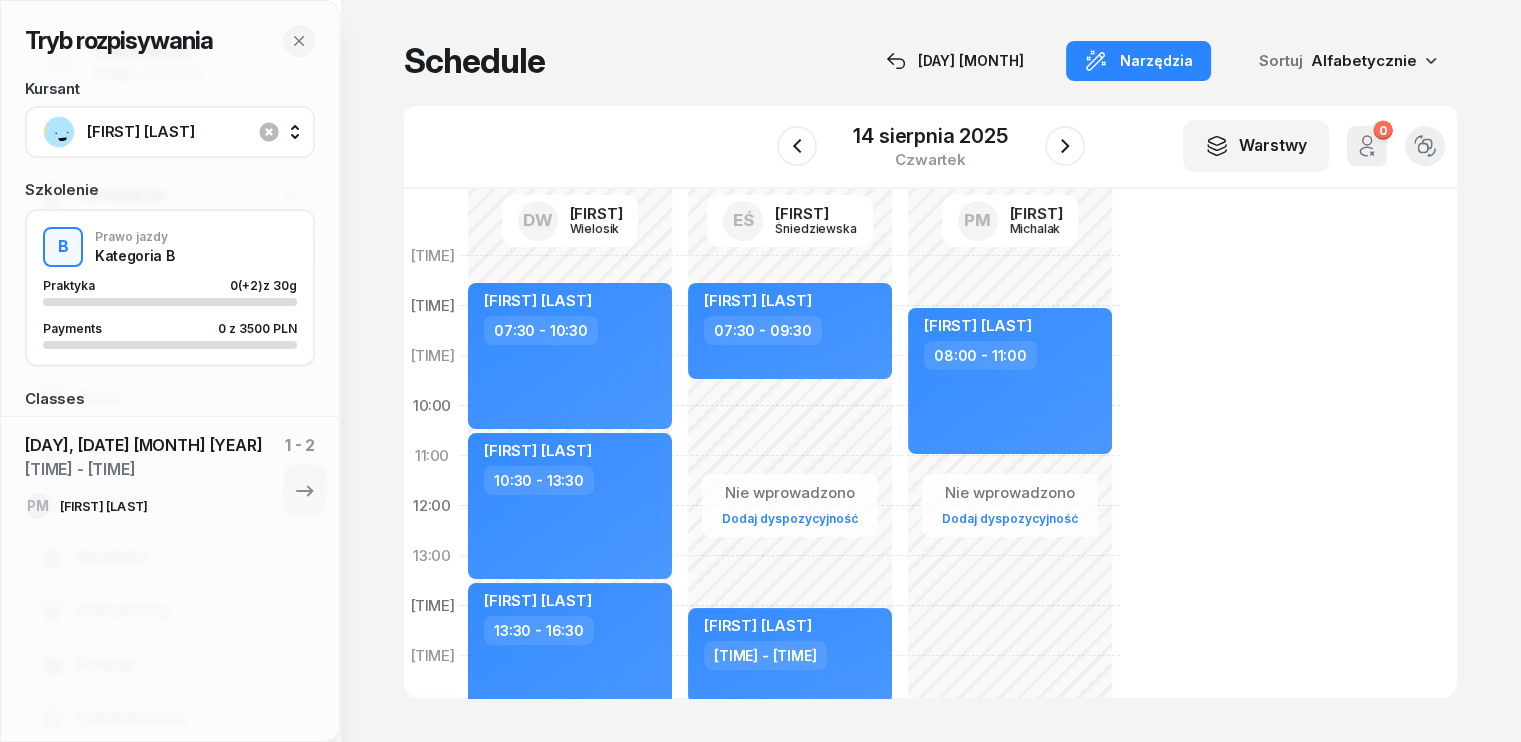 click on "Nie wprowadzono Dodaj dyspozycyjność [FIRST] [LAST]  08:00 - 11:00" 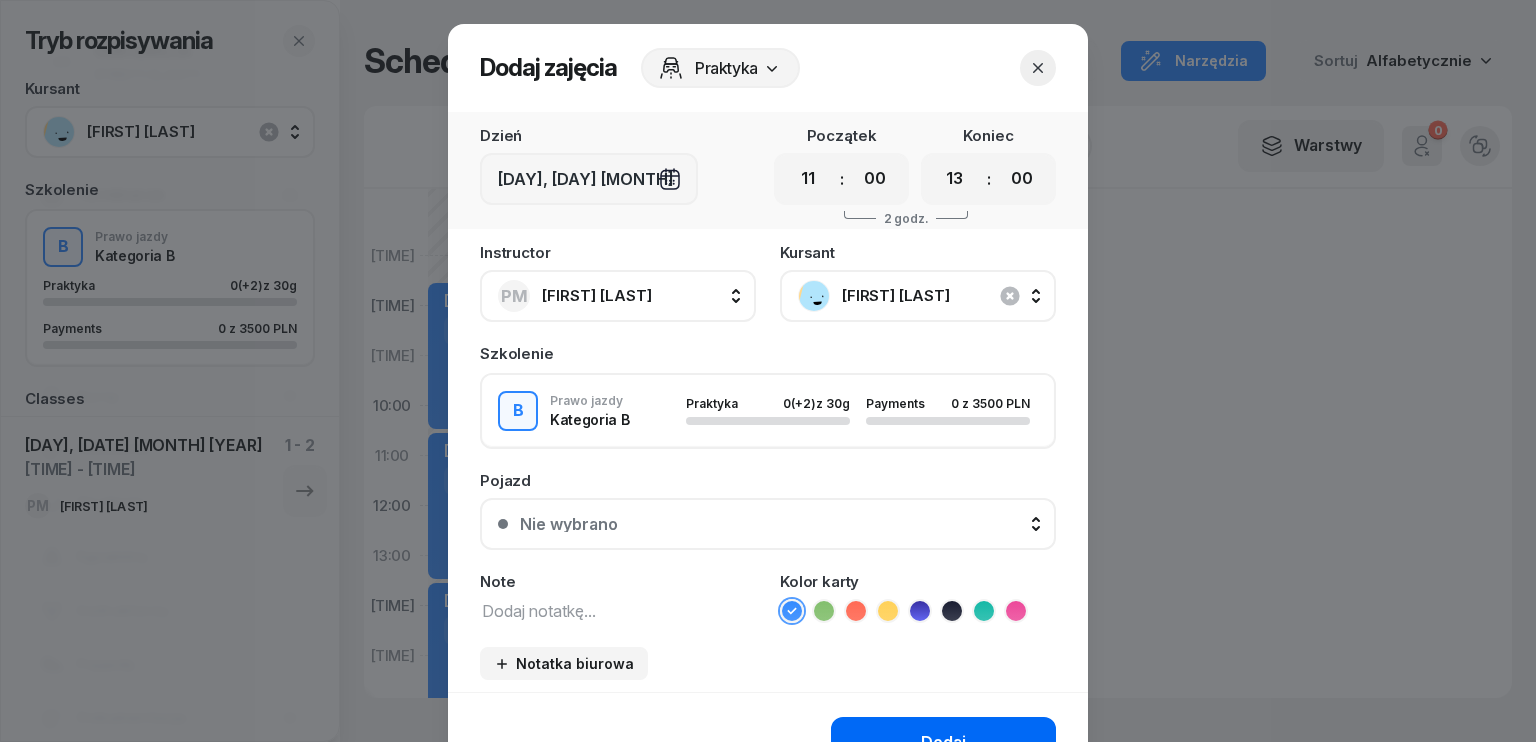 click on "Dodaj" 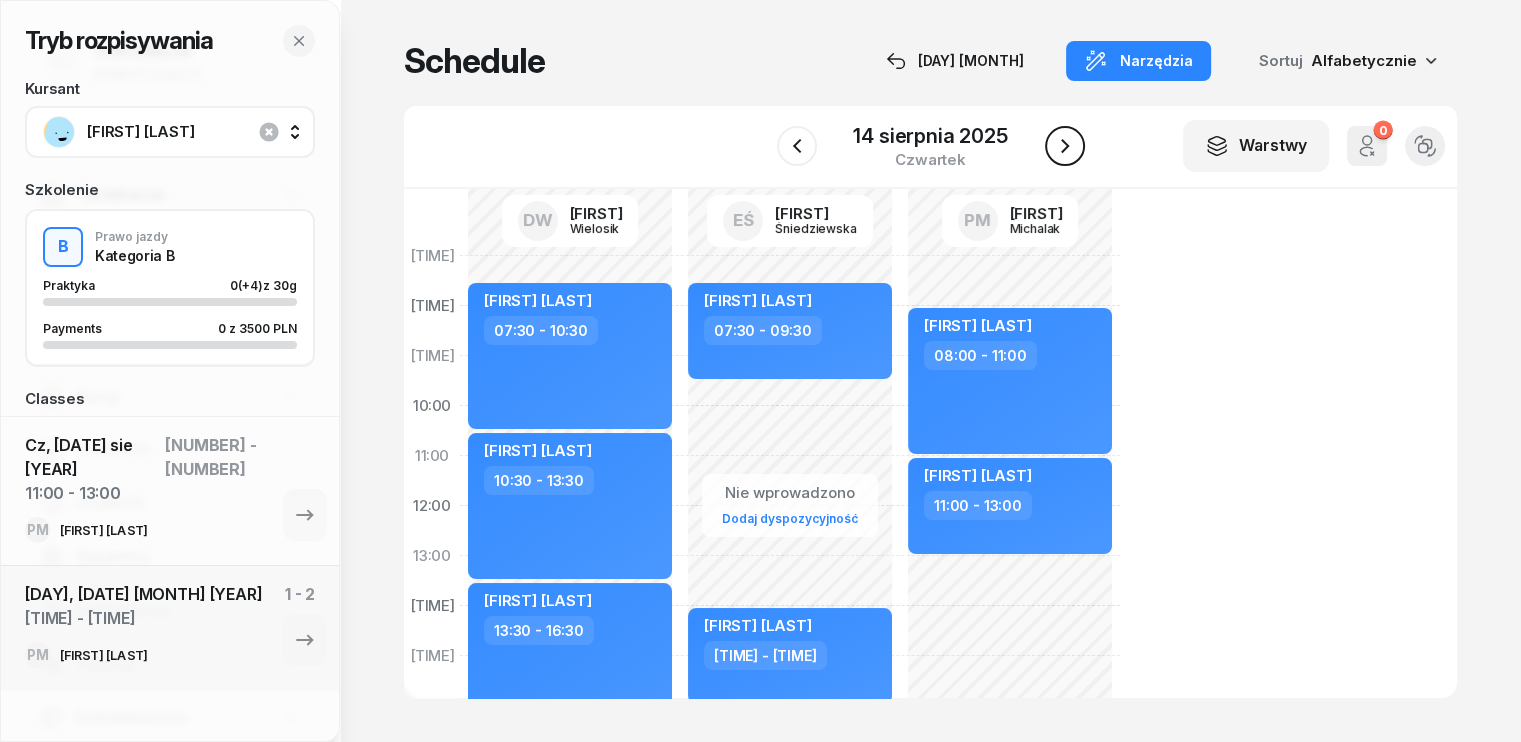 click 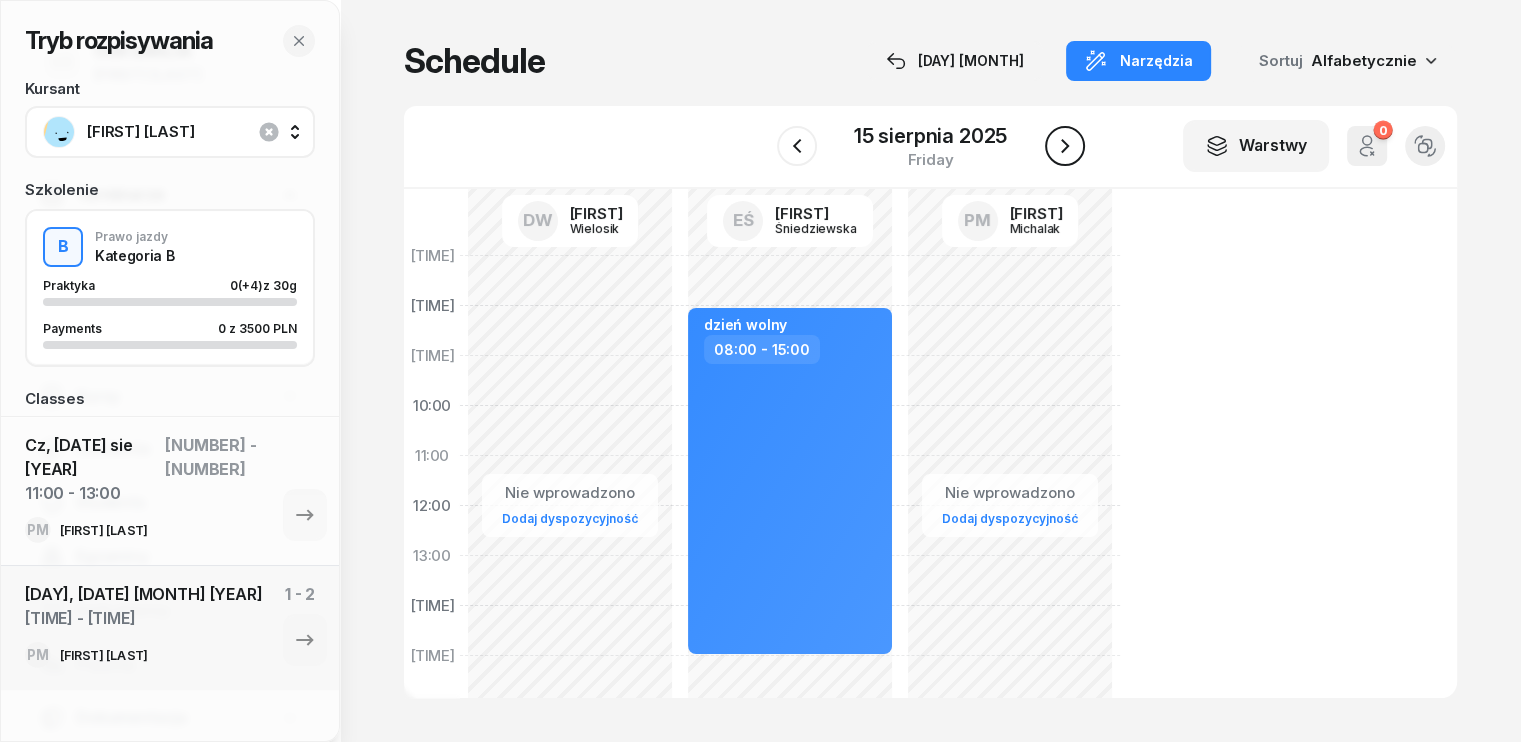 click 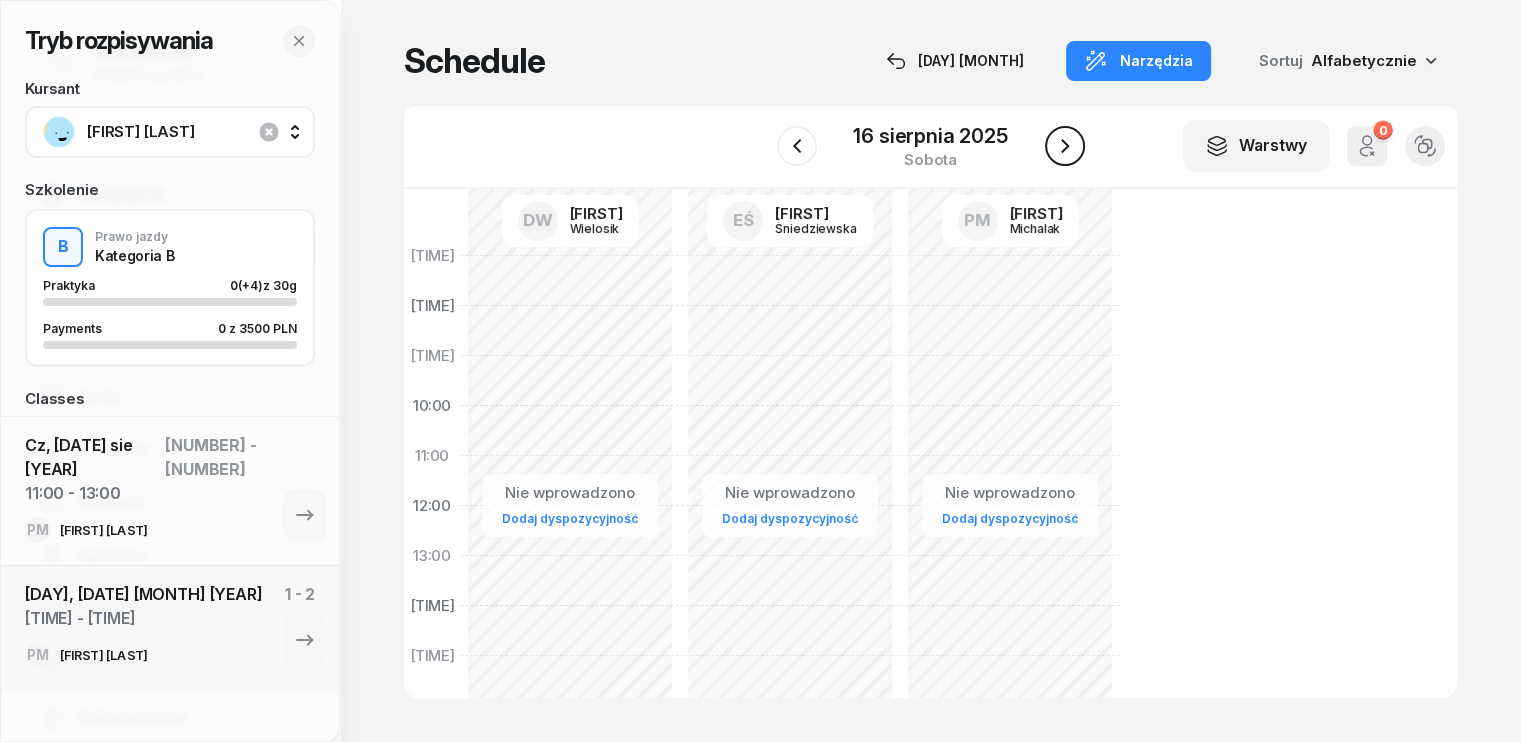 click 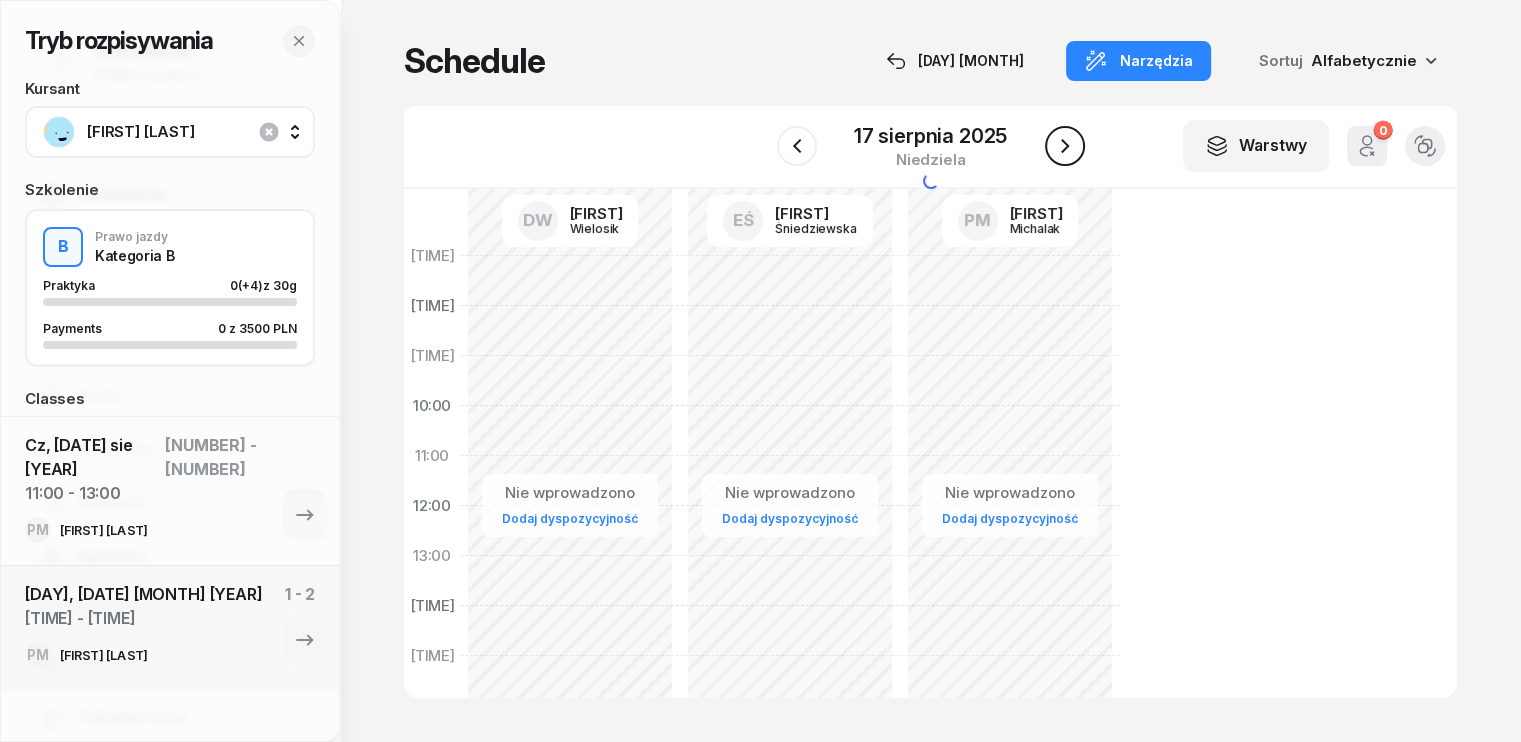 click 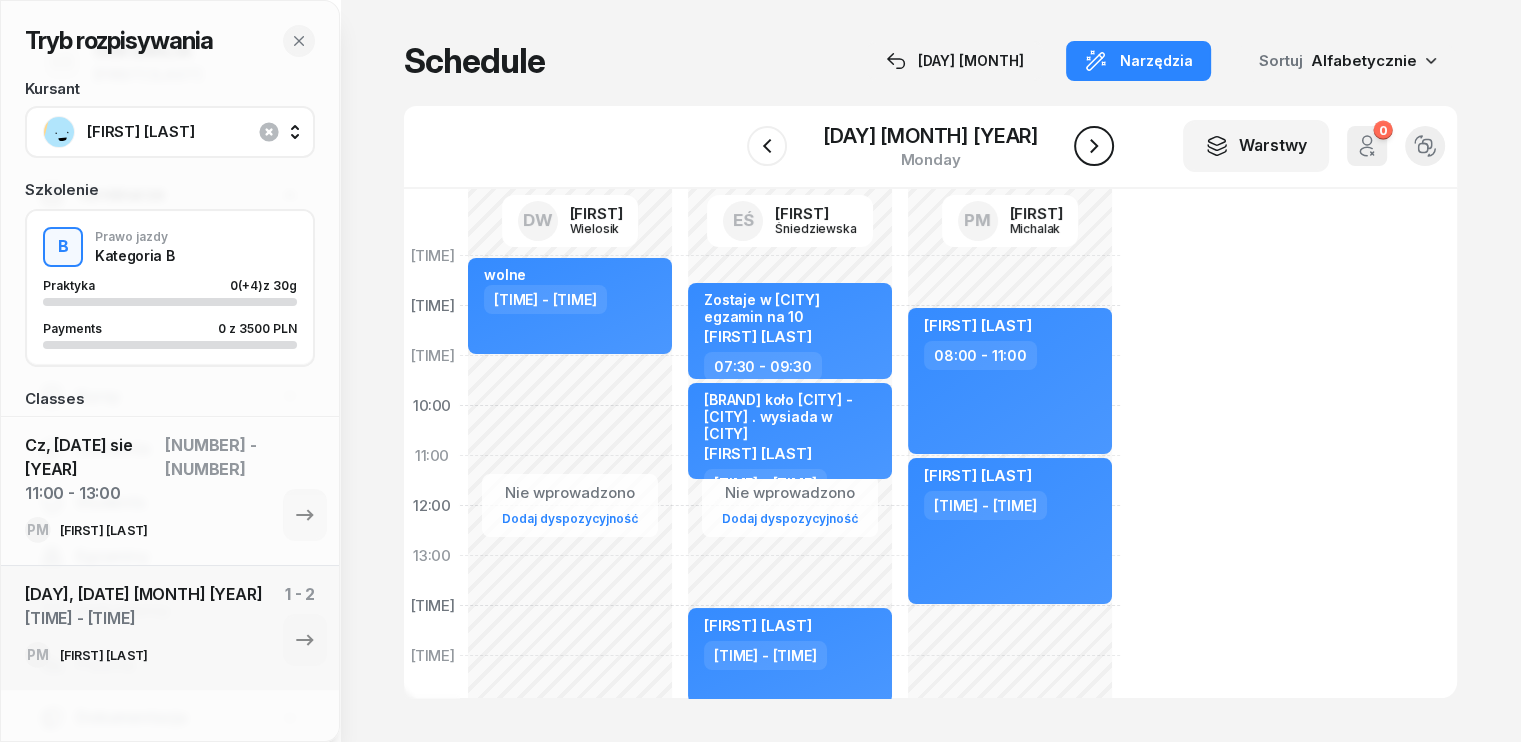 click 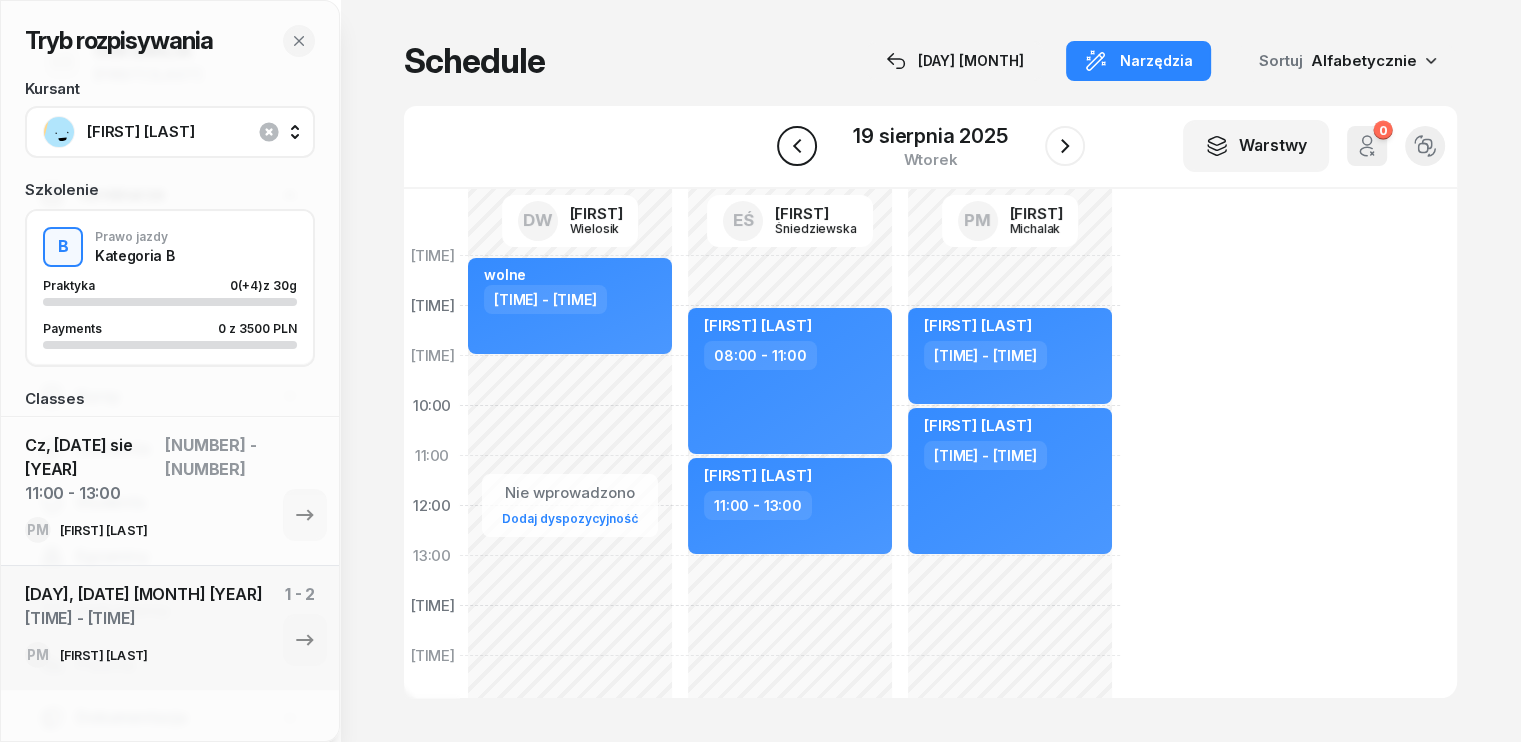 click 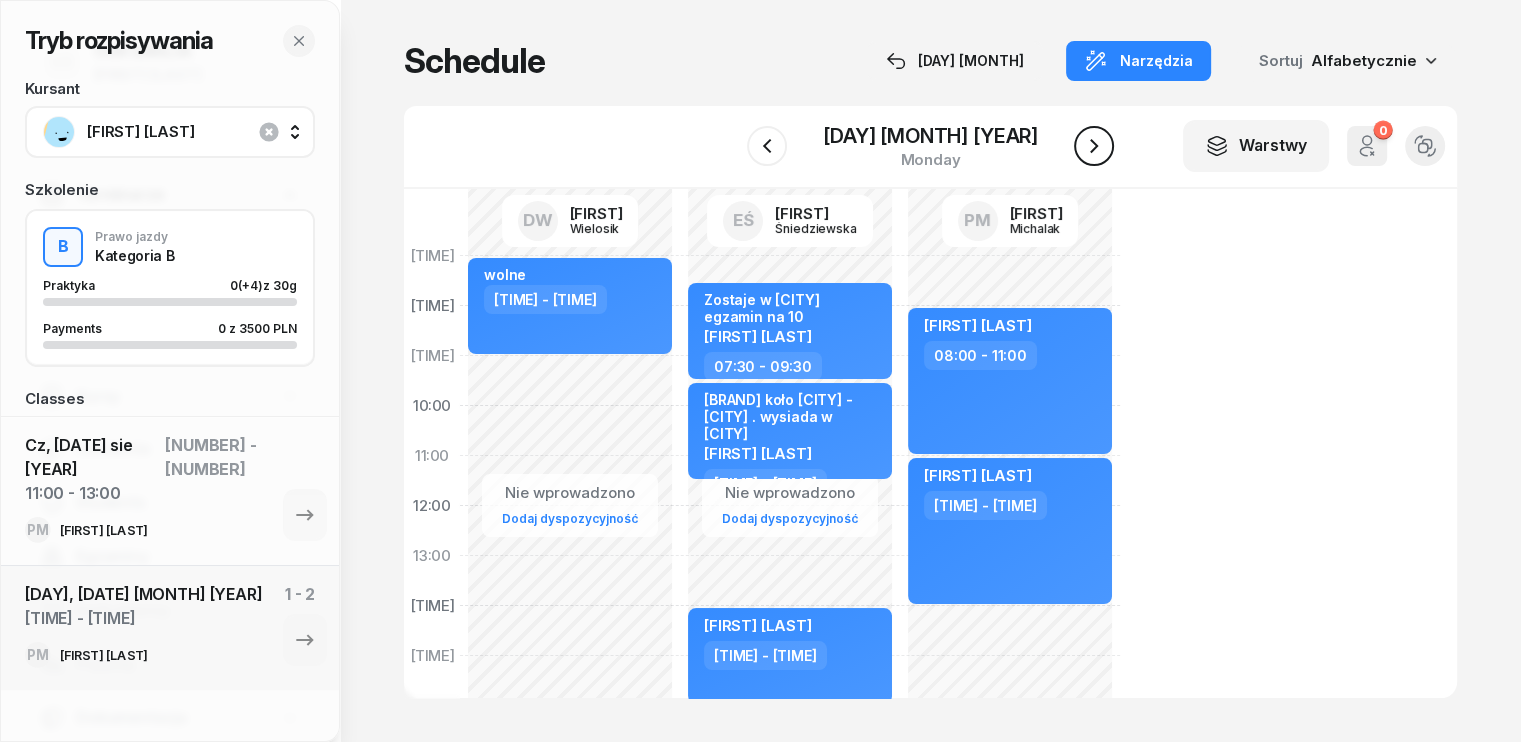 click 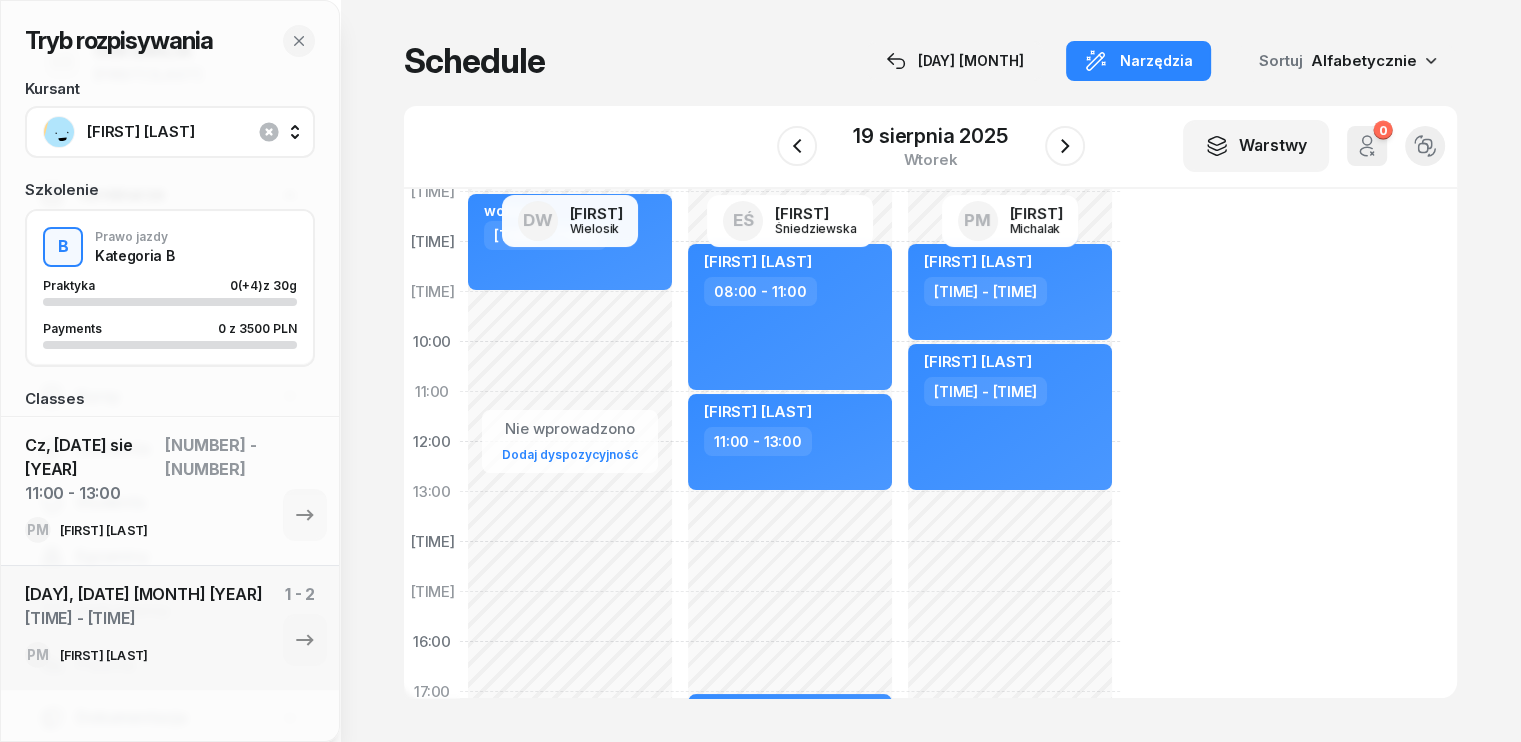 scroll, scrollTop: 62, scrollLeft: 0, axis: vertical 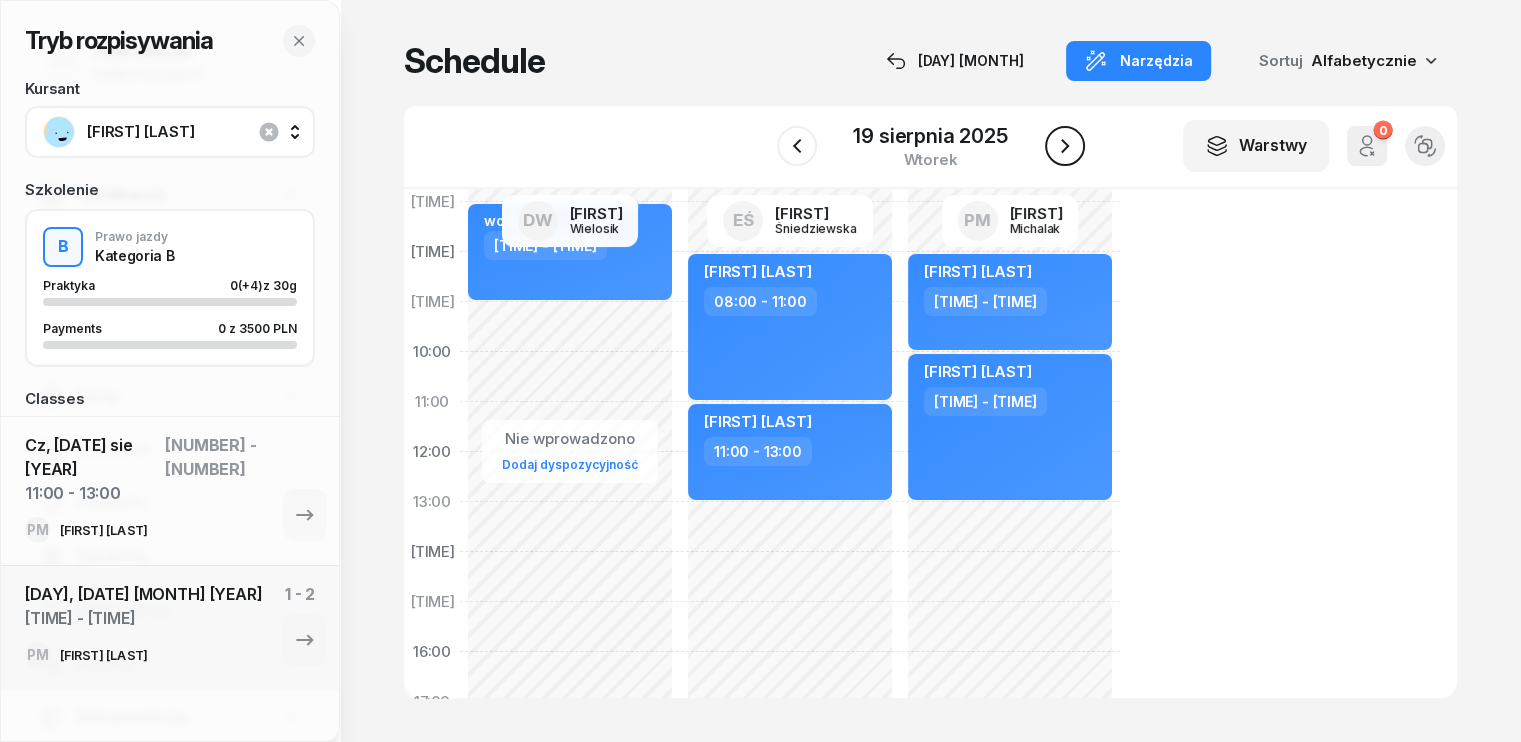 click 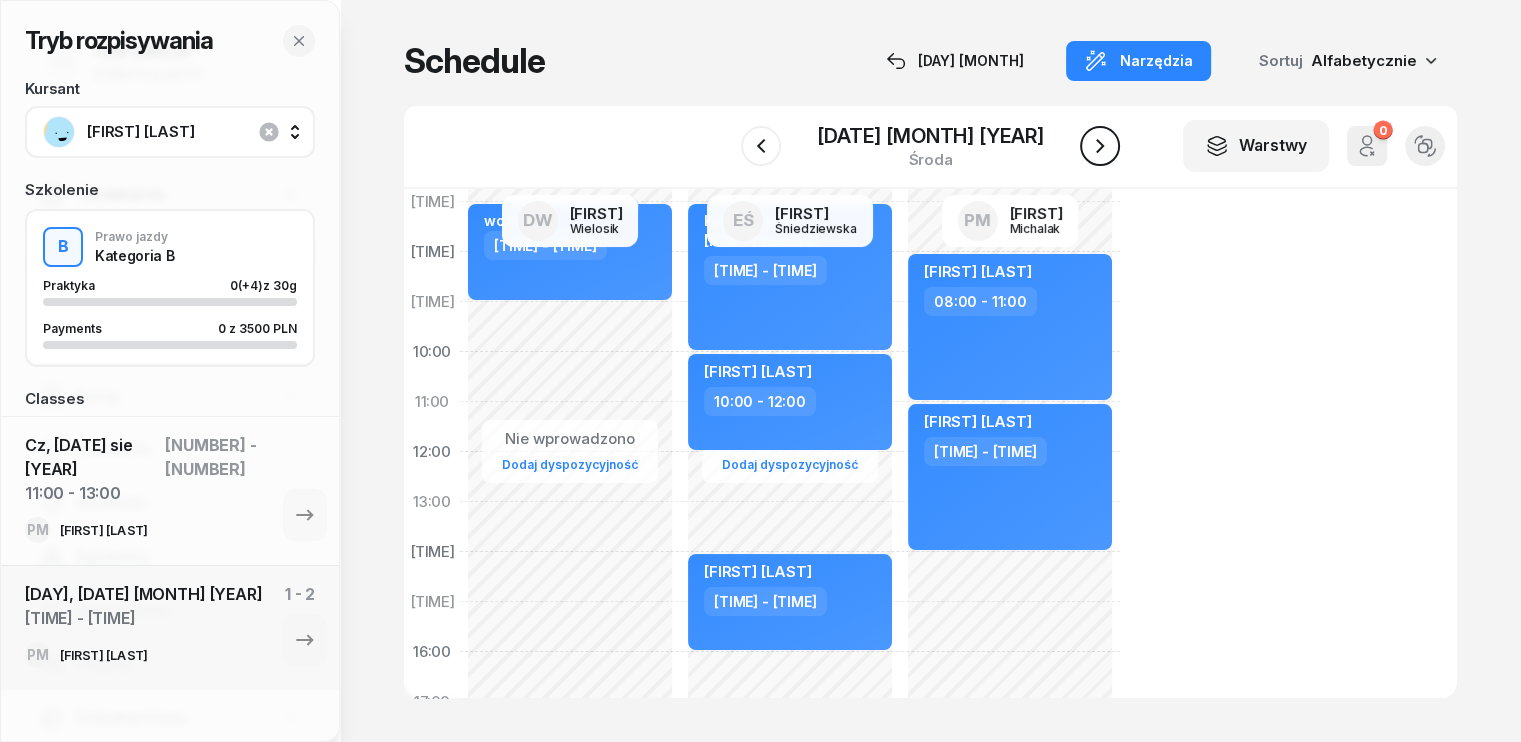 click 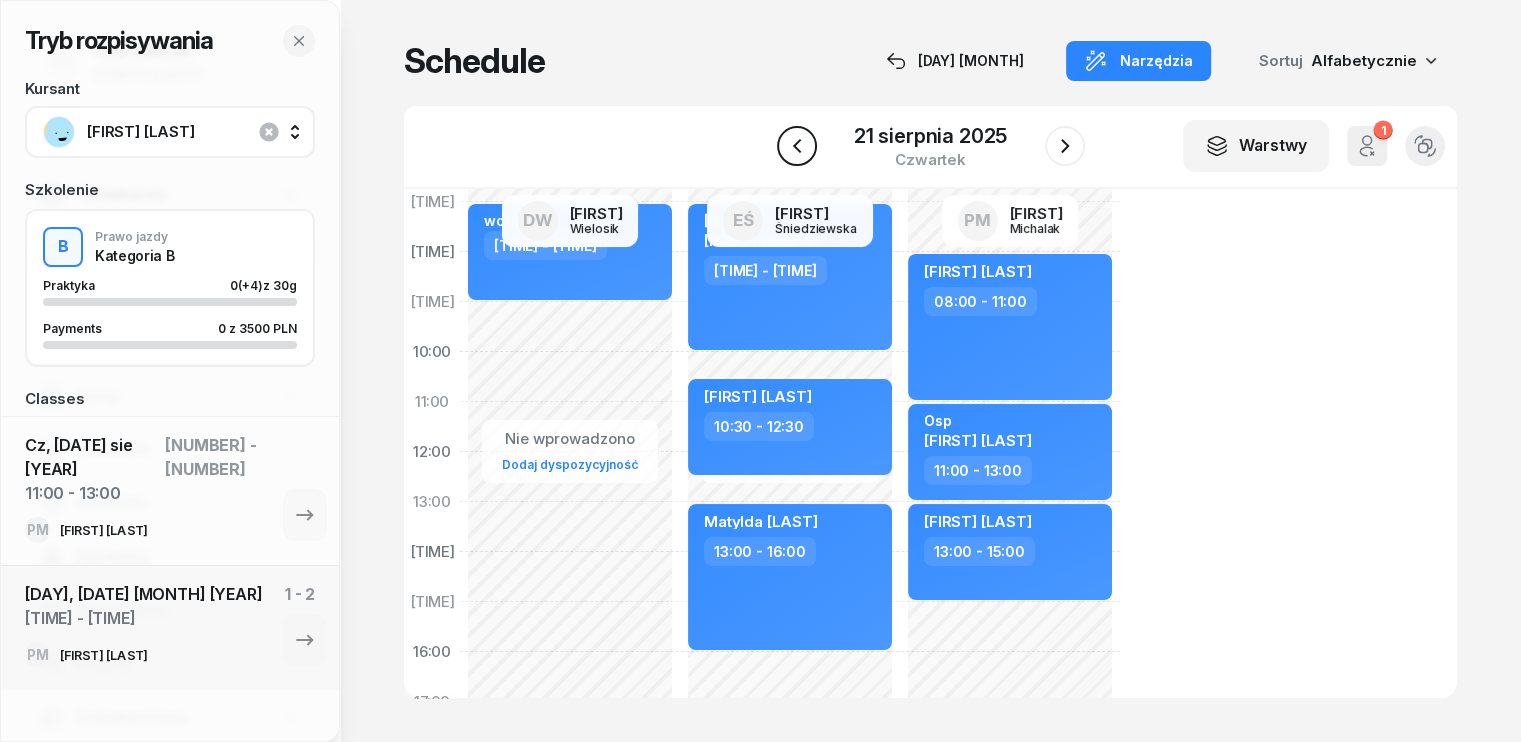 click 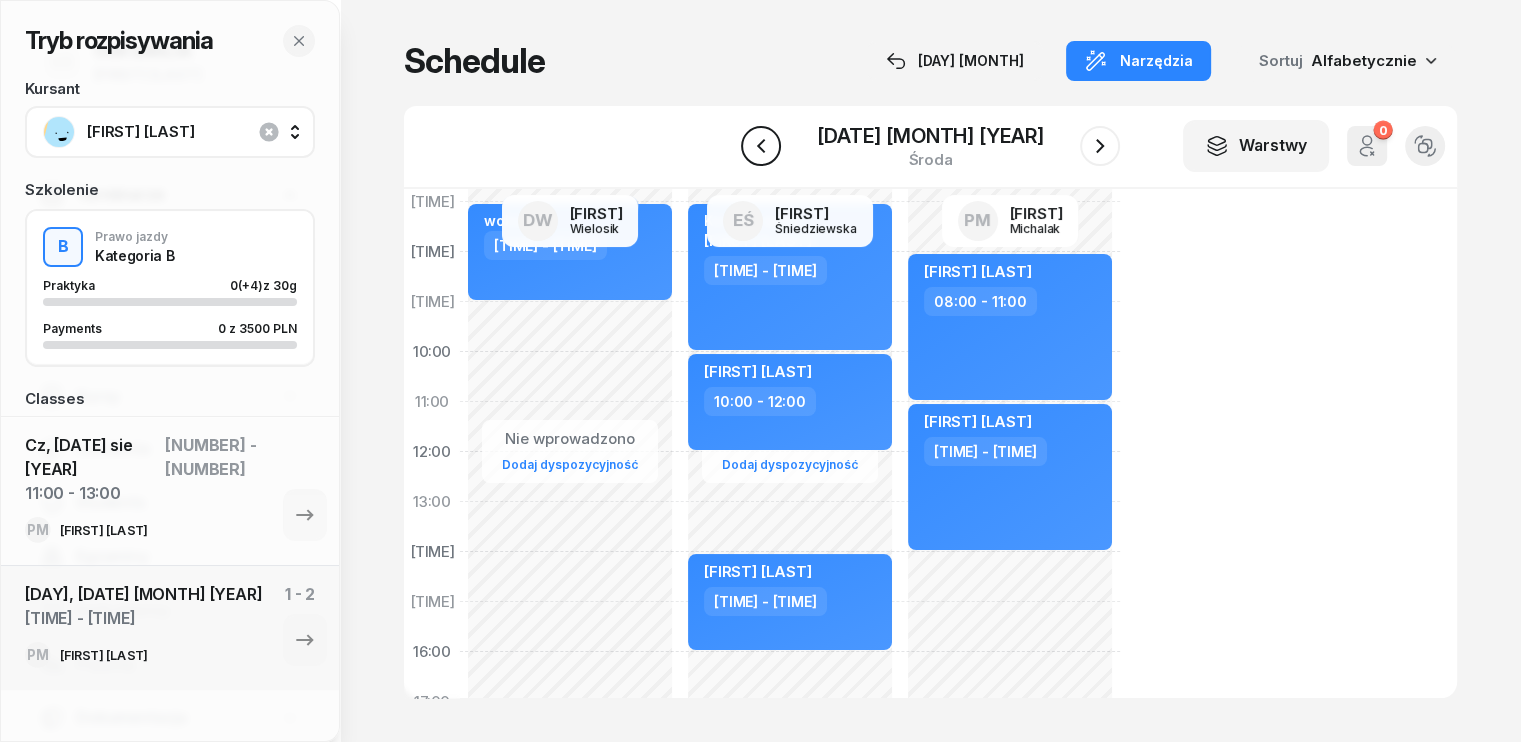 click at bounding box center (761, 146) 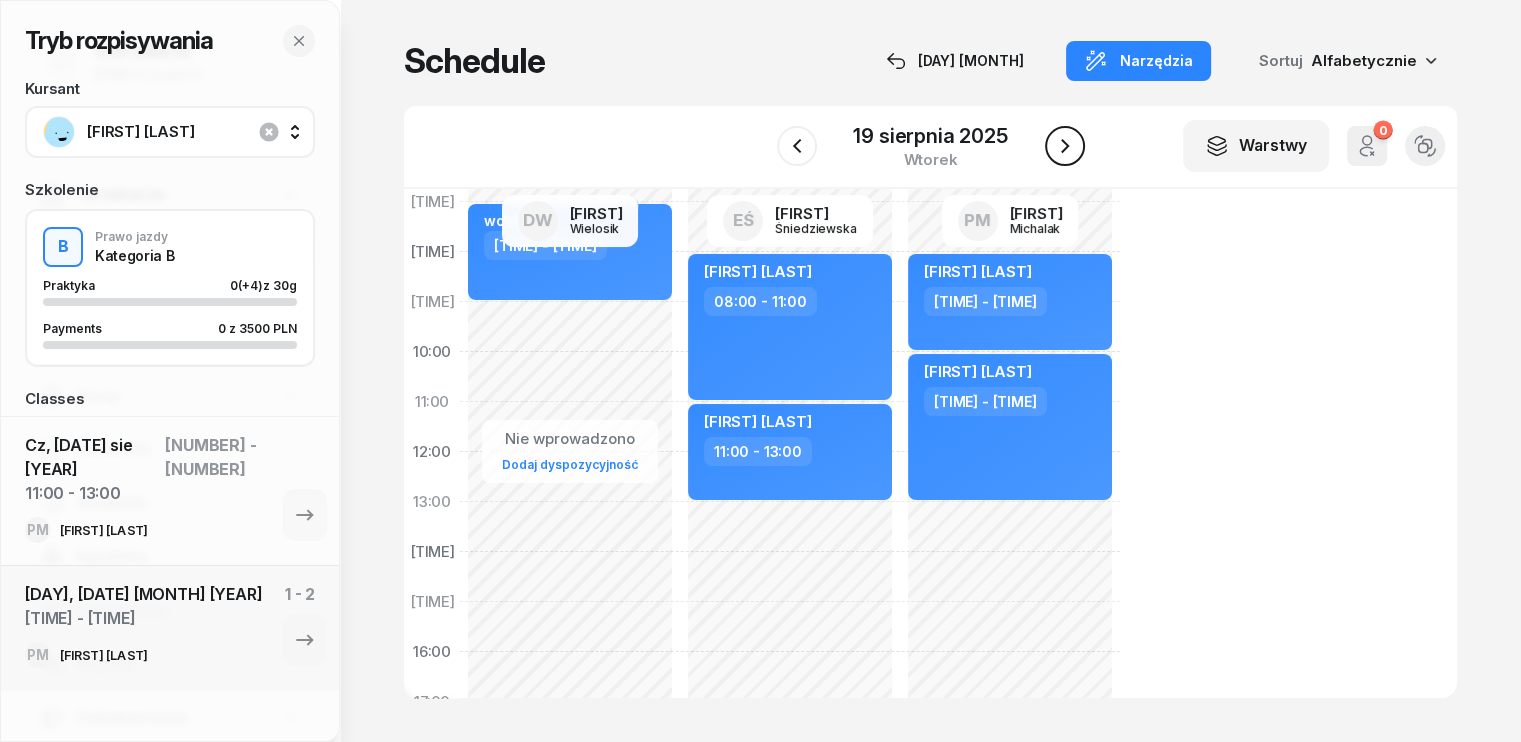 click 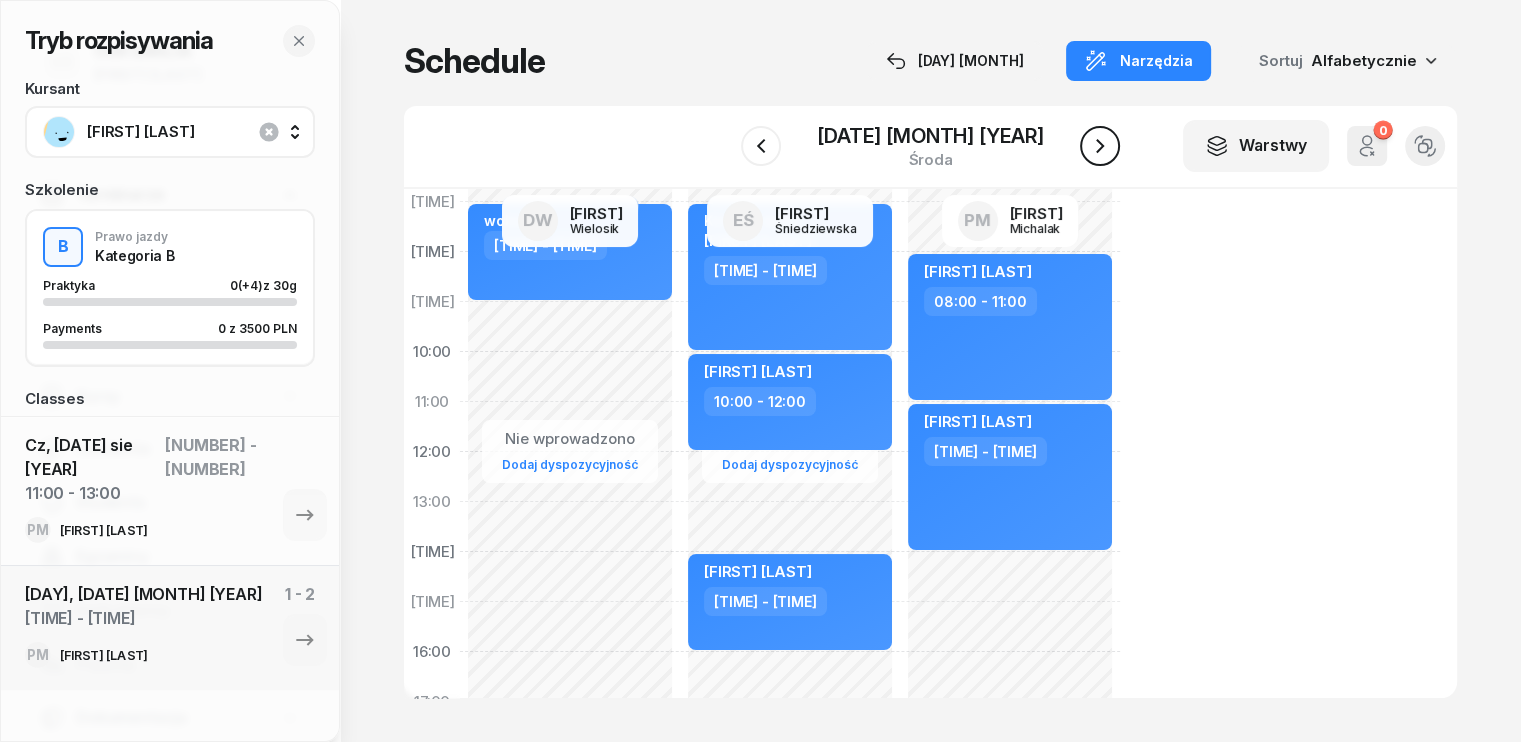 click 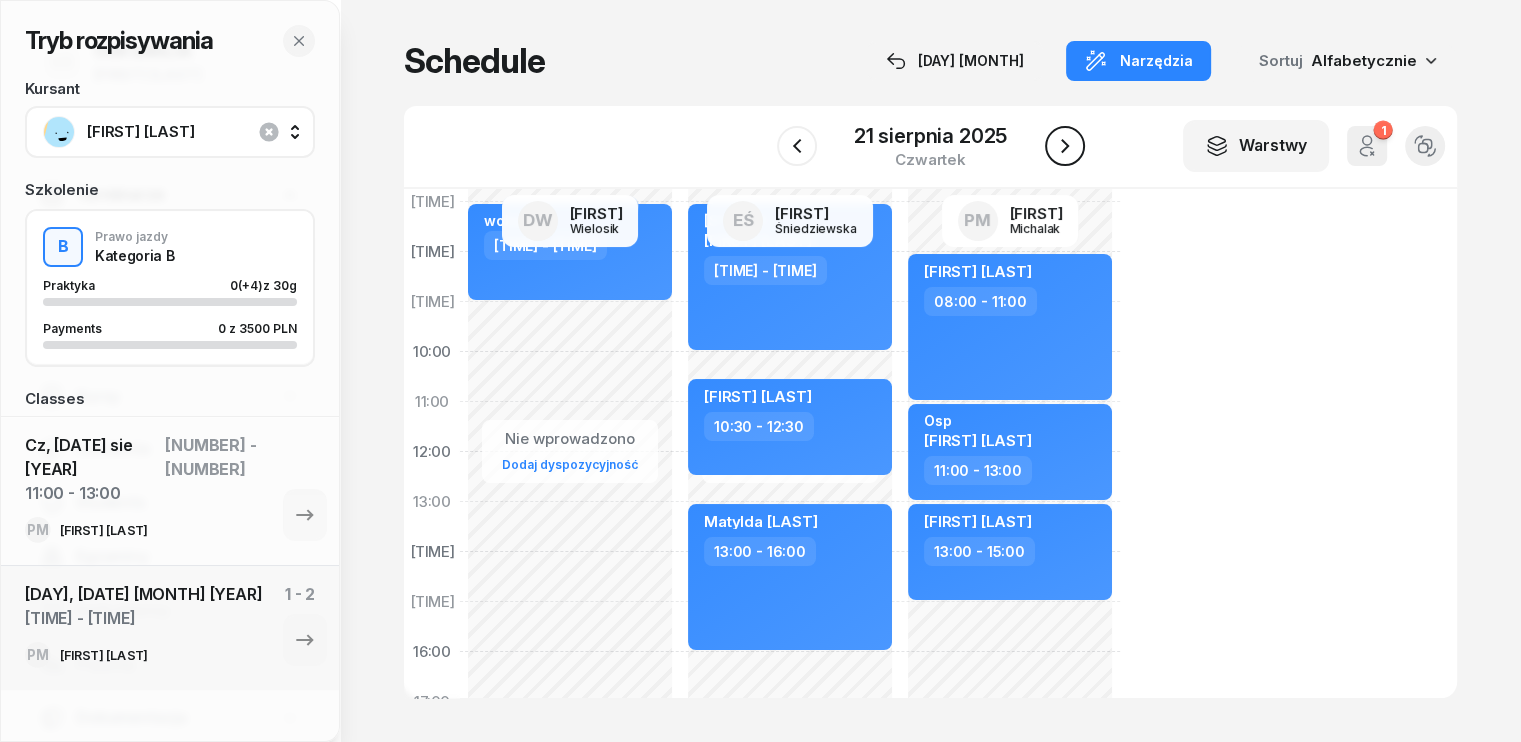 click 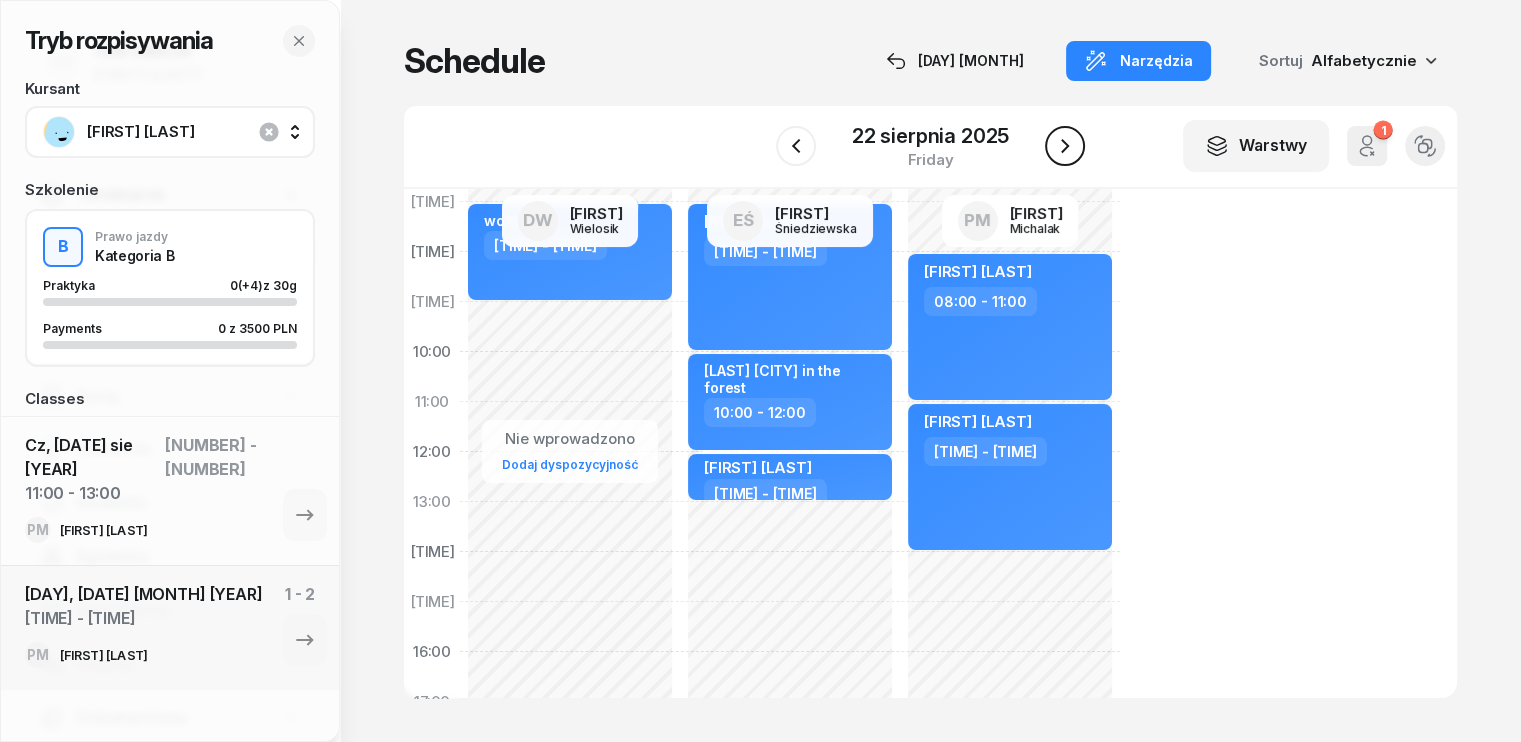 click 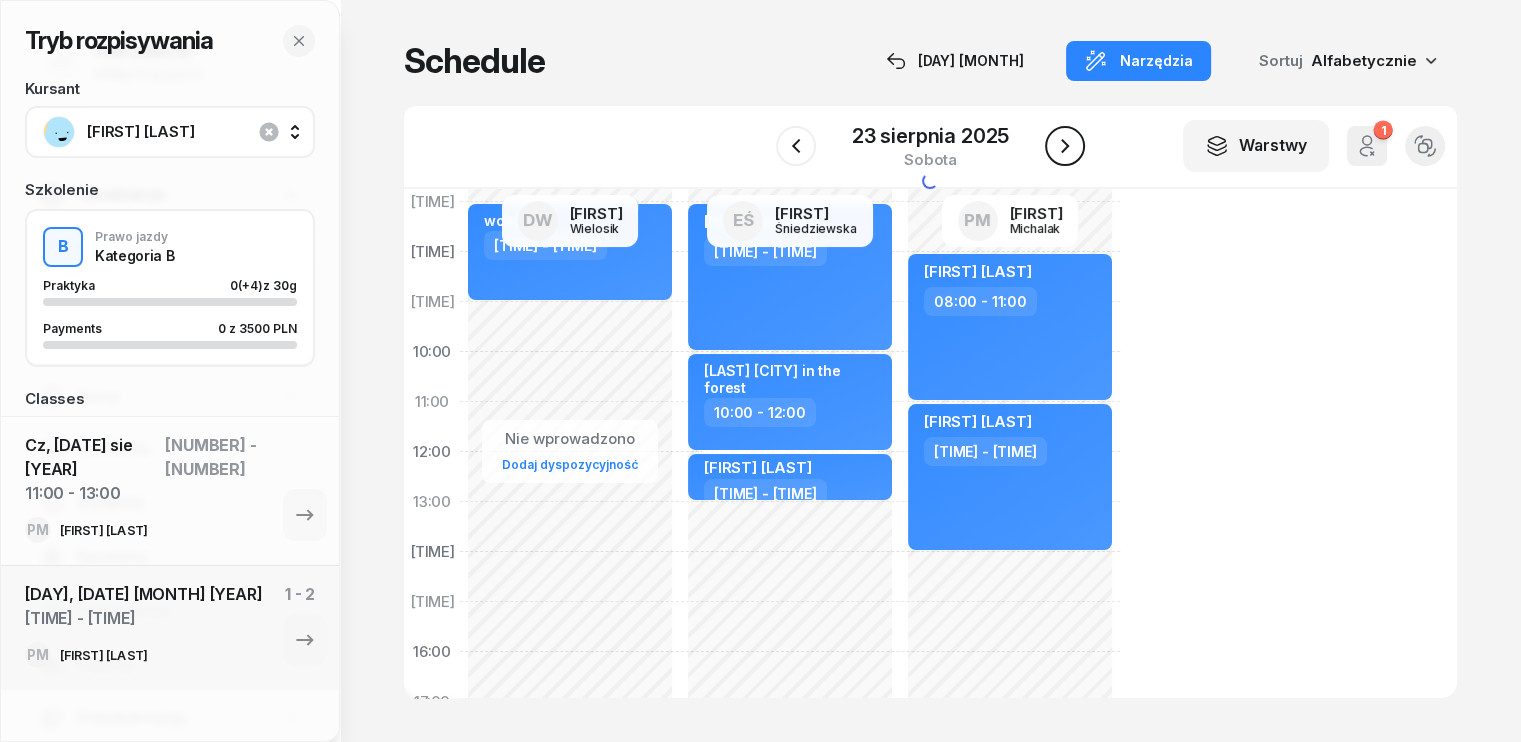 click 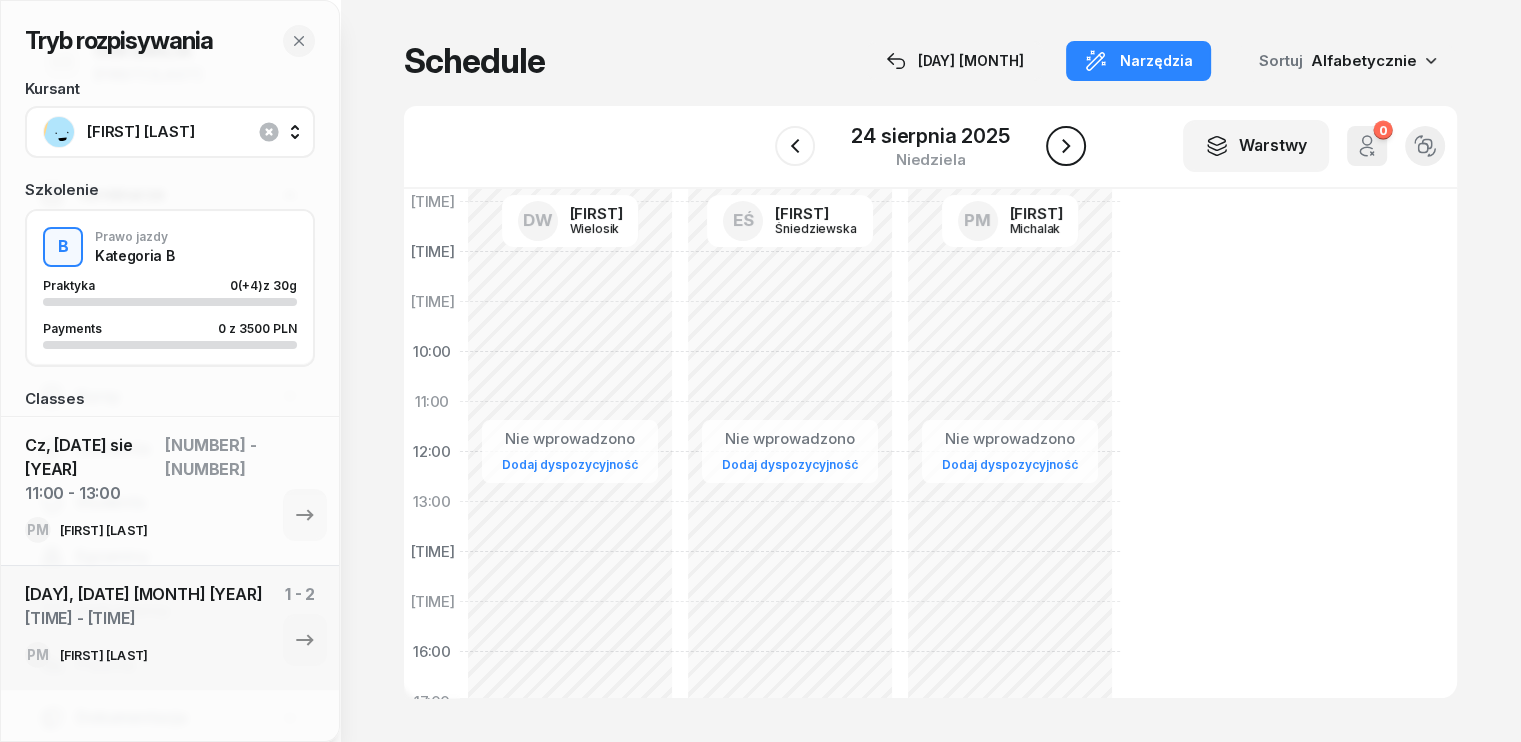 click 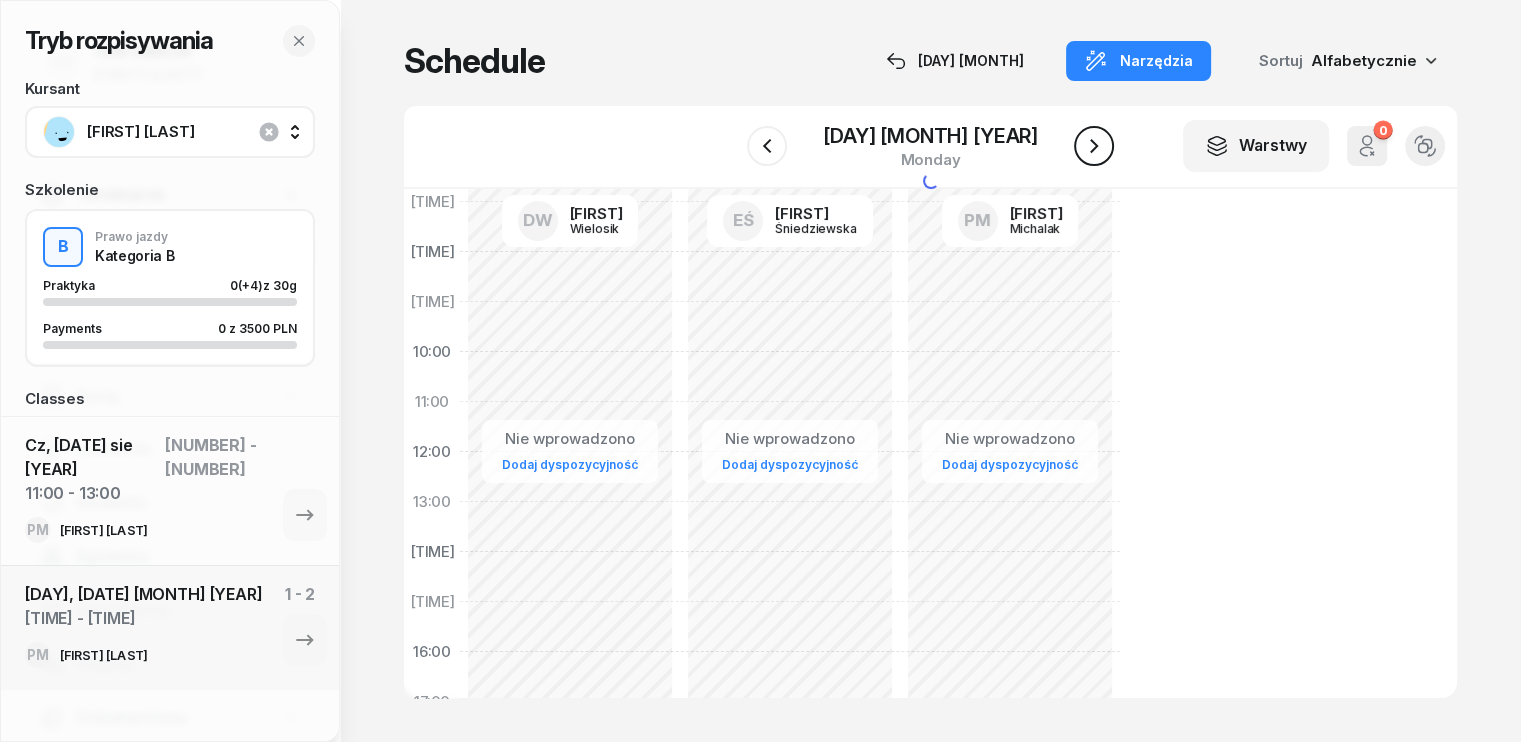 click 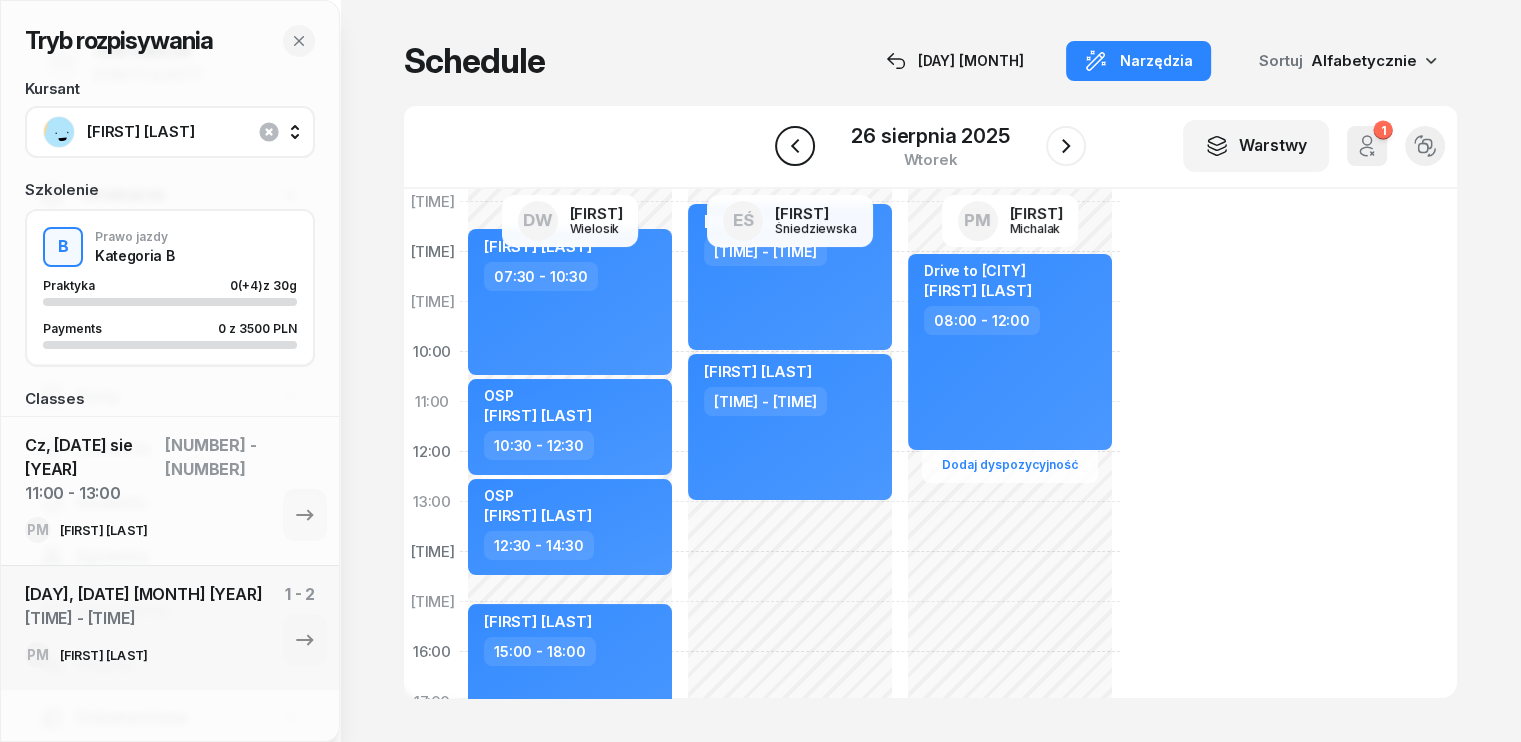 click 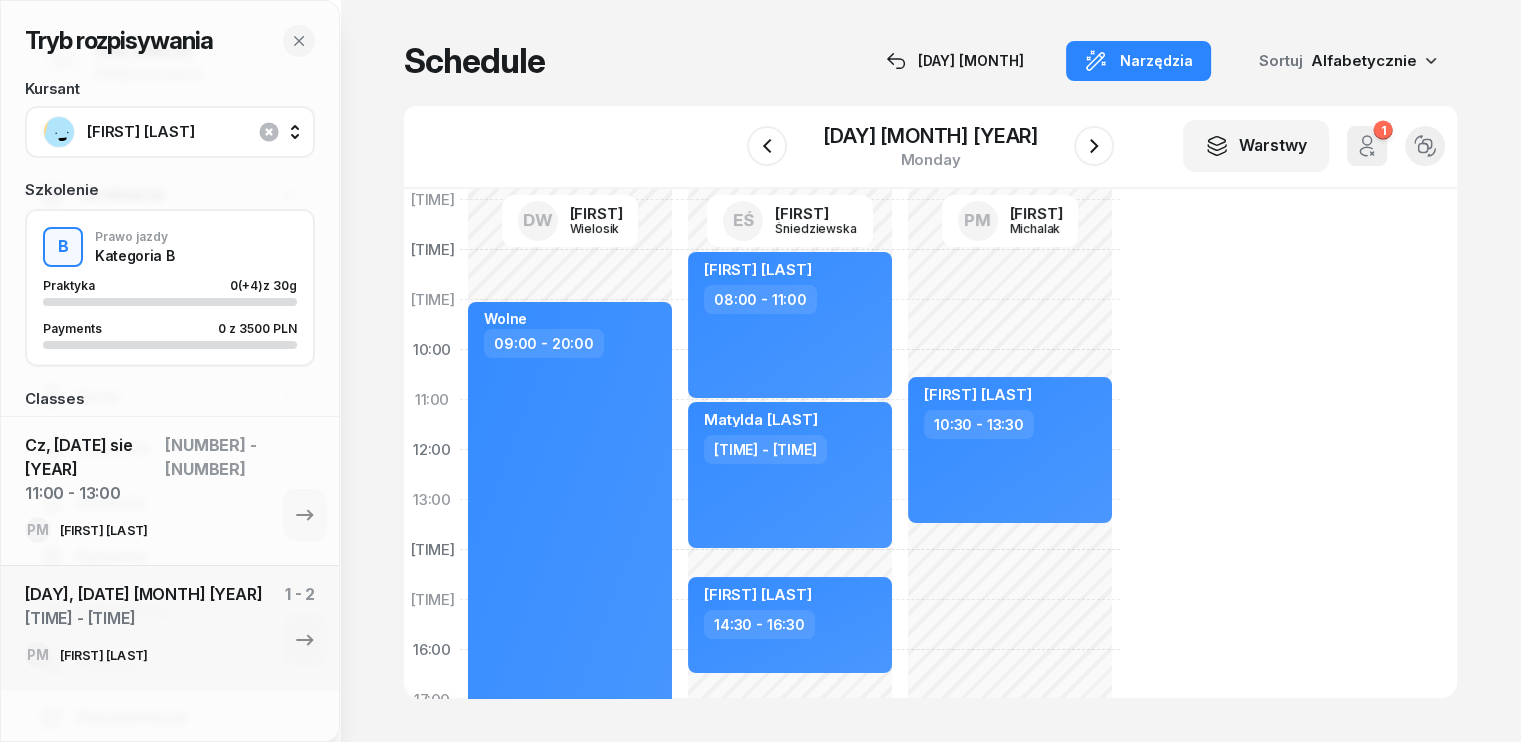 click on "No availability entered Student cancelled [FIRST]  [TIME] - [TIME] [FIRST]  [TIME] - [TIME]" 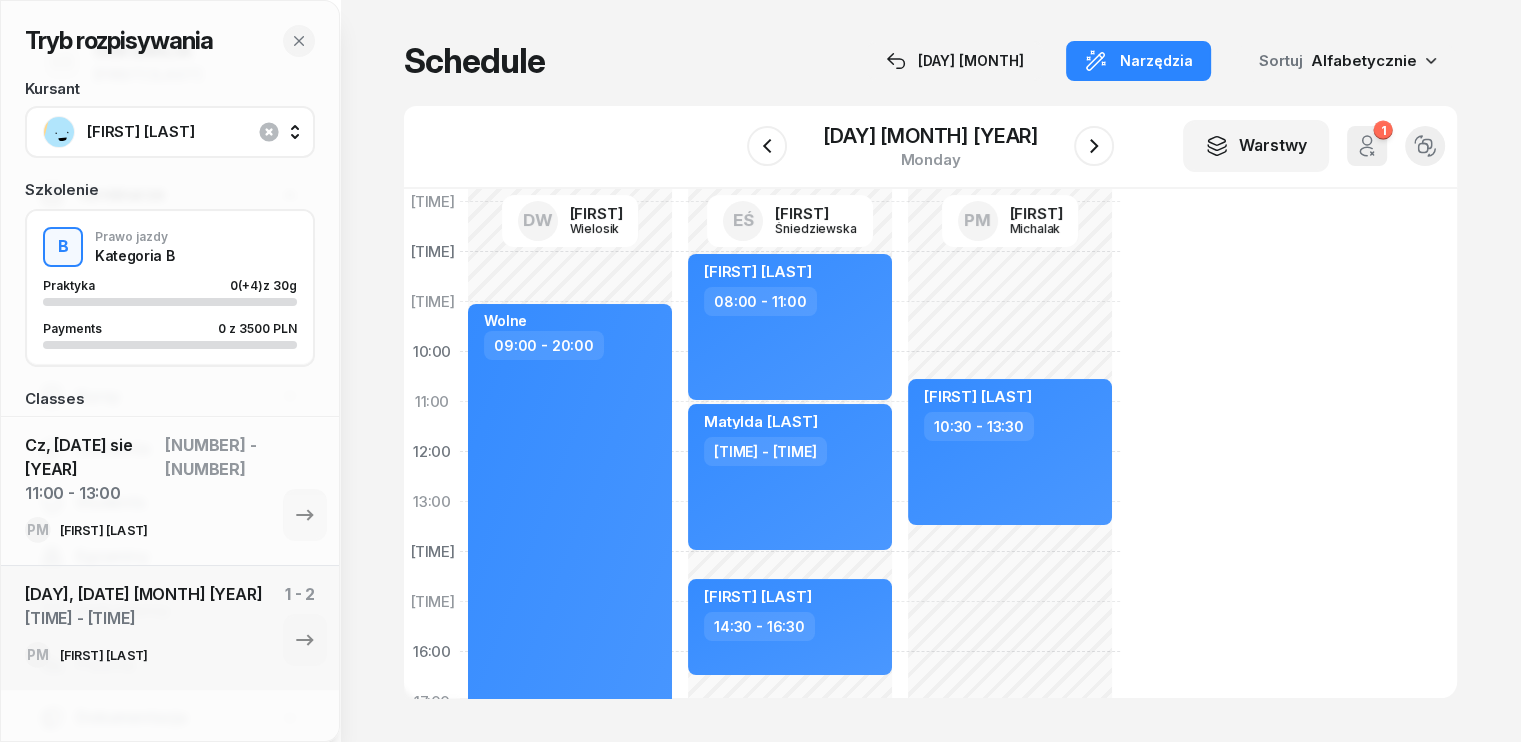 click on "No availability entered Student cancelled [FIRST]  [TIME] - [TIME] [FIRST]  [TIME] - [TIME]" 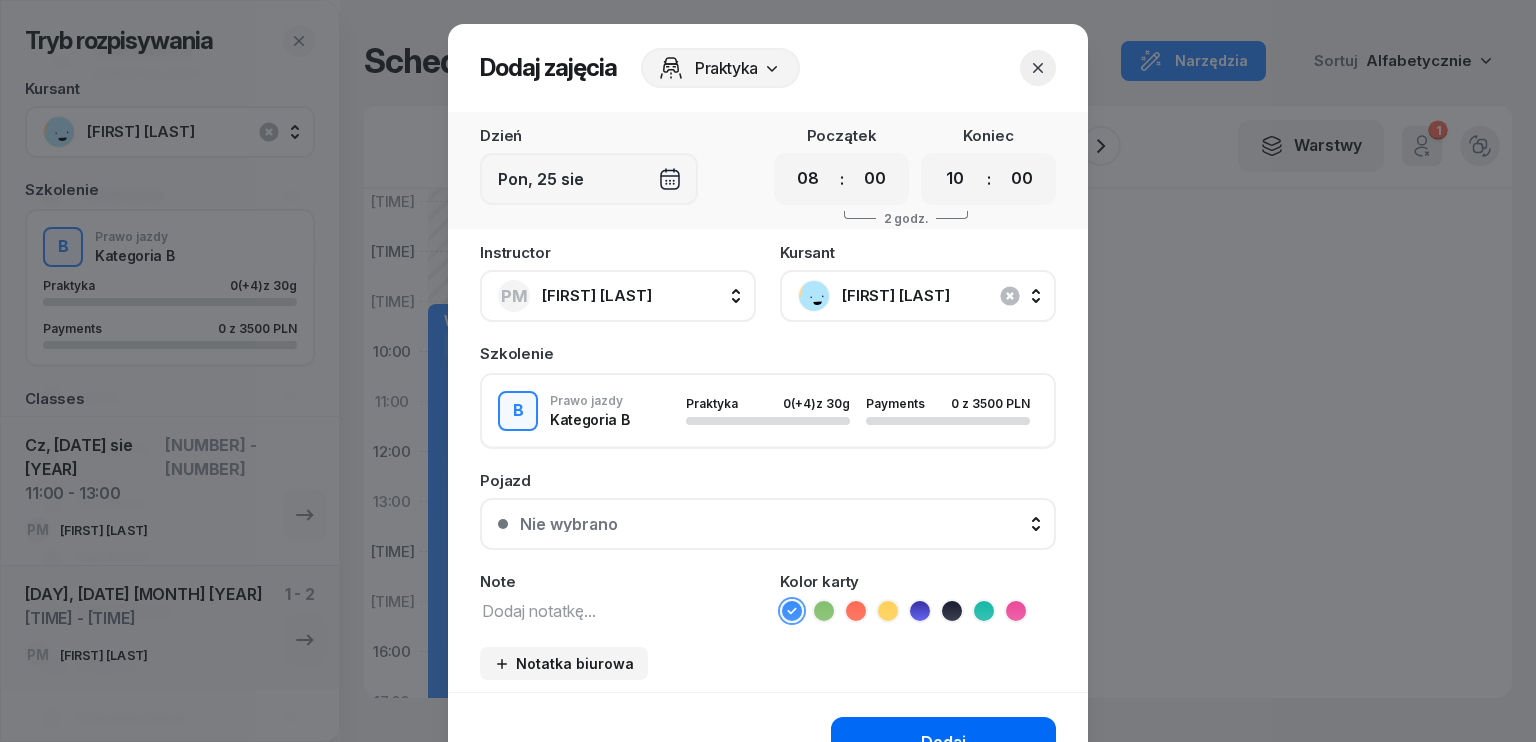 click on "Dodaj" at bounding box center (943, 743) 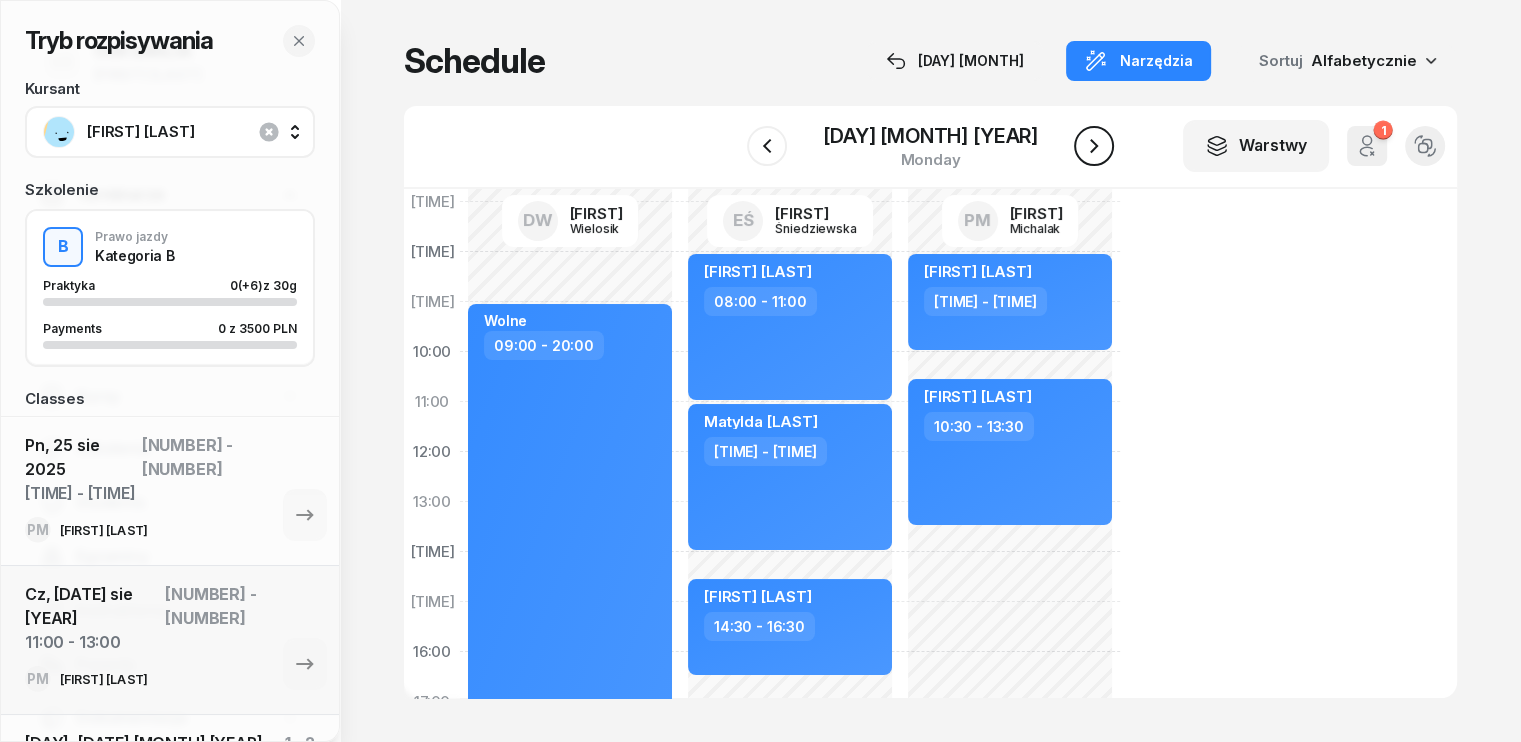 click 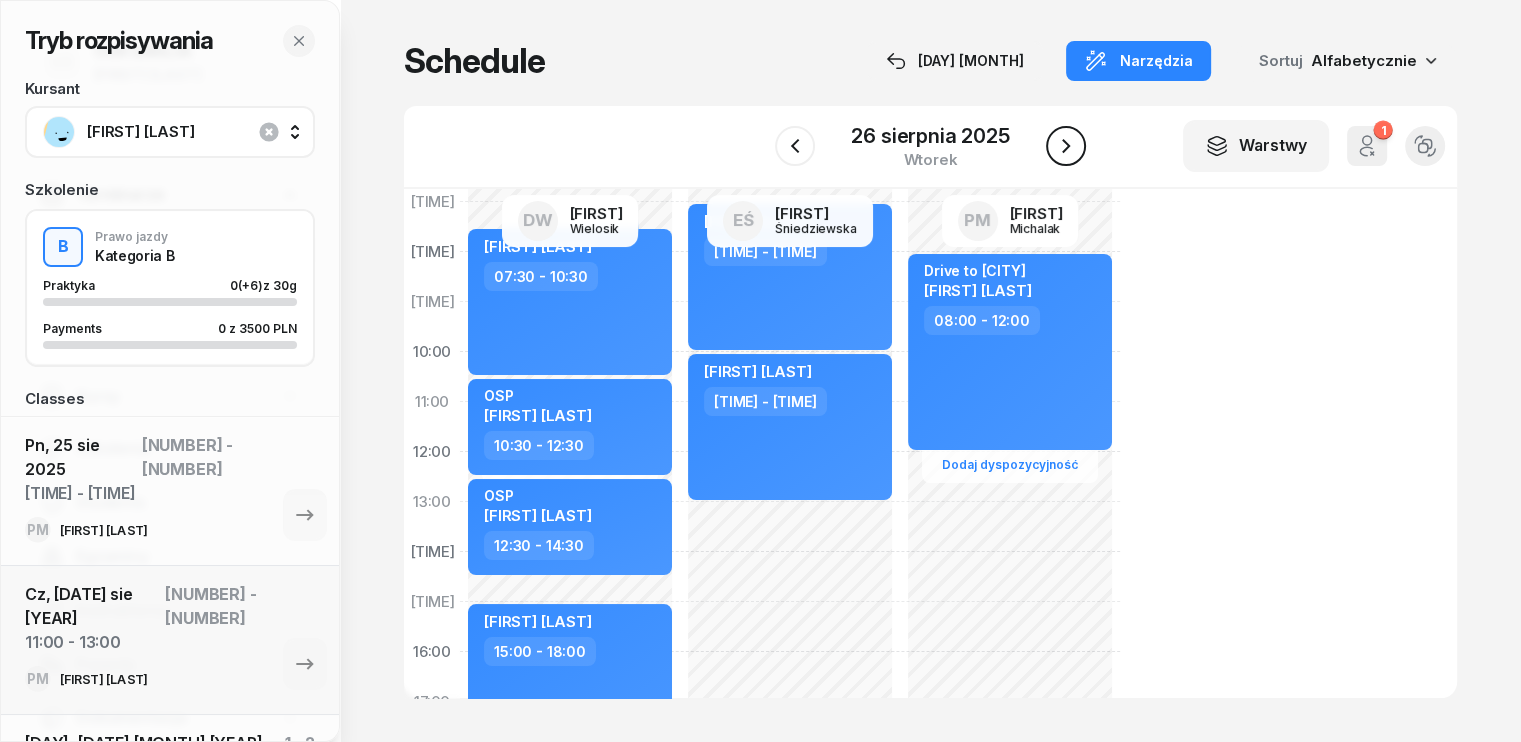 click 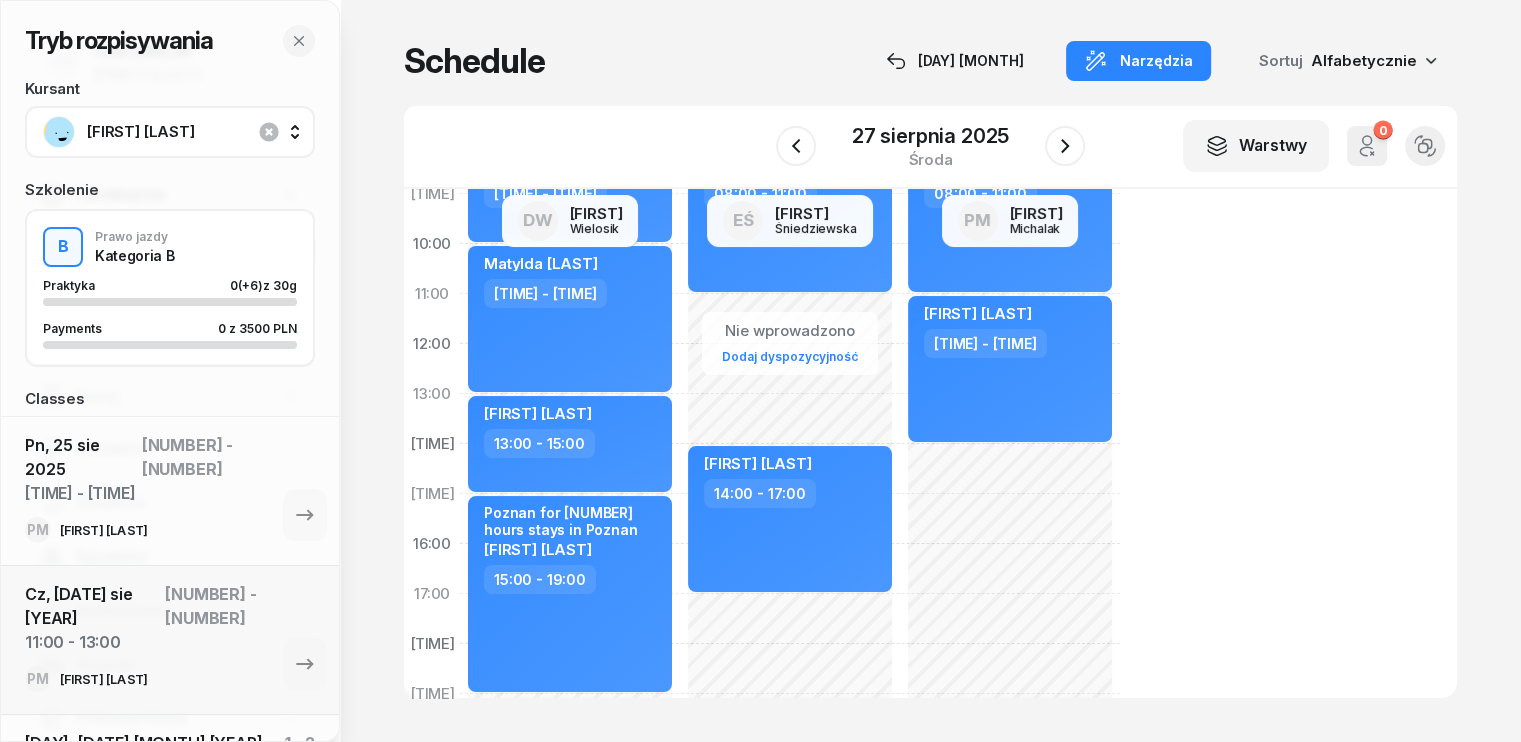 scroll, scrollTop: 156, scrollLeft: 0, axis: vertical 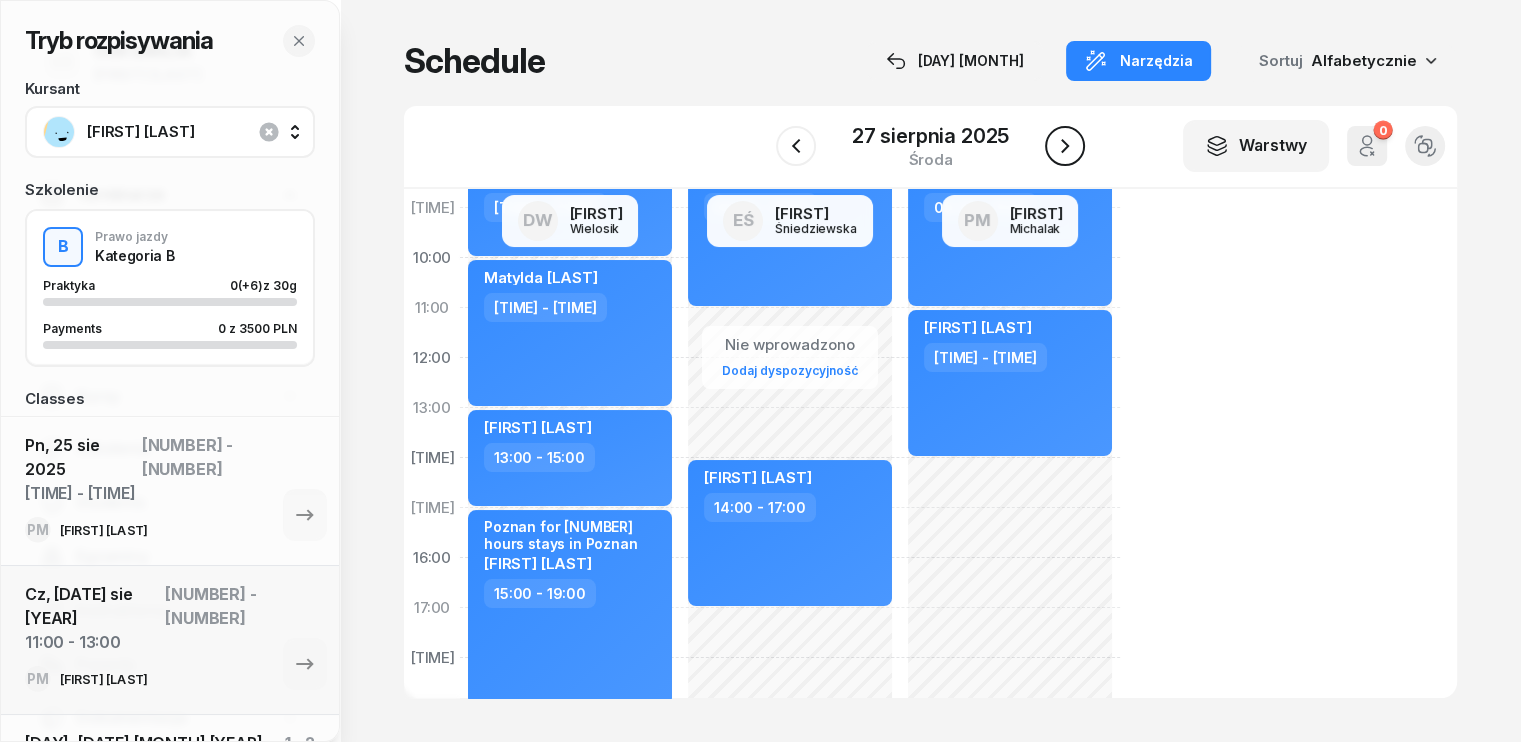 click 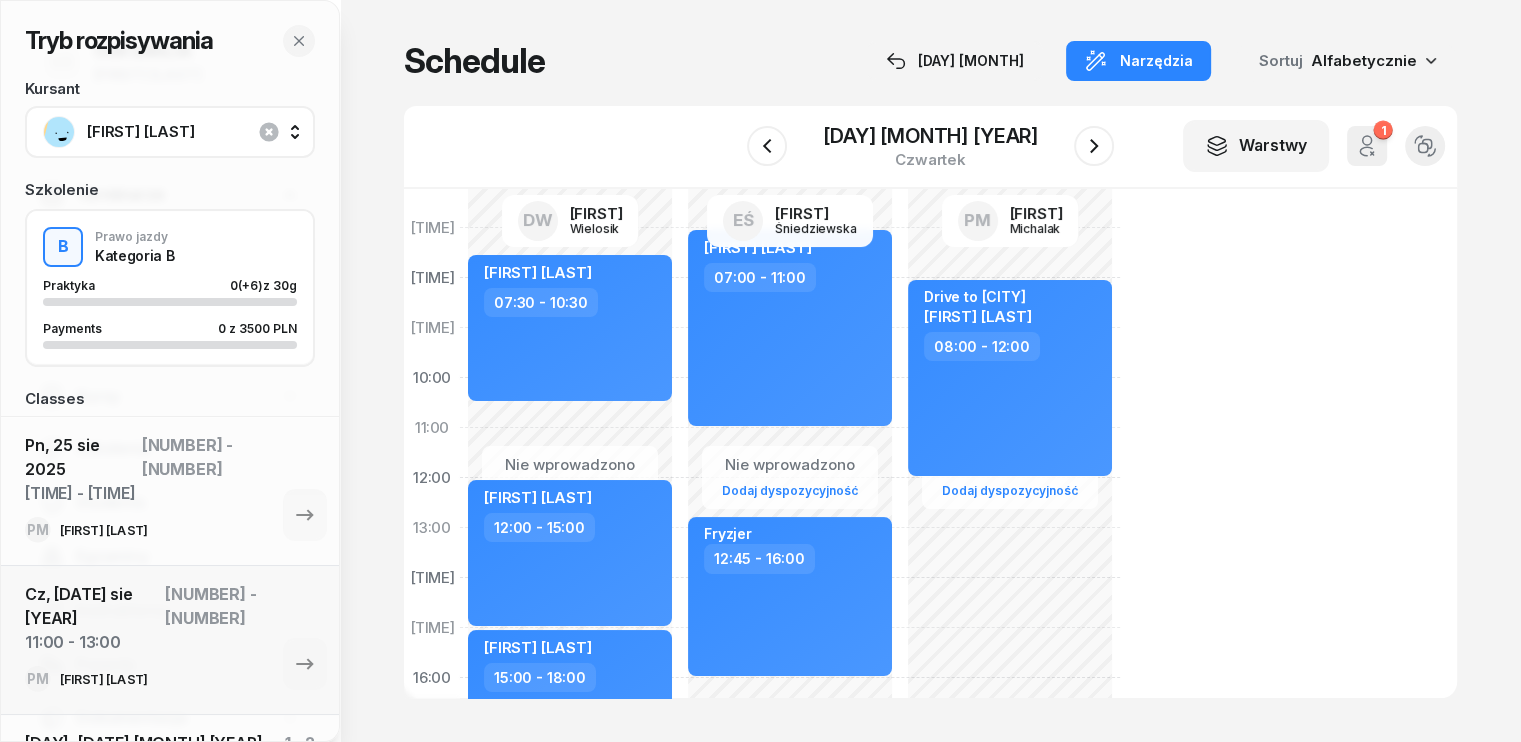 scroll, scrollTop: 34, scrollLeft: 0, axis: vertical 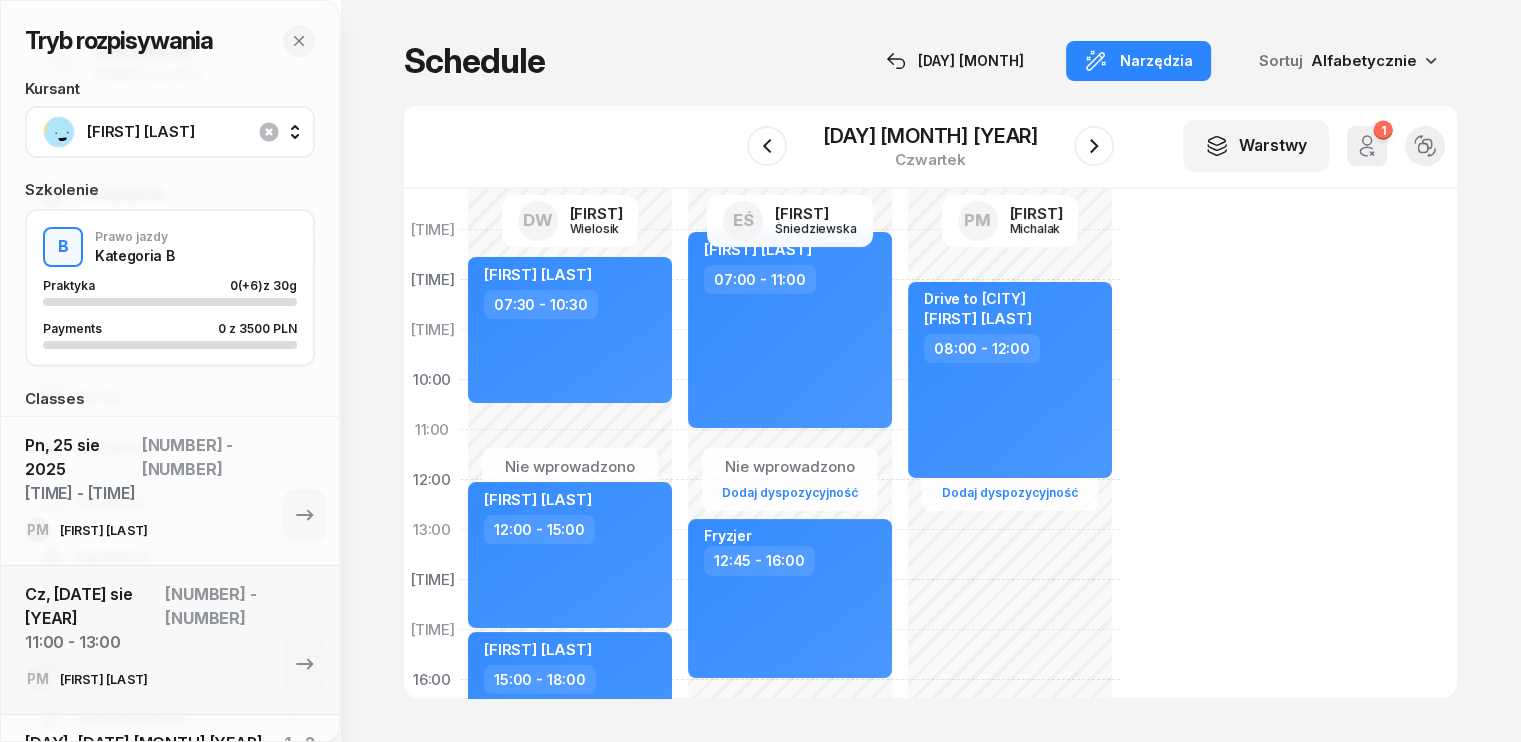click on "Nie wprowadzono Dodaj dyspozycyjność Yehor Parkhomenko  07:30 - 10:30 Ruslana Mizina  12:00 - 15:00 Jan  Duszczak  15:00 - 18:00" 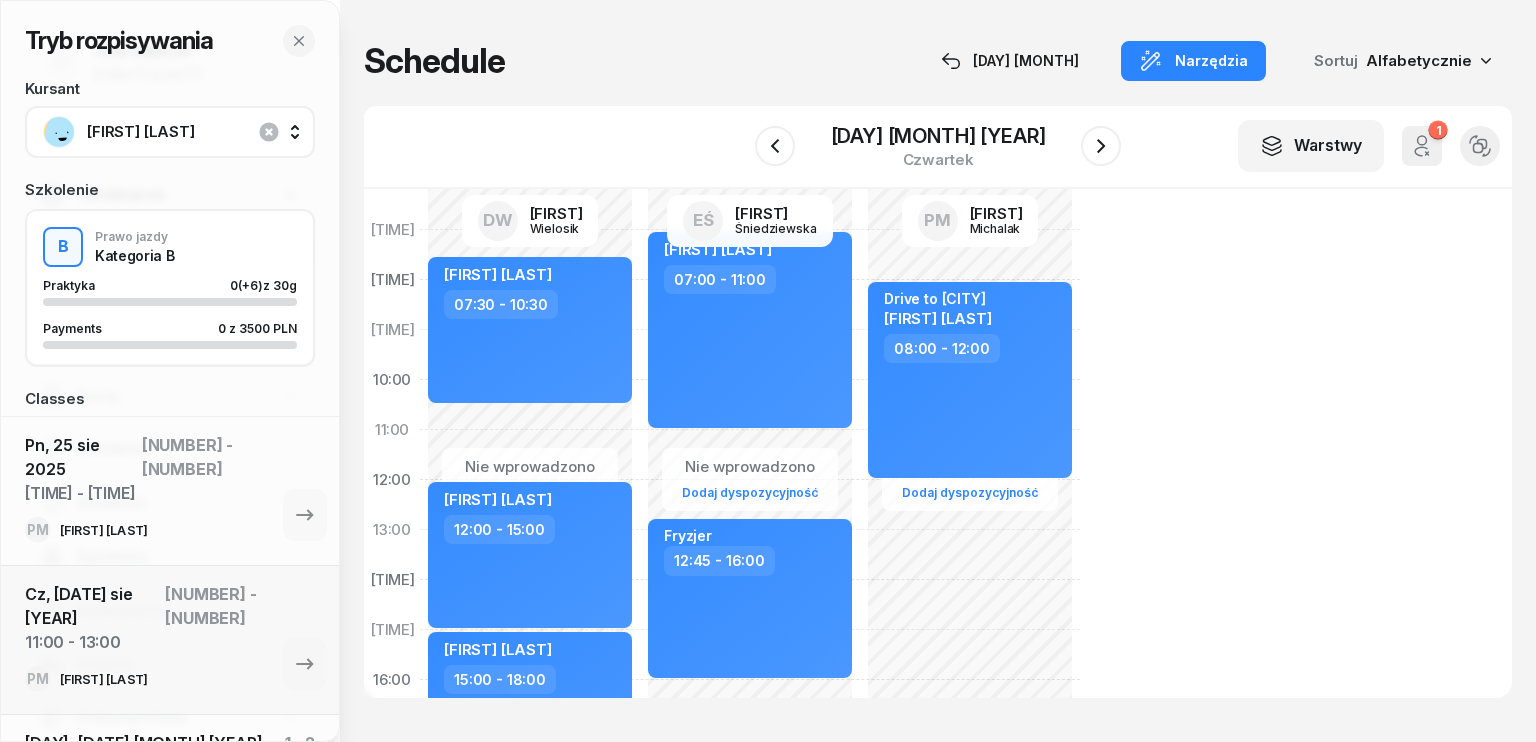 select on "10" 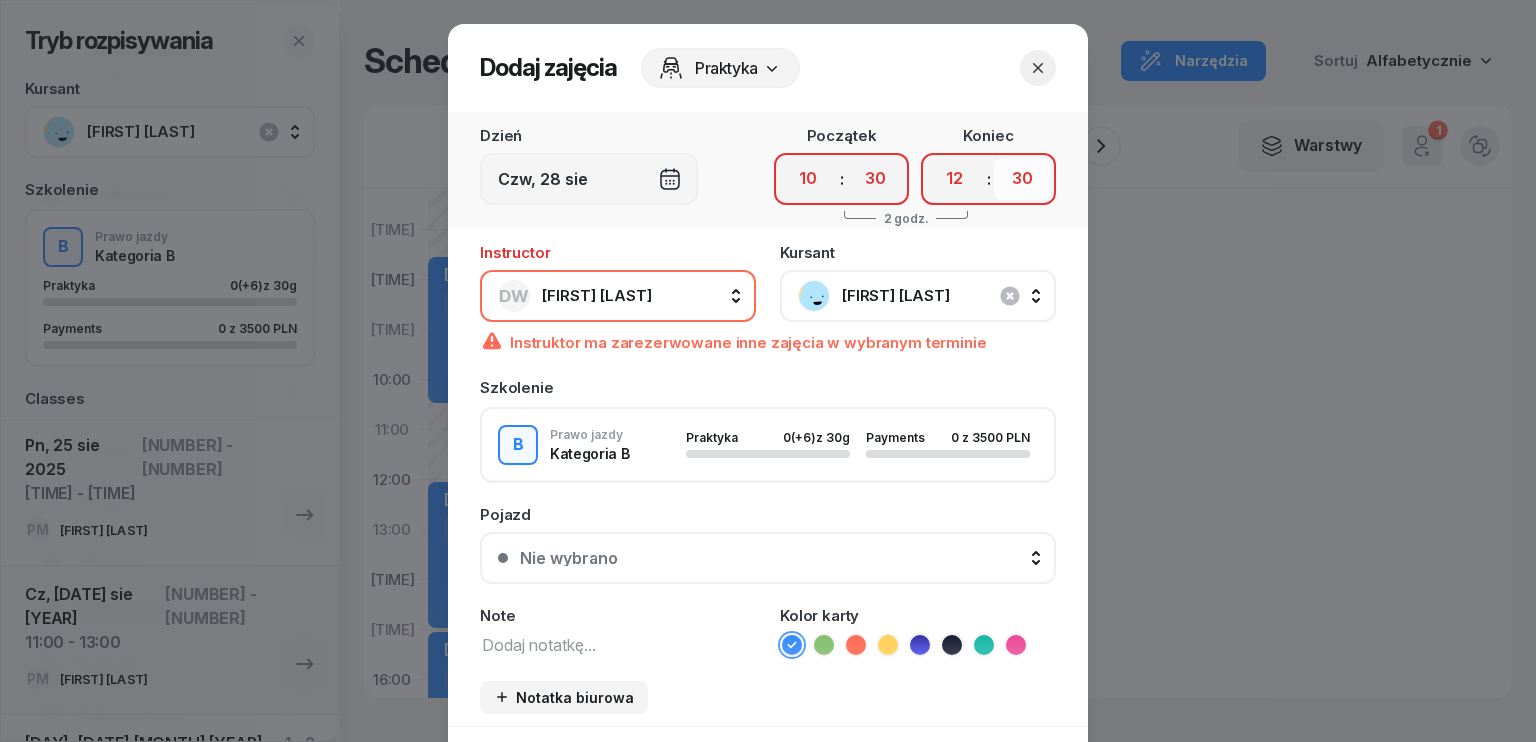 click on "[NUMBER] [NUMBER] [NUMBER] [NUMBER] [NUMBER] [NUMBER] [NUMBER] [NUMBER] [NUMBER] [NUMBER] [NUMBER] [NUMBER]" at bounding box center (1022, 179) 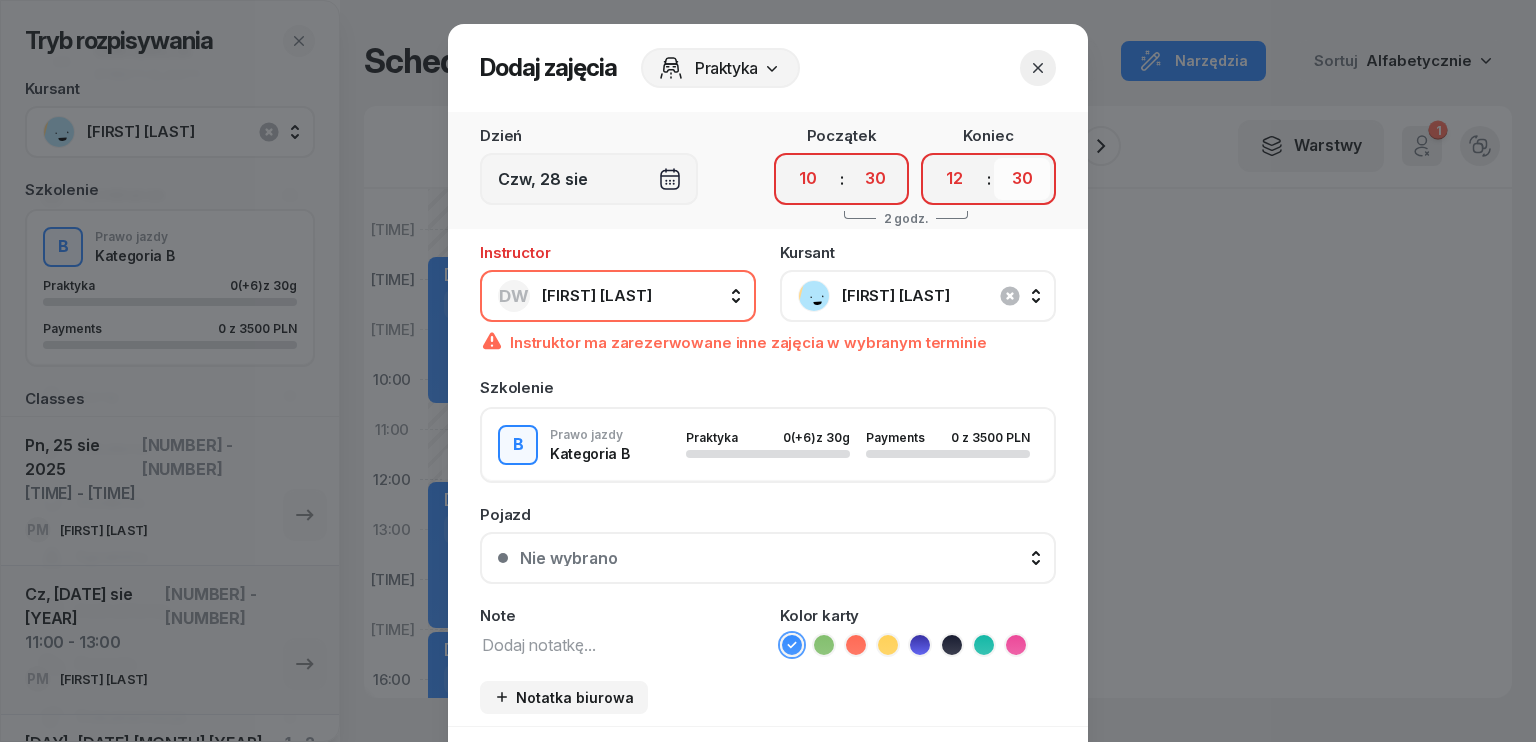 select on "00" 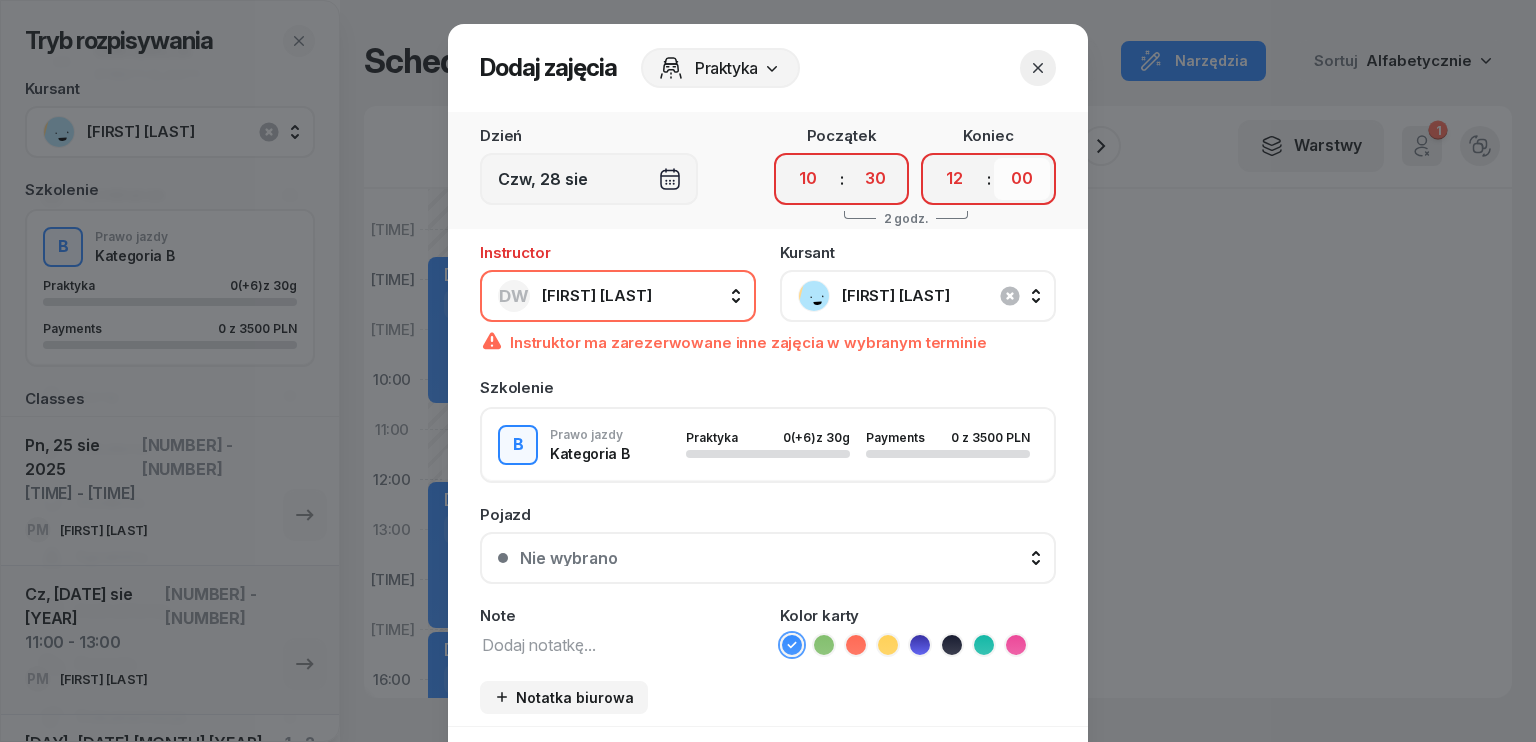 click on "[NUMBER] [NUMBER] [NUMBER] [NUMBER] [NUMBER] [NUMBER] [NUMBER] [NUMBER] [NUMBER] [NUMBER] [NUMBER] [NUMBER]" at bounding box center [1022, 179] 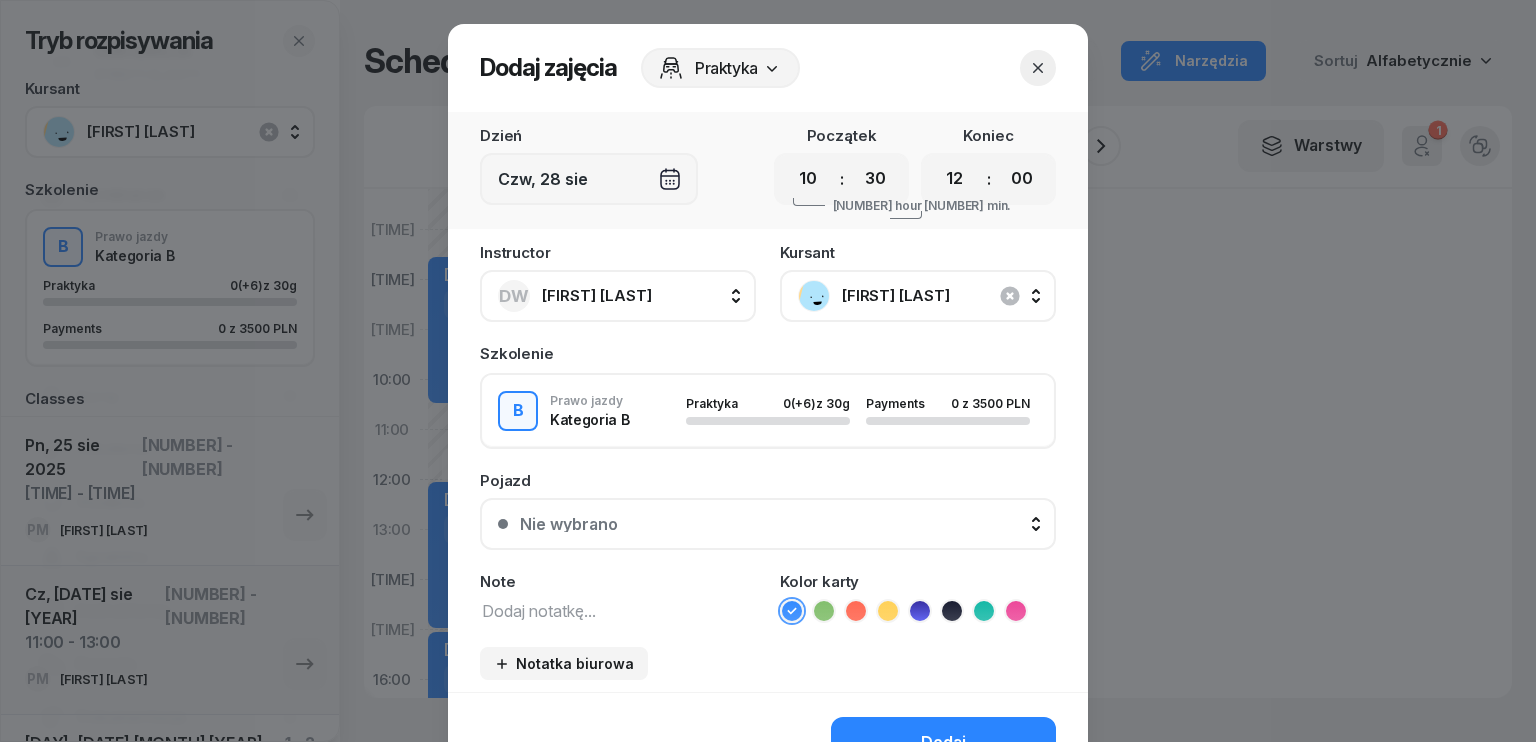 click on "Dzień Czw, 28 sie Początek 00 01 02 03 04 05 06 07 08 09 10 11 12 13 14 15 16 17 18 19 20 21 22 23 : 00 05 10 15 20 25 30 35 40 45 50 55 Koniec 00 01 02 03 04 05 06 07 08 09 10 11 12 13 14 15 16 17 18 19 20 21 22 23 : 00 05 10 15 20 25 30 35 40 45 50 55 1 godz. 30 min." at bounding box center [768, 170] 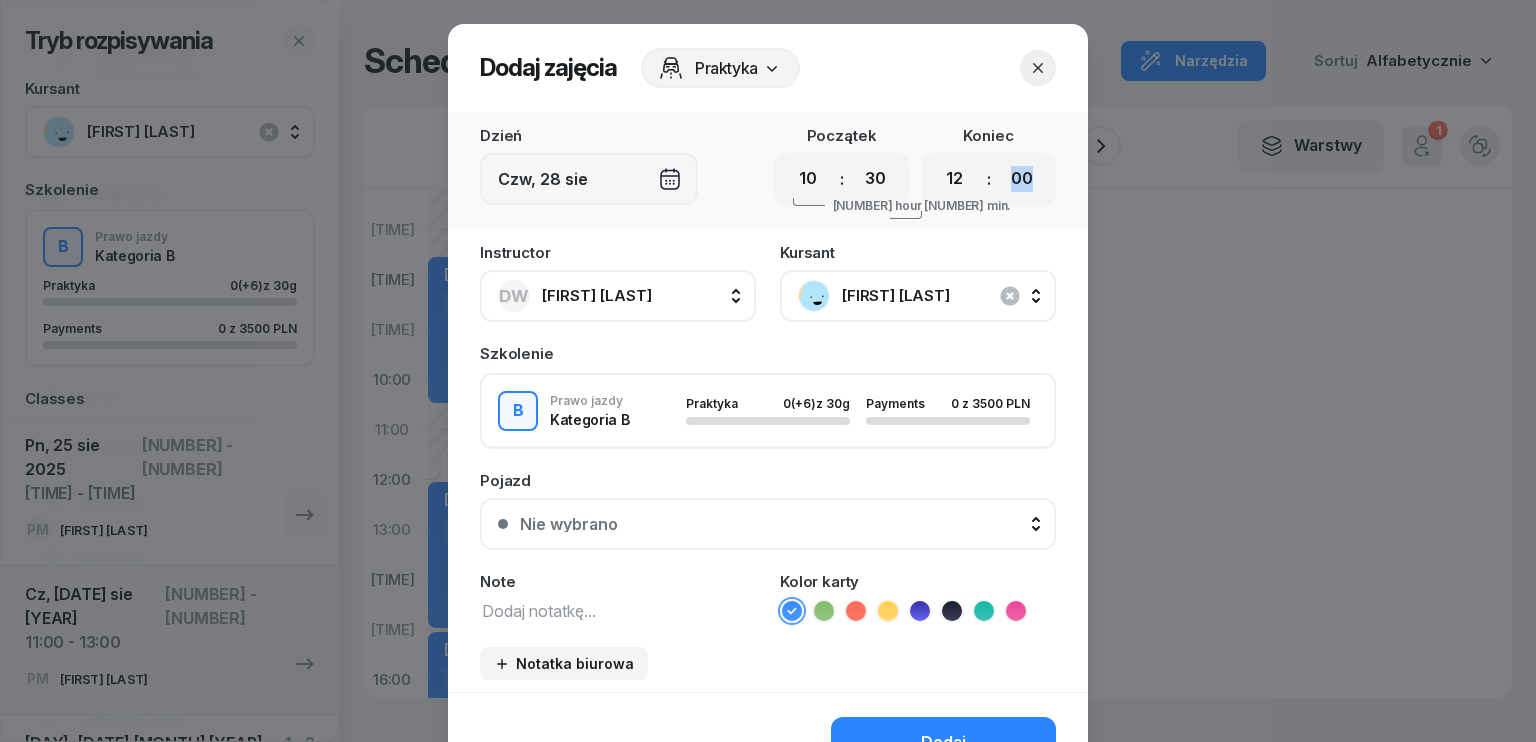 click on "Dzień Czw, 28 sie Początek 00 01 02 03 04 05 06 07 08 09 10 11 12 13 14 15 16 17 18 19 20 21 22 23 : 00 05 10 15 20 25 30 35 40 45 50 55 Koniec 00 01 02 03 04 05 06 07 08 09 10 11 12 13 14 15 16 17 18 19 20 21 22 23 : 00 05 10 15 20 25 30 35 40 45 50 55 1 godz. 30 min." at bounding box center (768, 170) 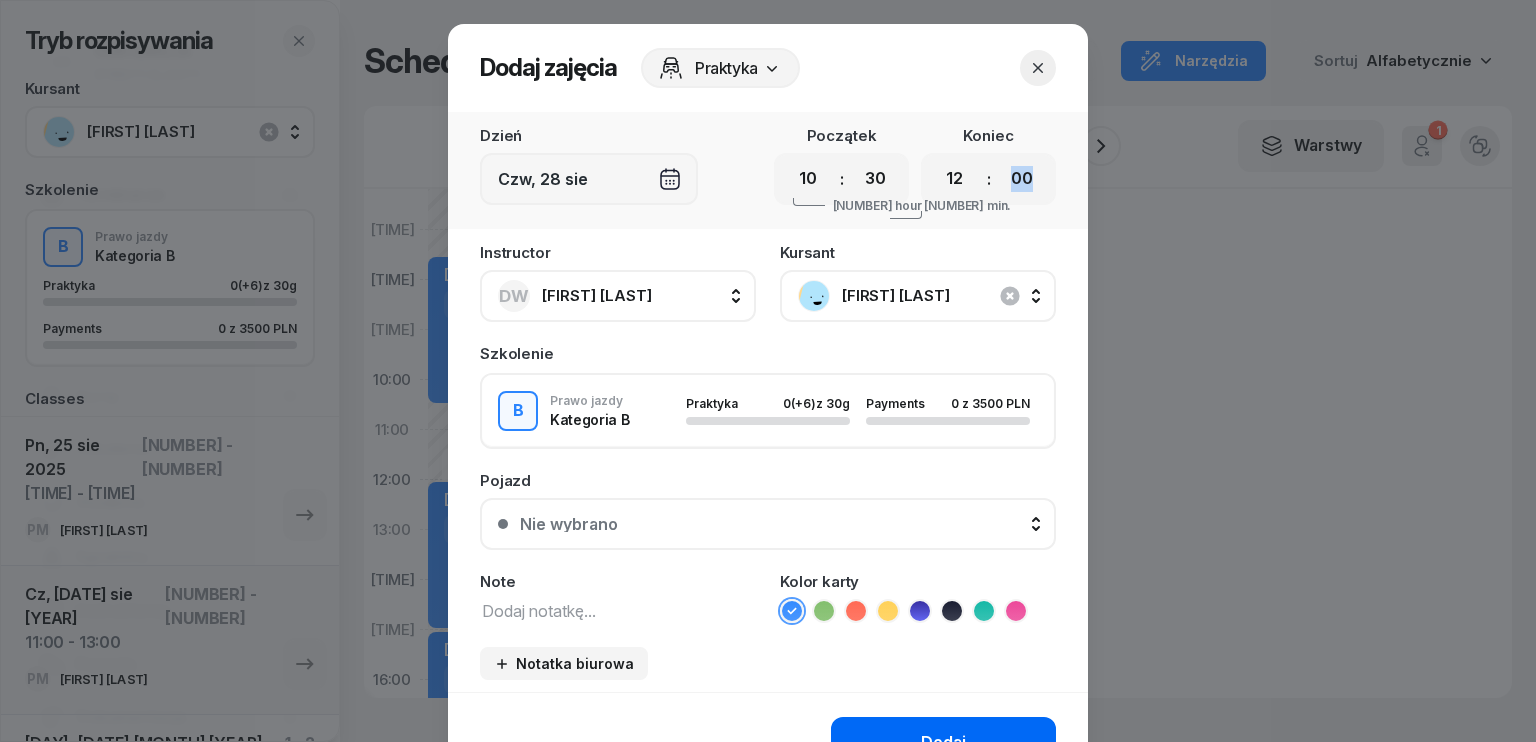 click on "Dodaj" 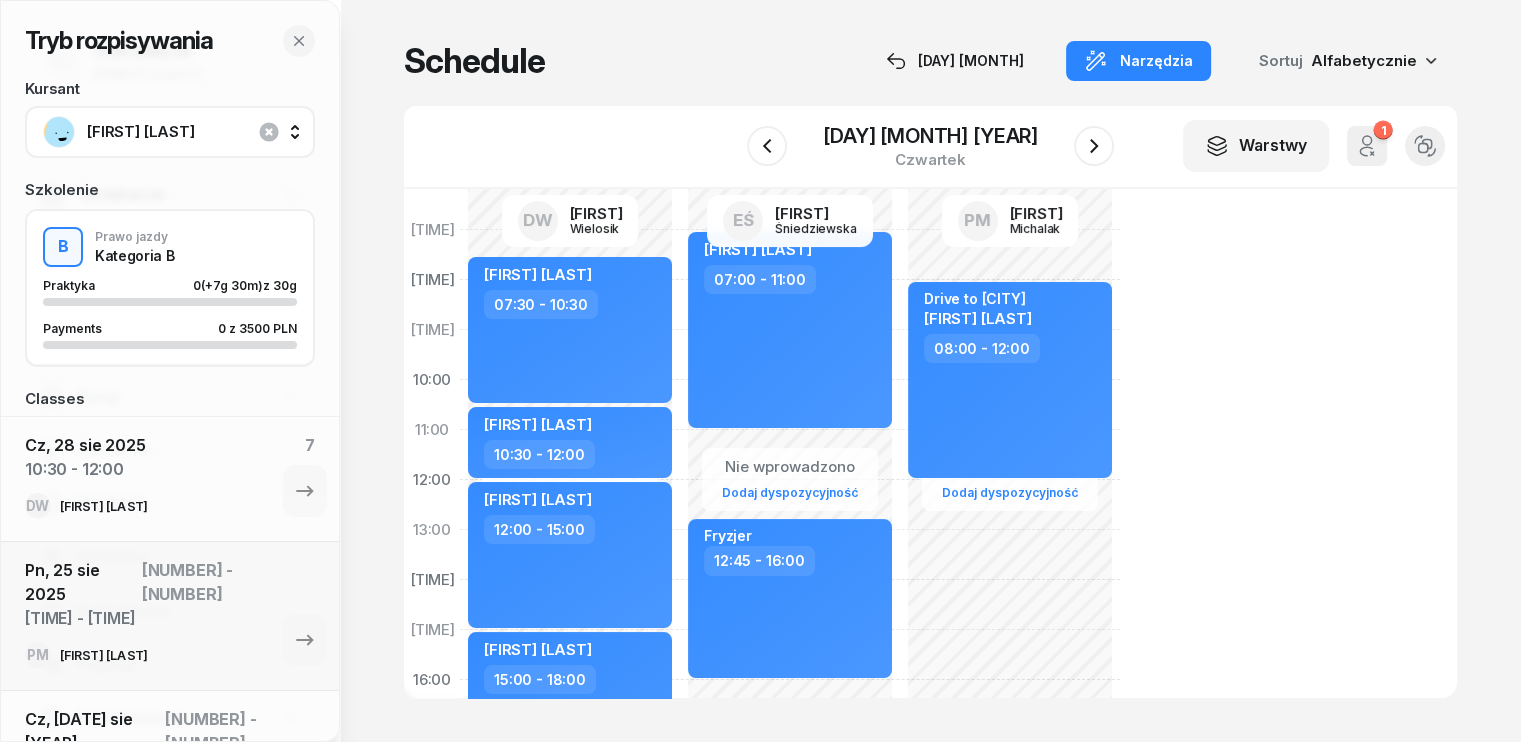 click on "Tryb rozpisywania Kursant [FIRST] [LAST]  Szkolenie B  Prawo jazdy  Kategoria B  Praktyka  0  (+7g 30m)  z 30g Płatności  0 z 3500 PLN Zajęcia Cz, 28 sie 2025 10:30 - 12:00 7 DW Daniel Wielosik Pn, 25 sie 2025 08:00 - 10:00 5 - 6 PM Paweł Michalak Cz, 14 sie 2025 11:00 - 13:00 3 - 4 PM Paweł Michalak Śr, 13 sie 2025 08:00 - 10:00 1 - 2 PM Paweł Michalak Terminarz  5 sie  Narzędzia  Sortuj   Alfabetycznie W Wybierz  DW Daniel Wielosik  EŚ Emilia Śniedziewska  PM Paweł Michalak  28 sierpnia 2025 czwartek  Warstwy  1 Odwołane zajęcia Widok alternatywny Edytuj Usuń... 07:00 08:00 09:00 10:00 11:00 12:00 13:00 14:00 15:00 16:00 17:00 18:00 19:00 20:00 21:00 DW Daniel Wielosik EŚ Emilia Śniedziewska PM Paweł Michalak Nie wprowadzono Dodaj dyspozycyjność Yehor Parkhomenko  07:30 - 10:30 Ruslana Mizina  12:00 - 15:00 Jan  Duszczak  15:00 - 18:00 Wiktoria Onofrichuk  10:30 - 12:00 Nie wprowadzono Dodaj dyspozycyjność Wiktor Niemier  07:00 - 11:00 Fryzjer  12:45 - 16:00 Nie wprowadzono 2025 Pn" 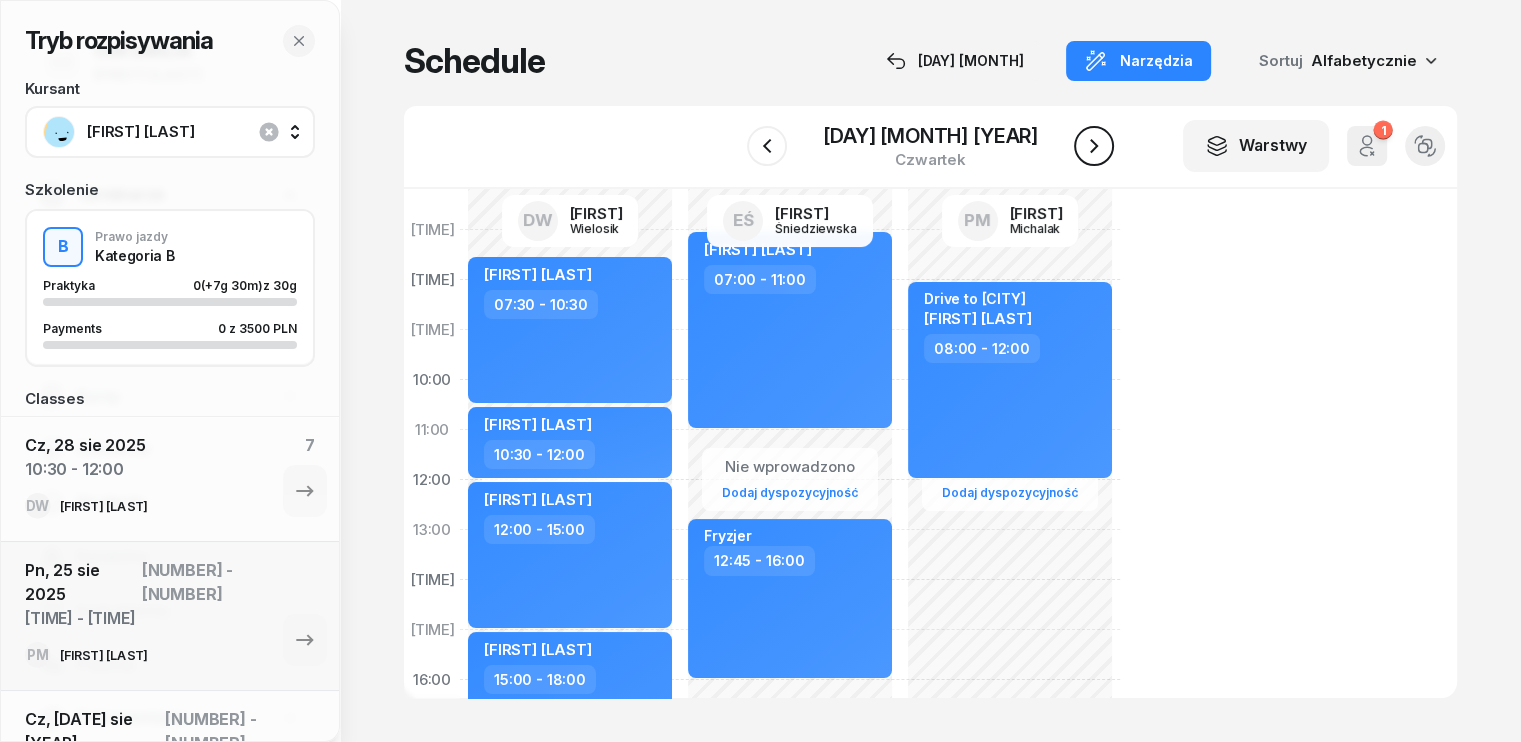 click 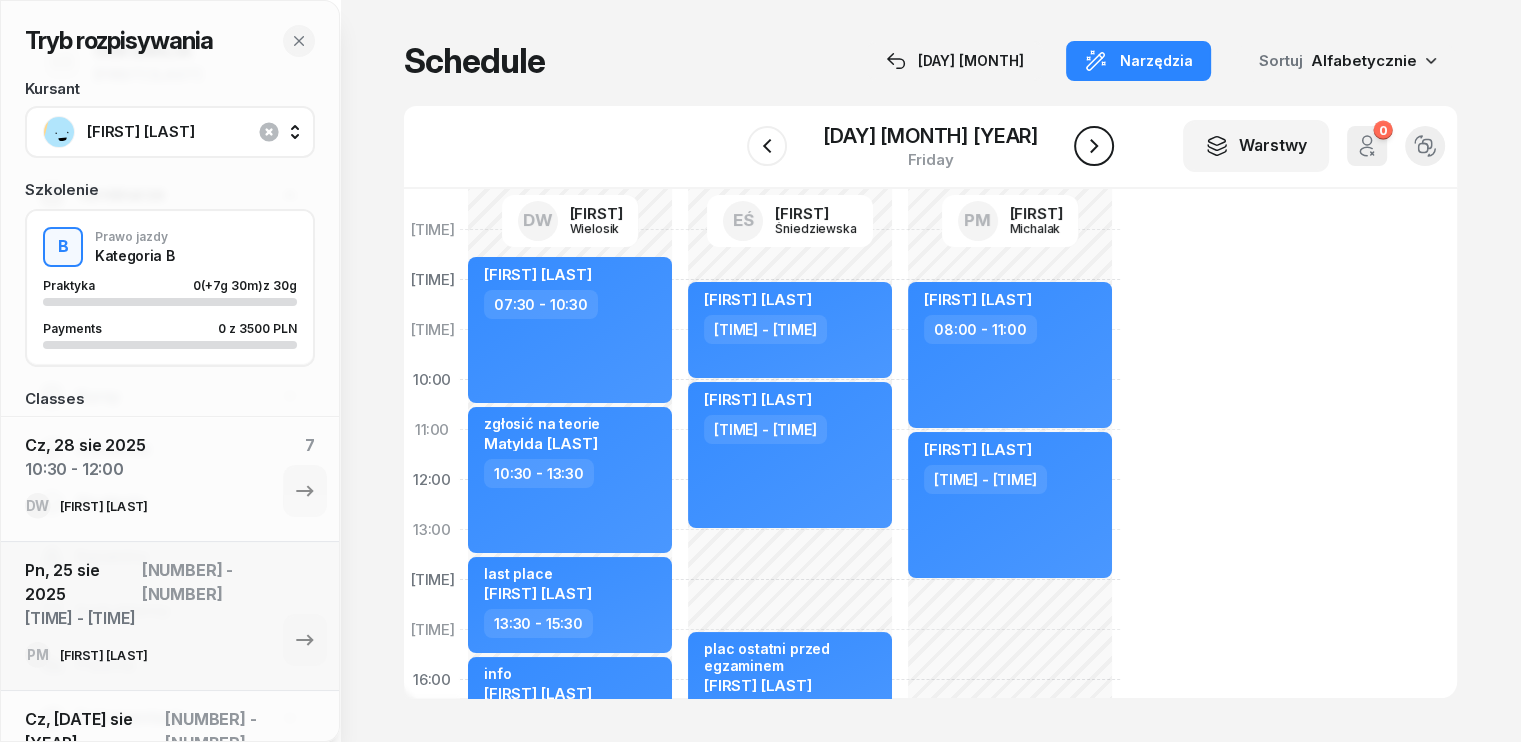 click 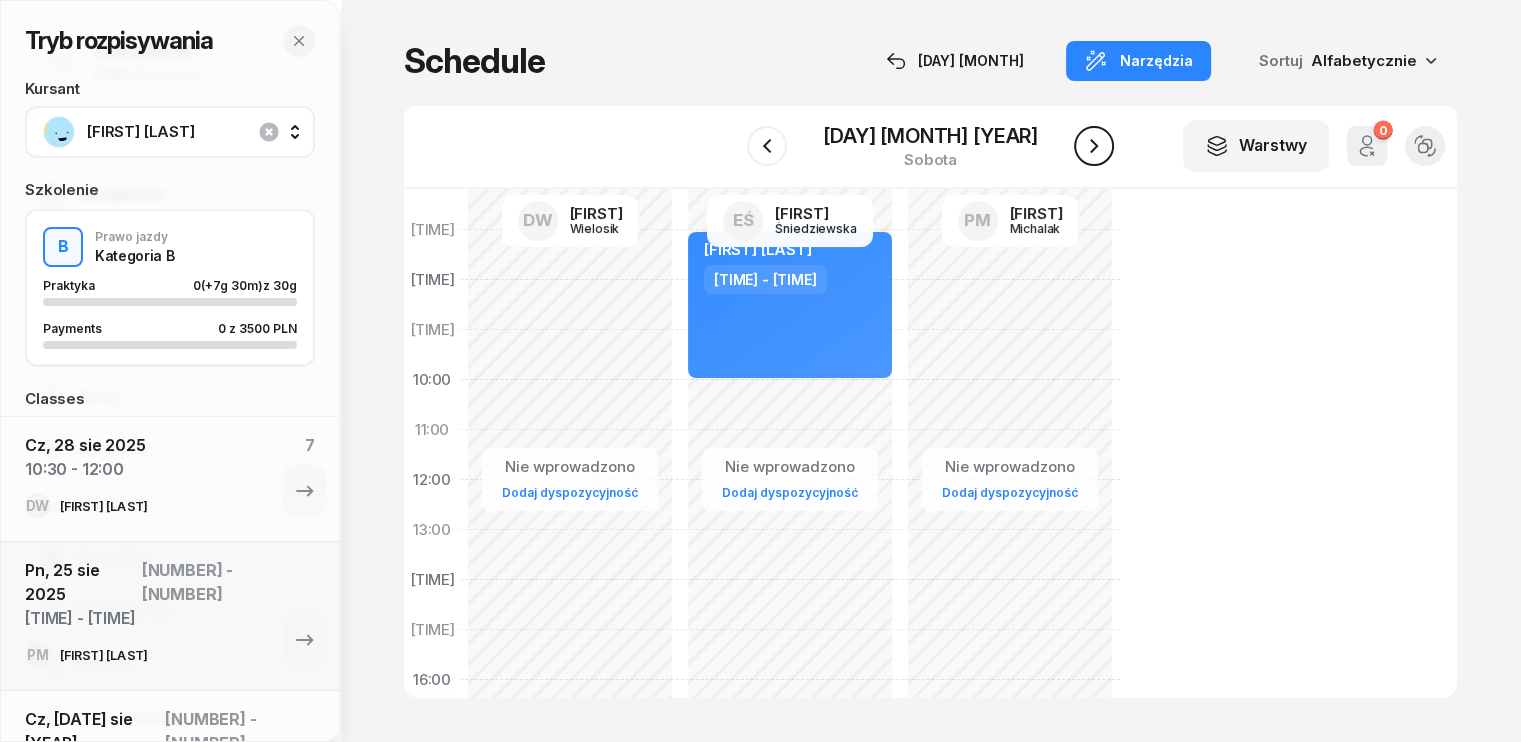 click 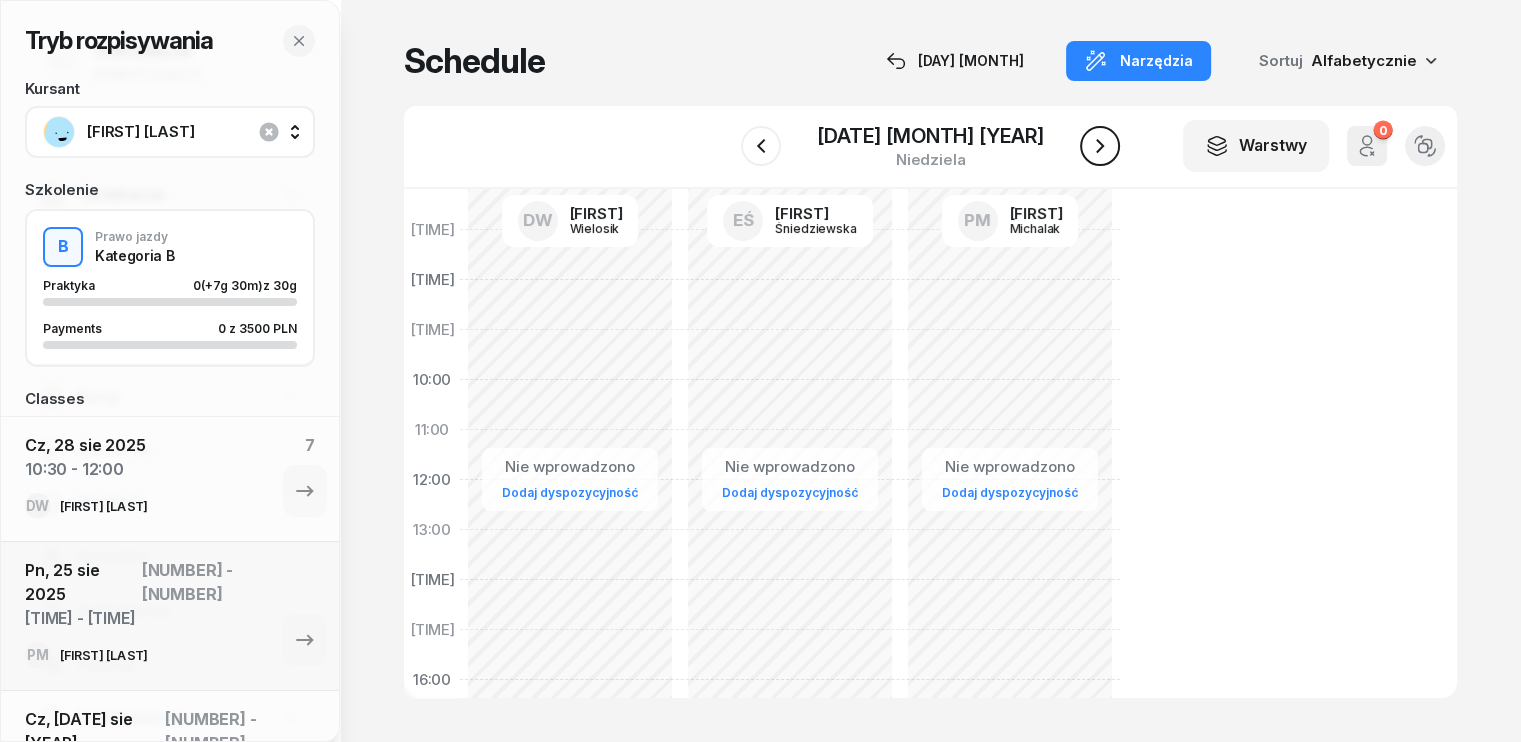 click 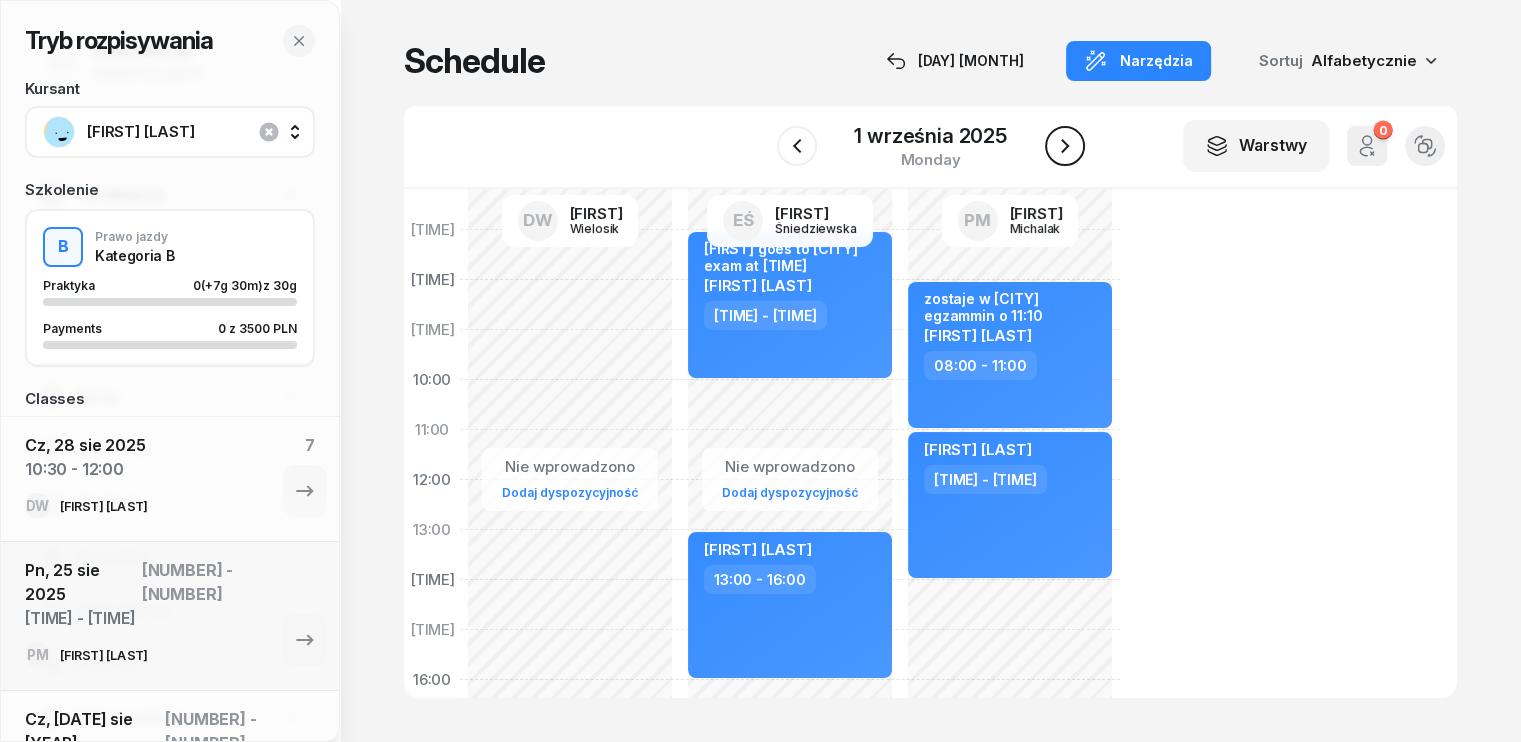 click 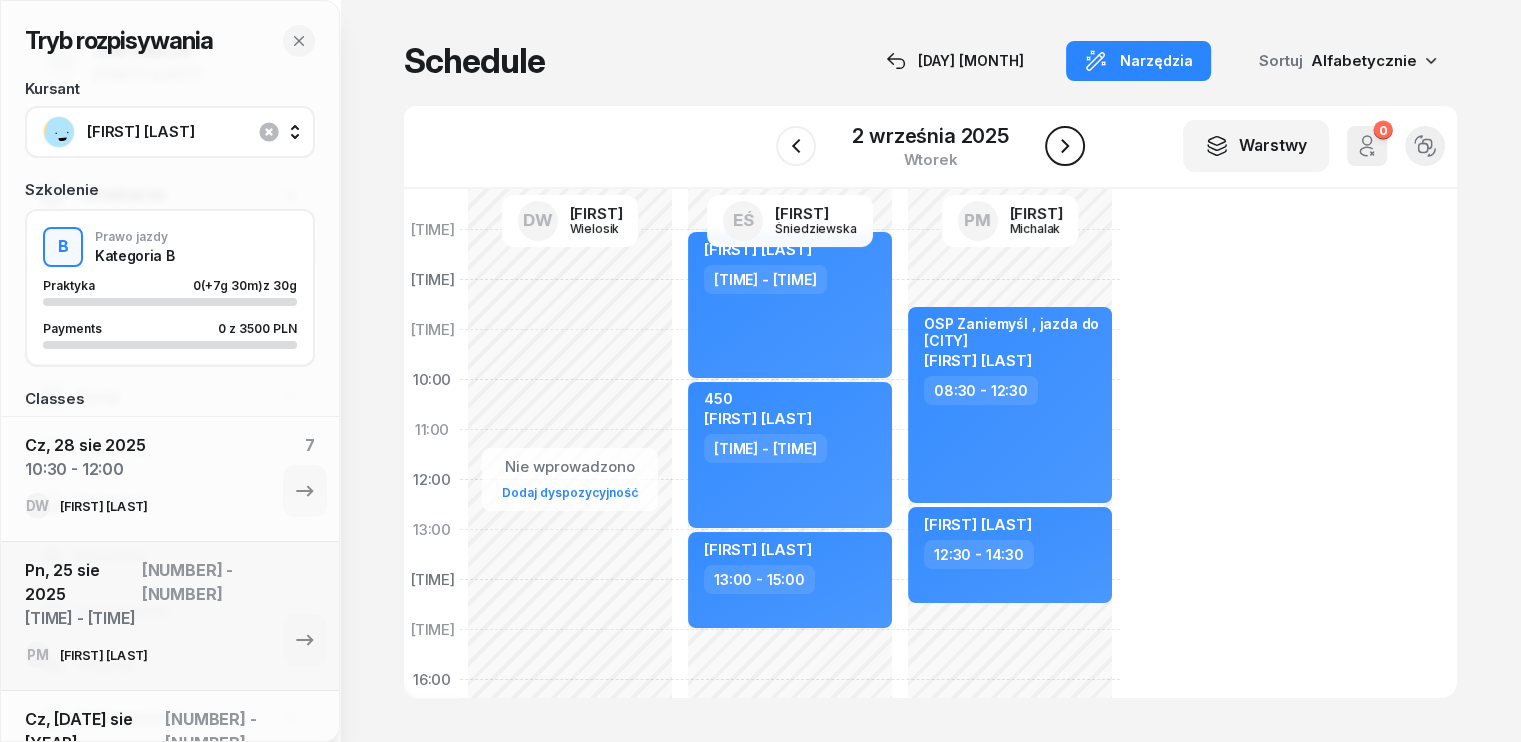 click 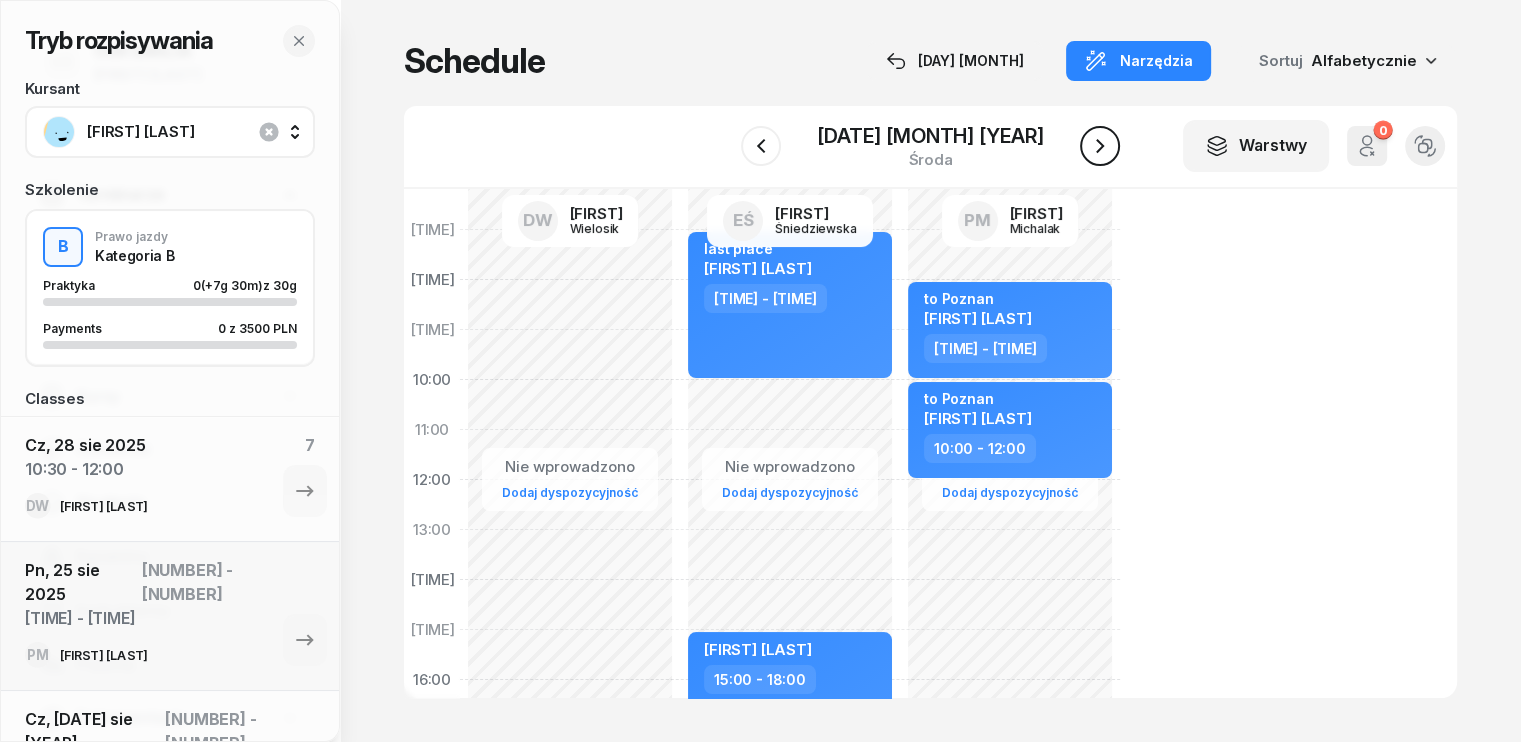 click 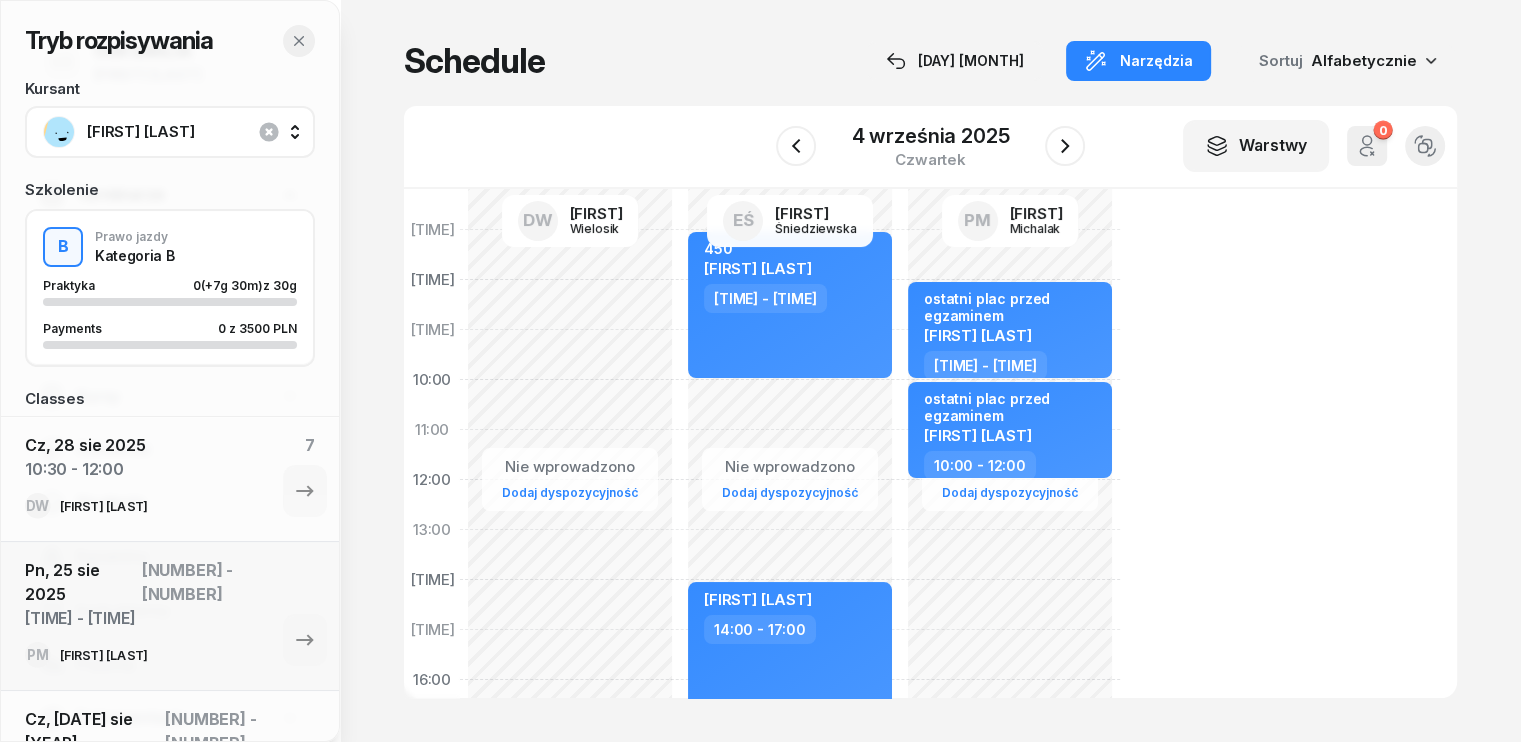 click 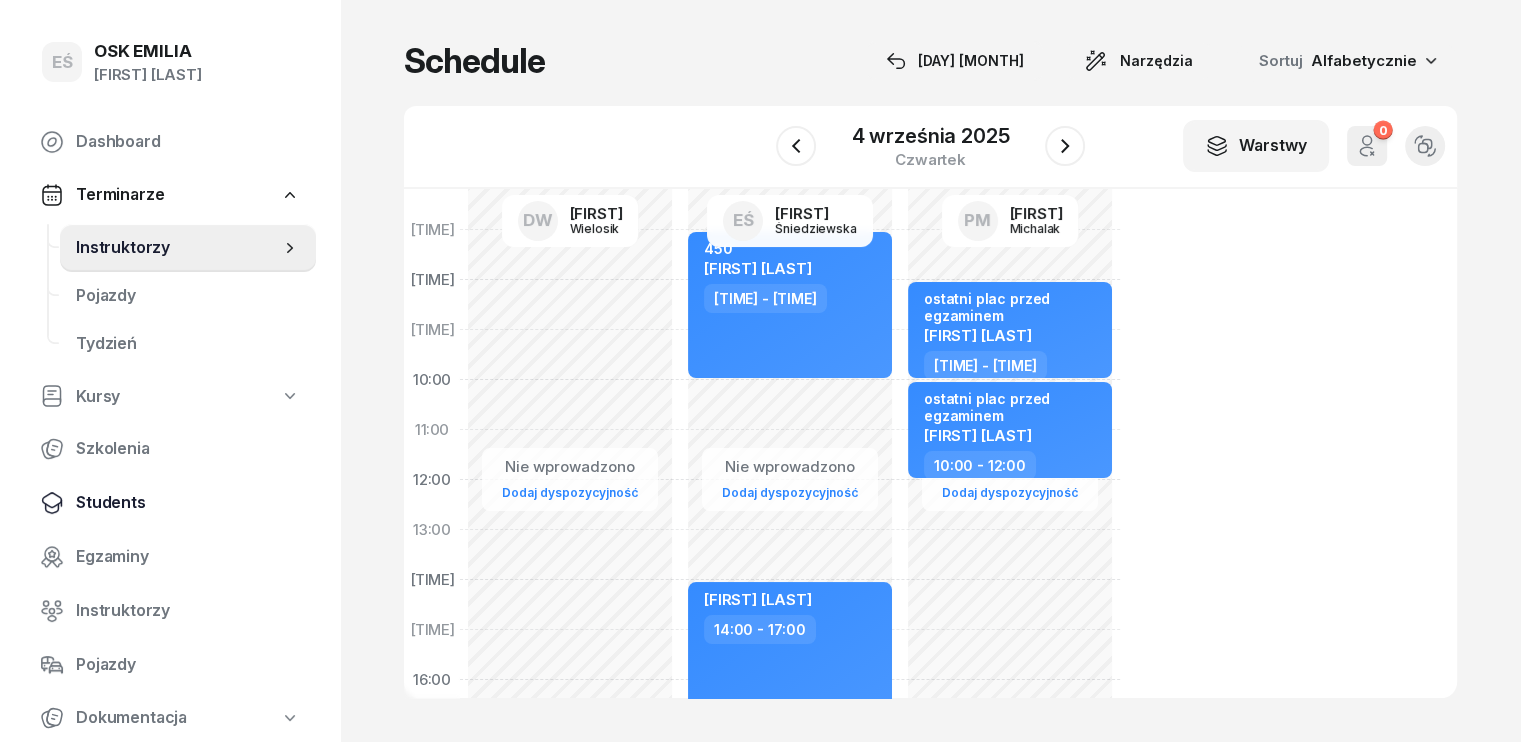 click on "Students" at bounding box center [188, 503] 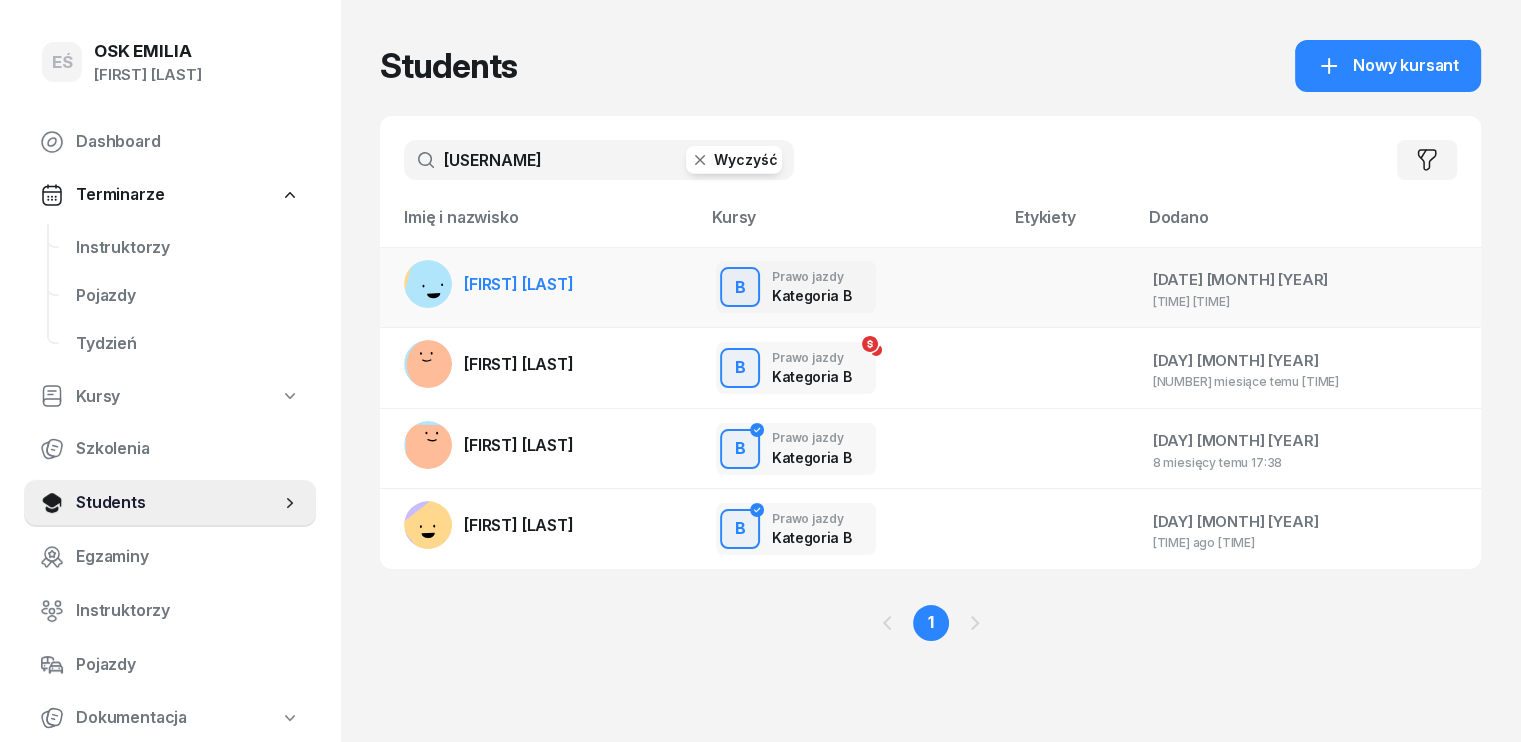 click on "[FIRST] [LAST]" at bounding box center [519, 284] 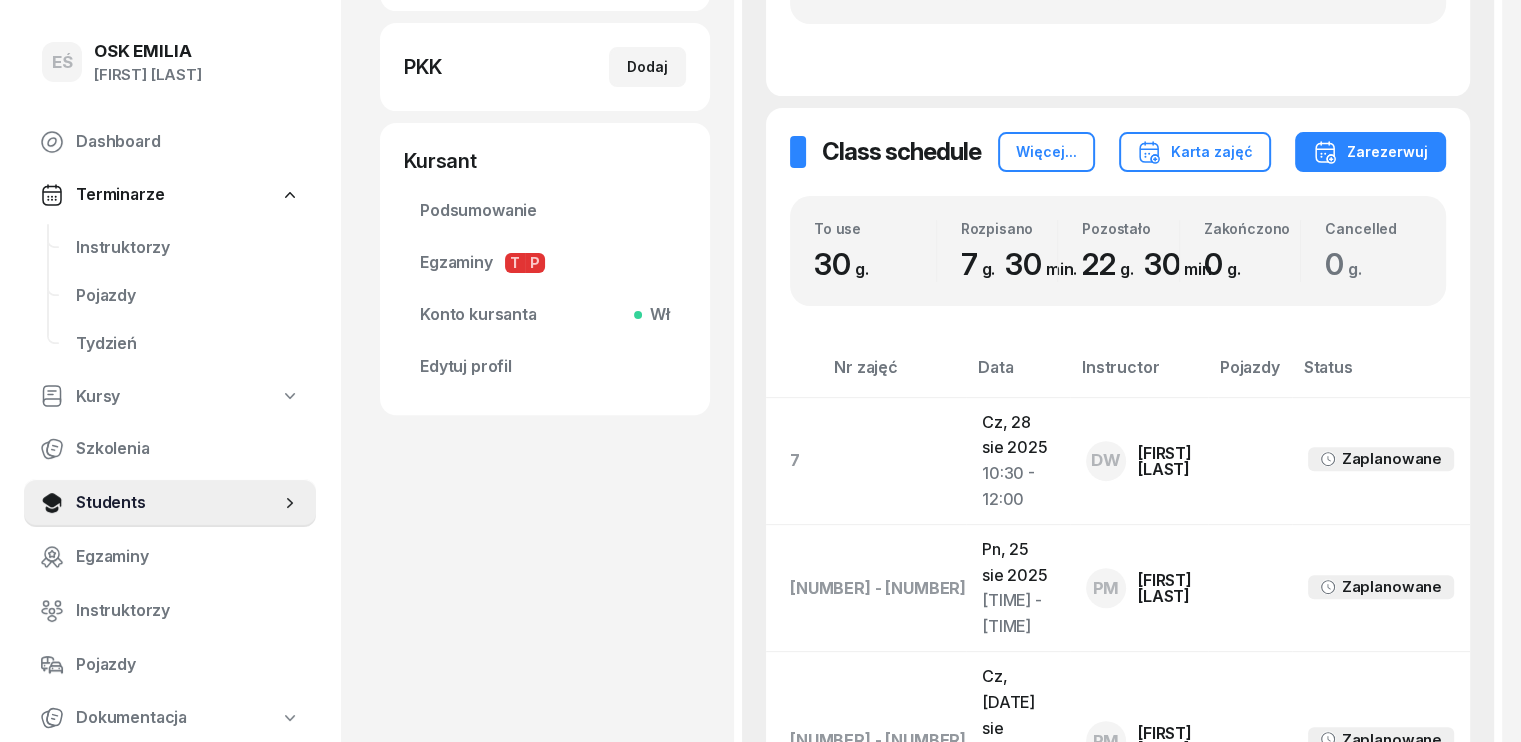 scroll, scrollTop: 543, scrollLeft: 0, axis: vertical 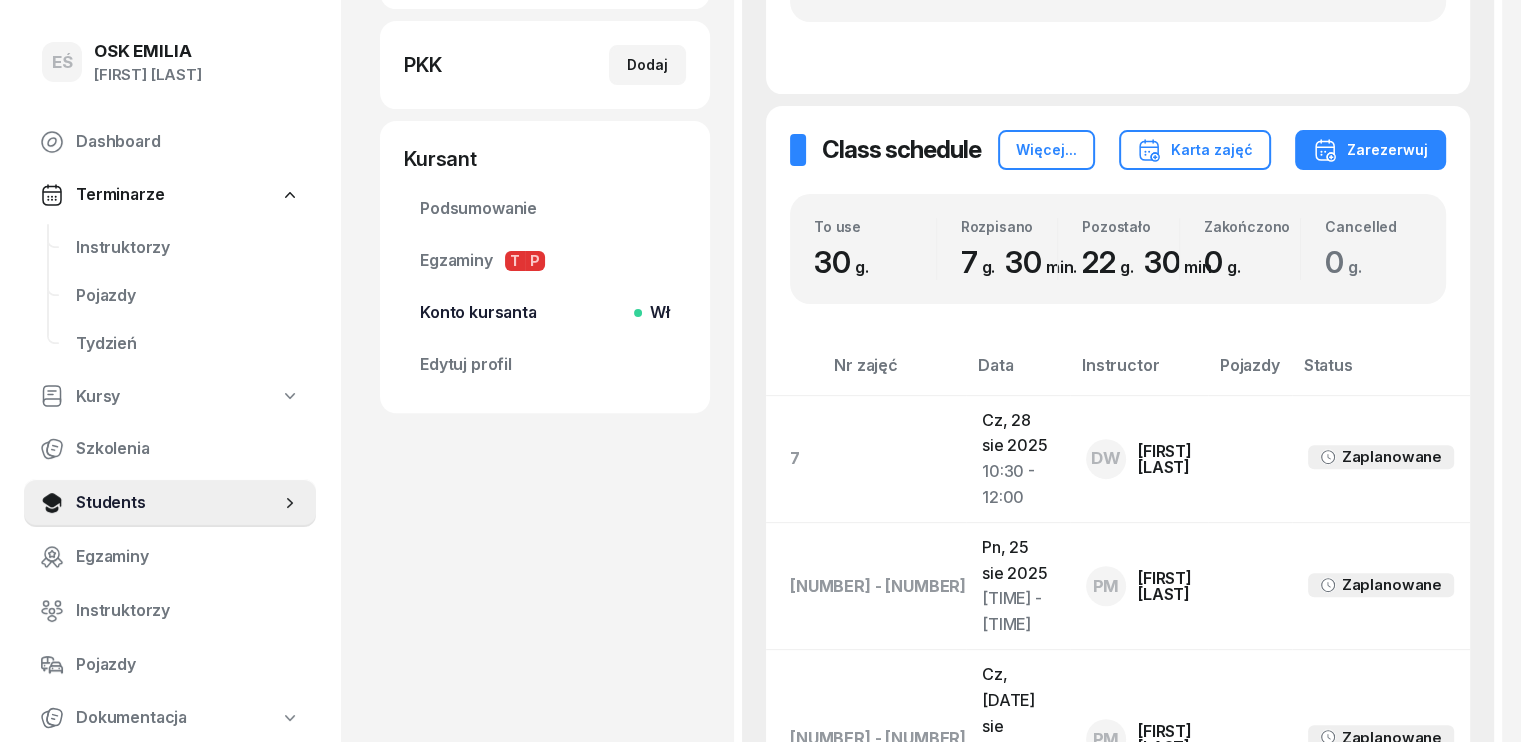 click on "Konto kursanta  Wł" at bounding box center (545, 313) 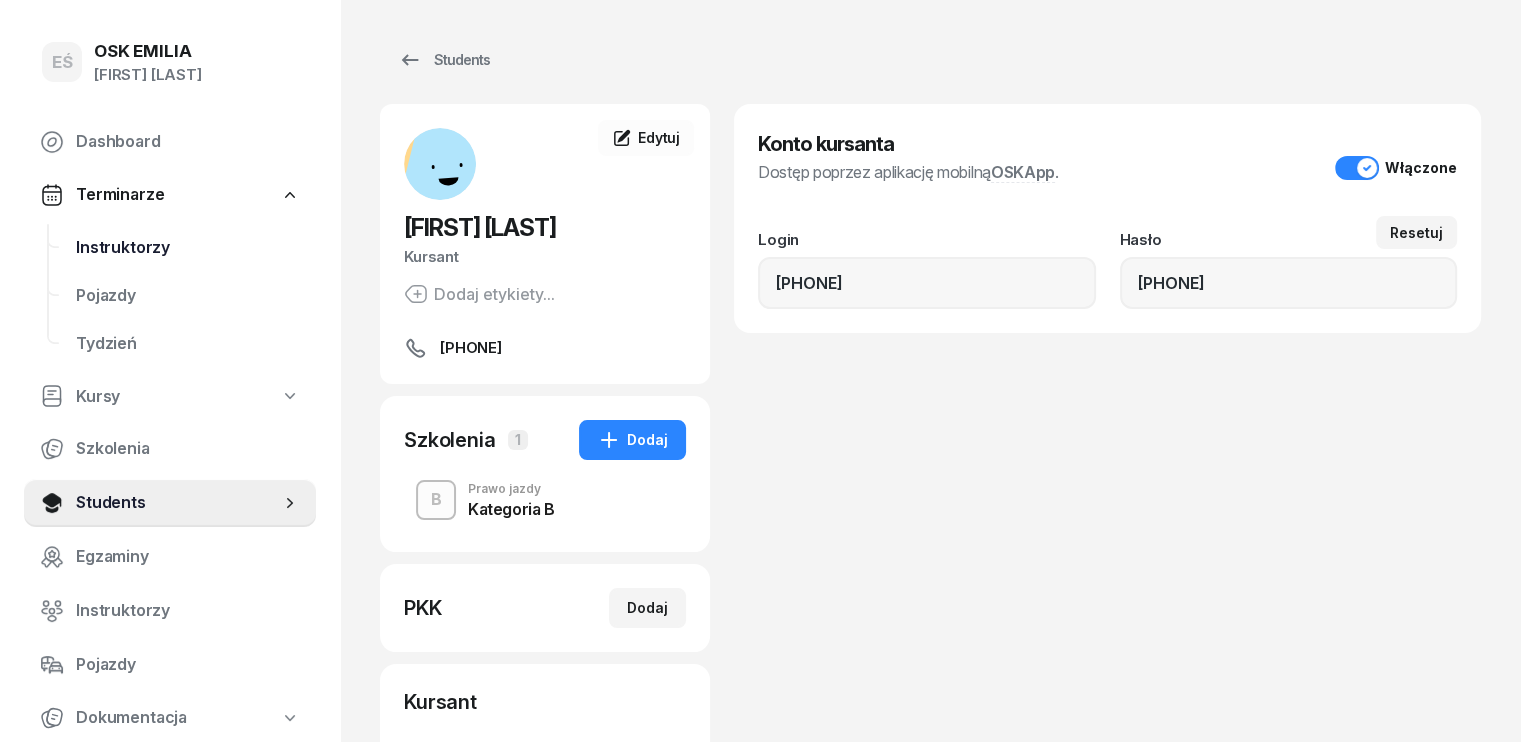 click on "Instruktorzy" at bounding box center [188, 248] 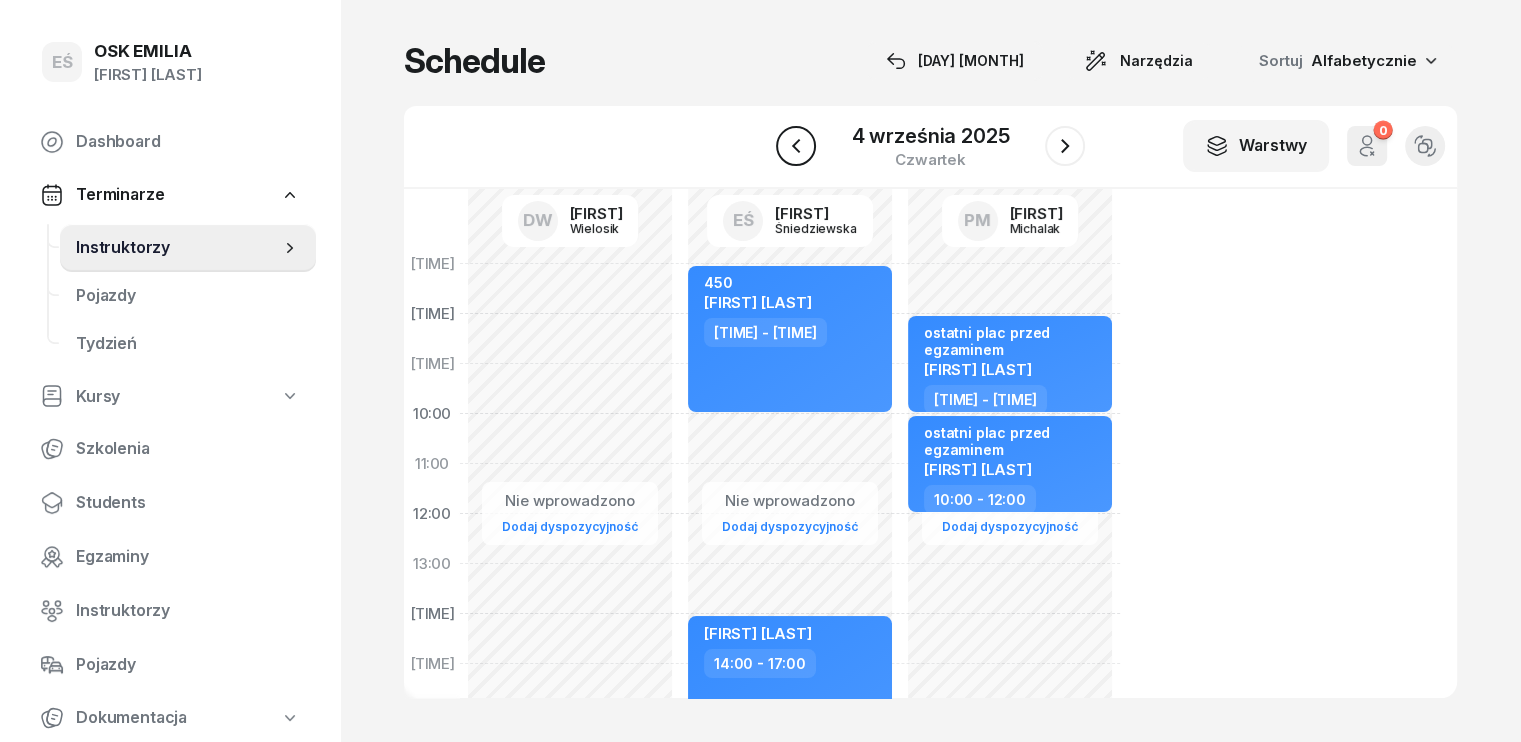 click 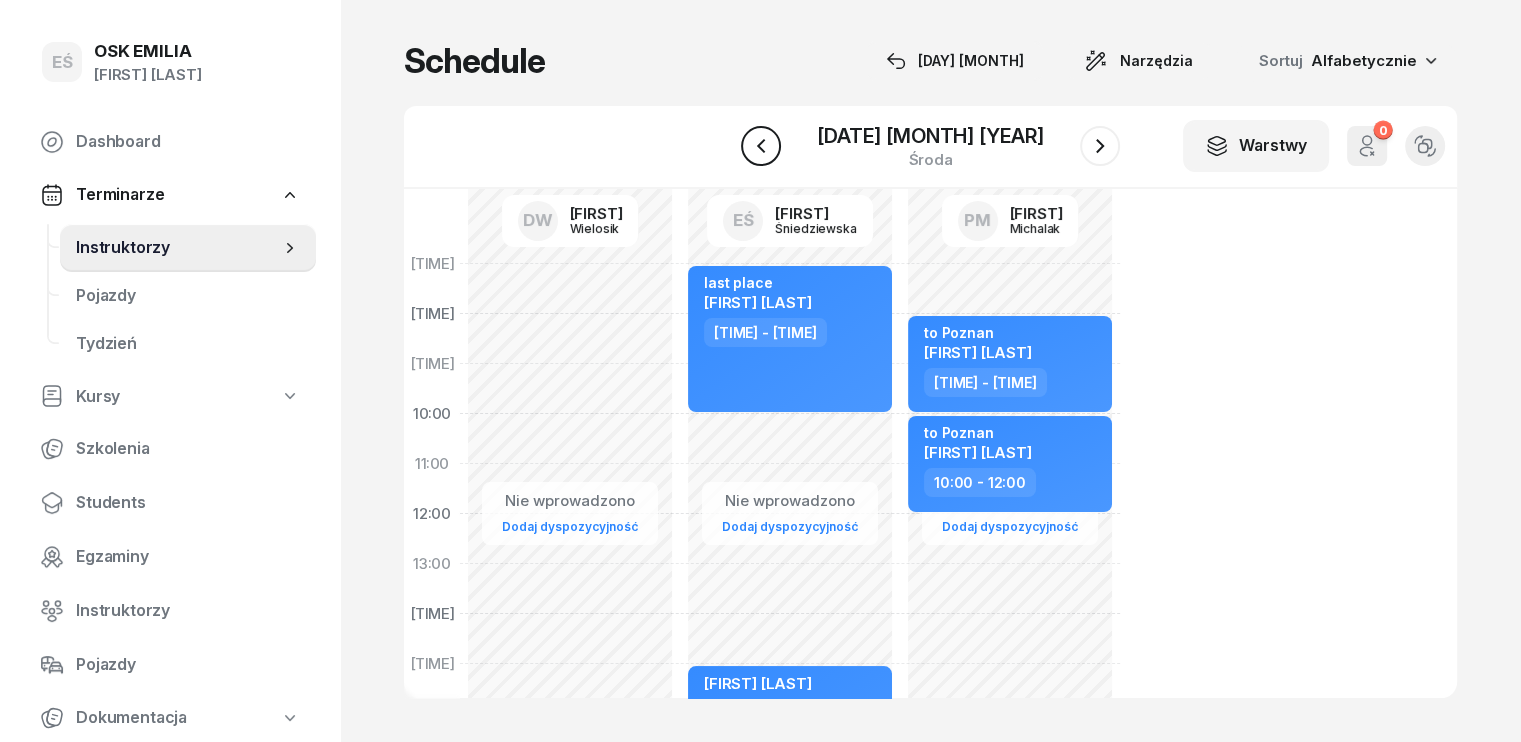 click 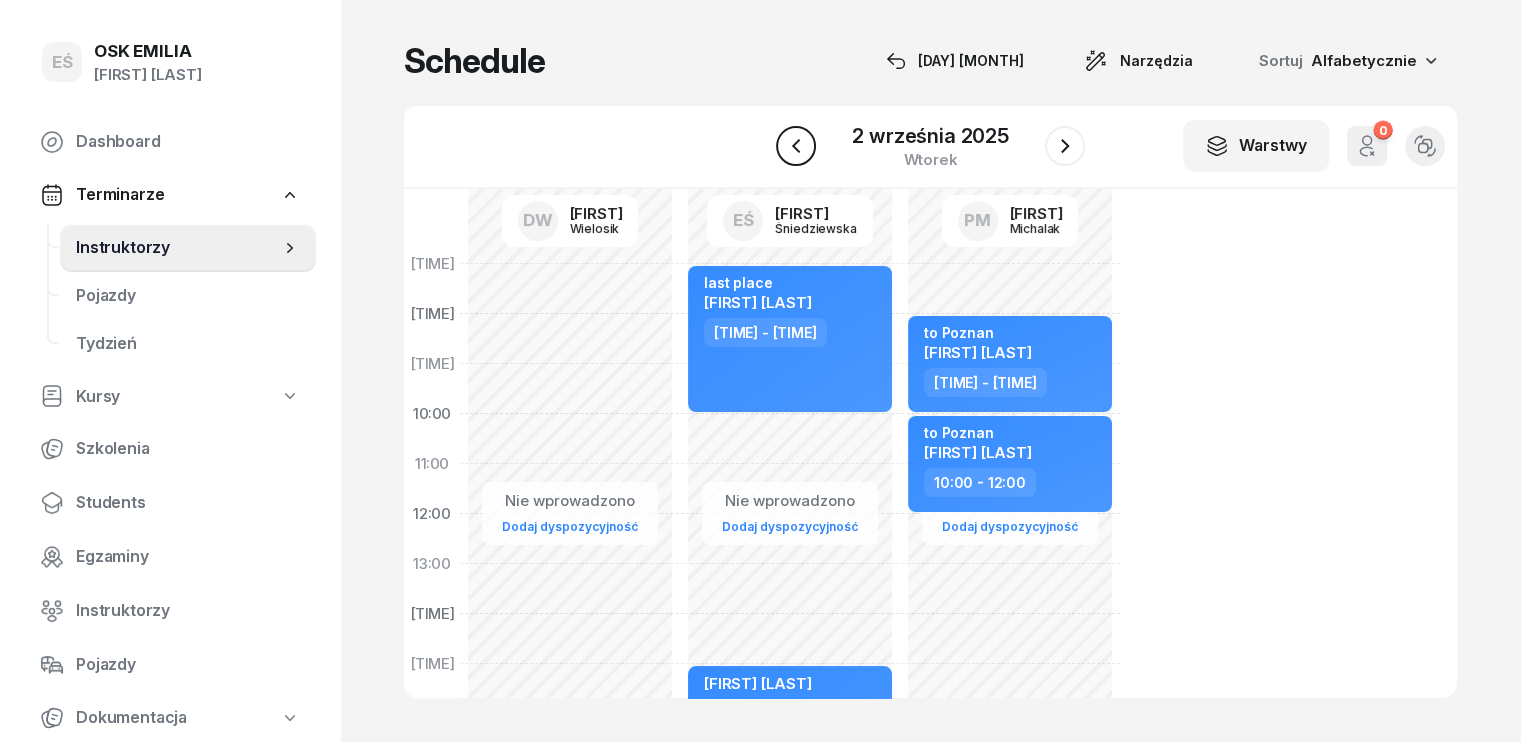 click 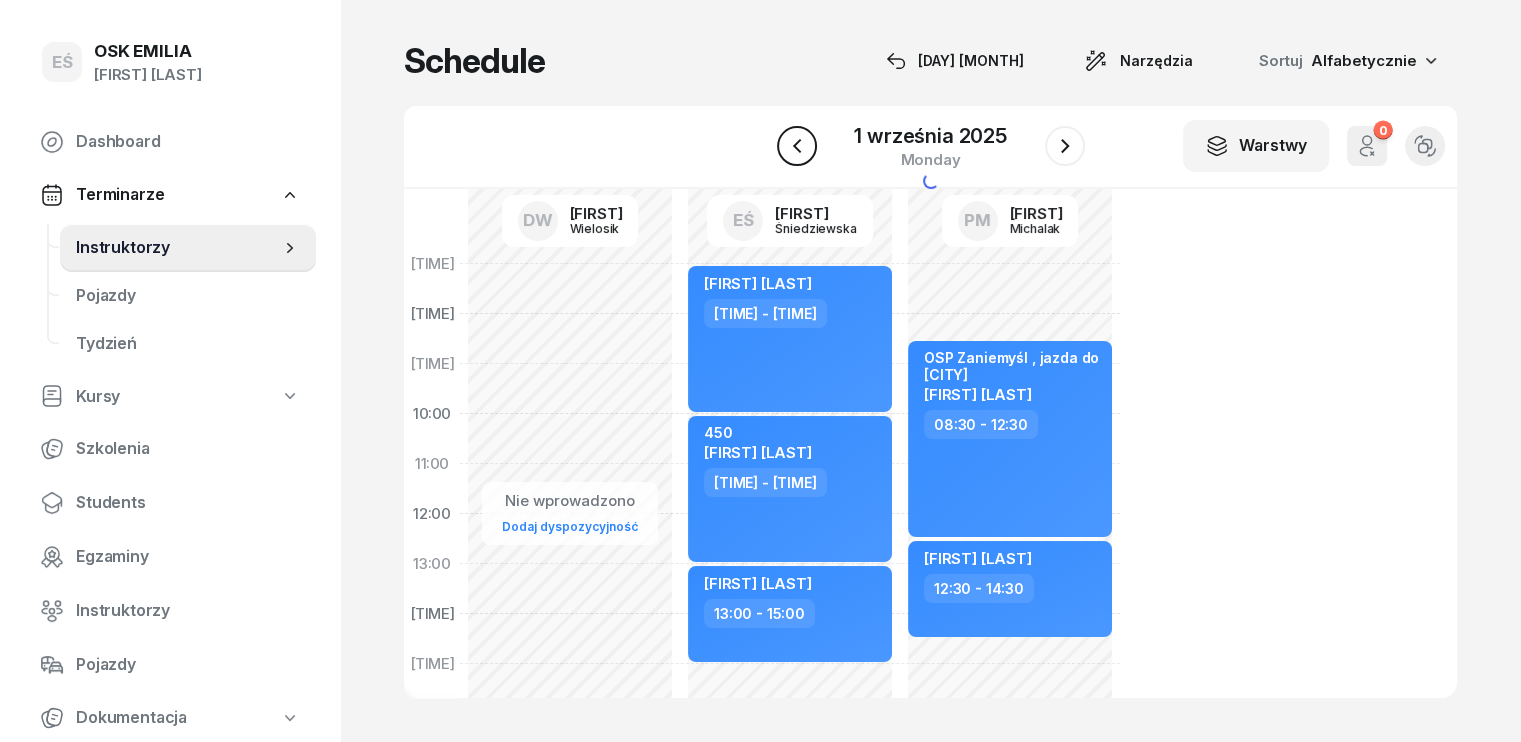 click 